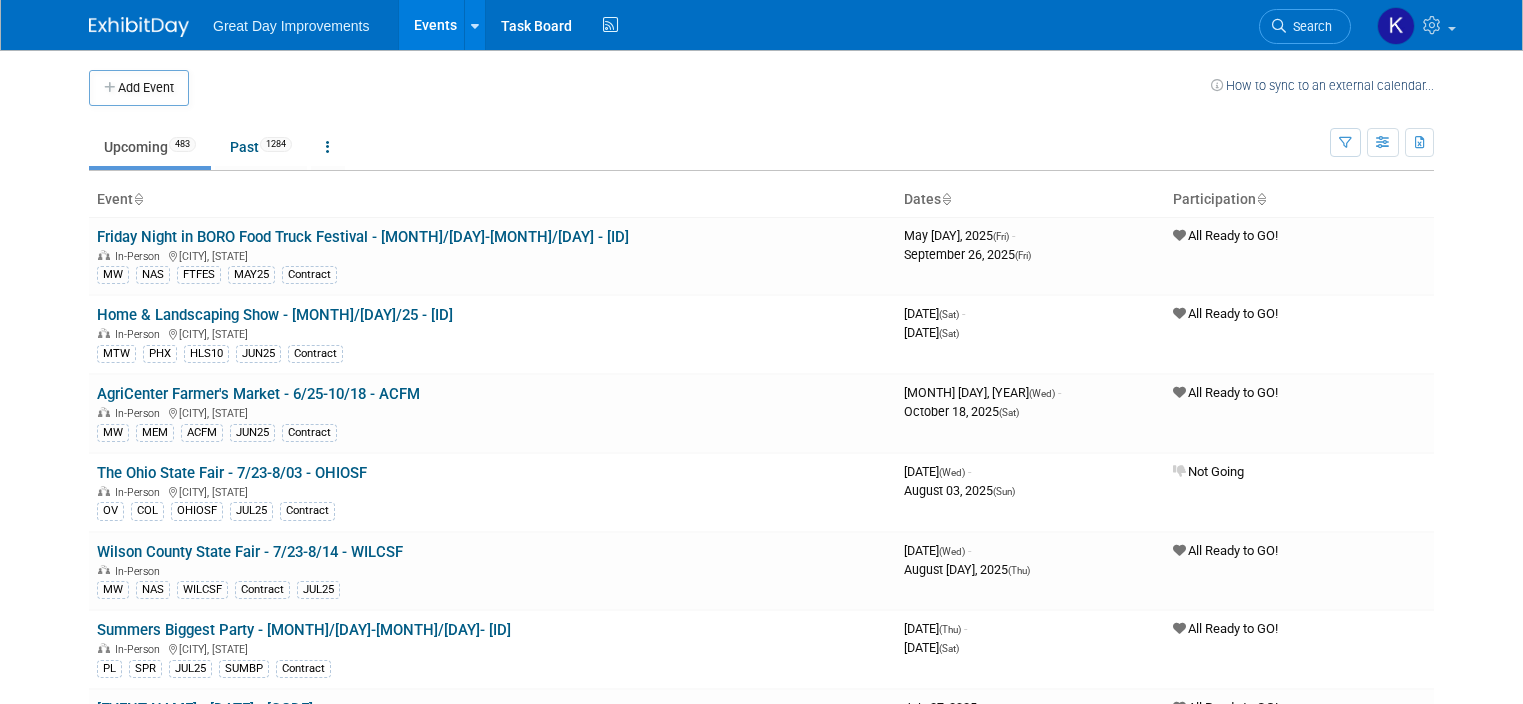 scroll, scrollTop: 0, scrollLeft: 0, axis: both 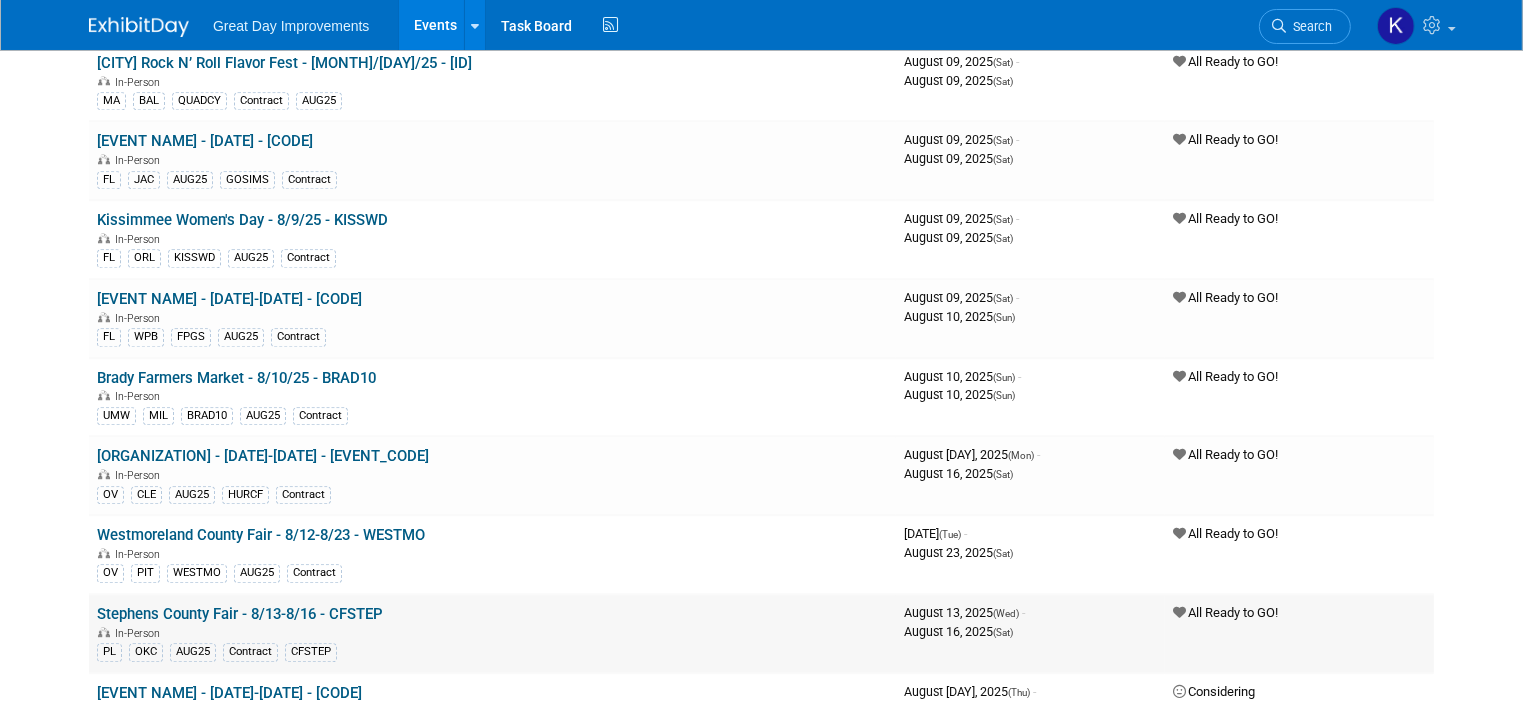click on "Stephens County Fair - 8/13-8/16 - CFSTEP" at bounding box center [240, 614] 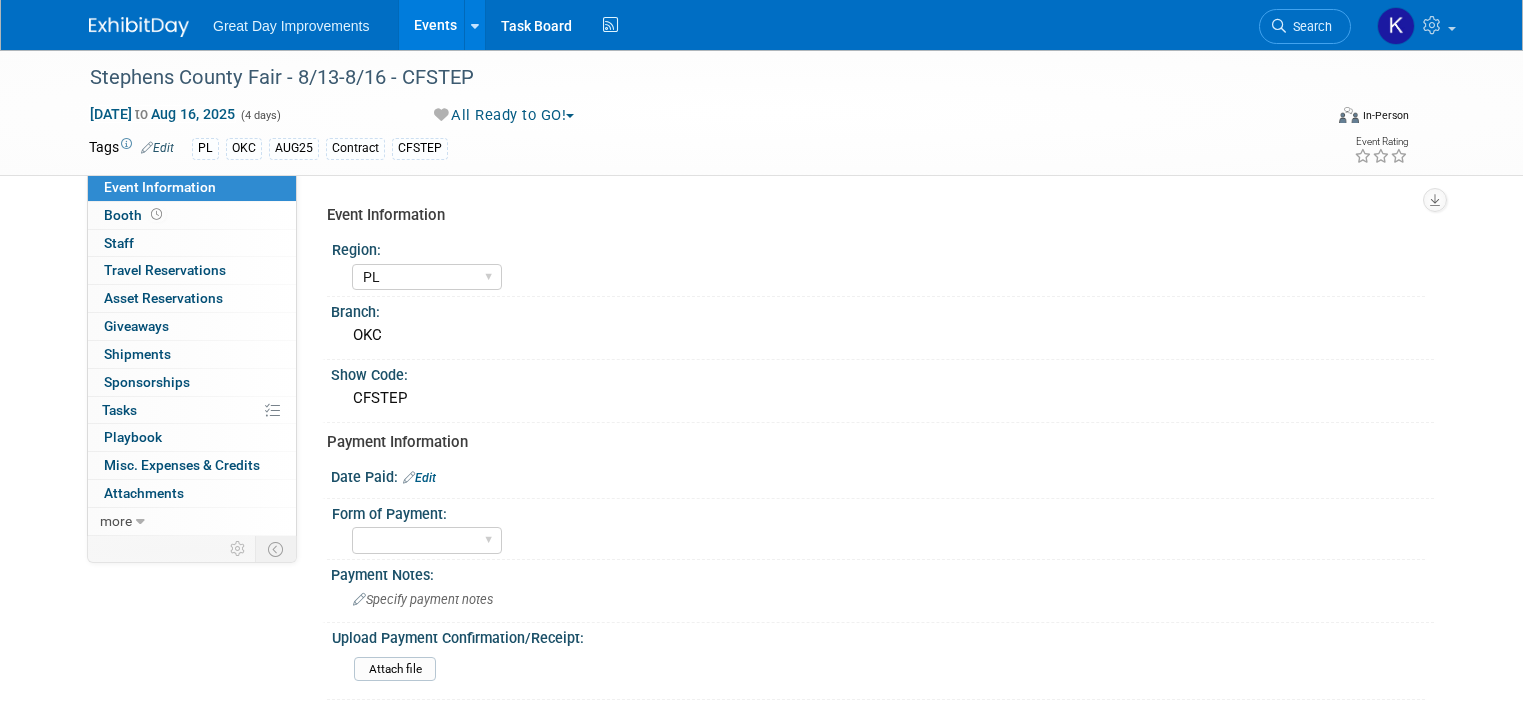 select on "PL" 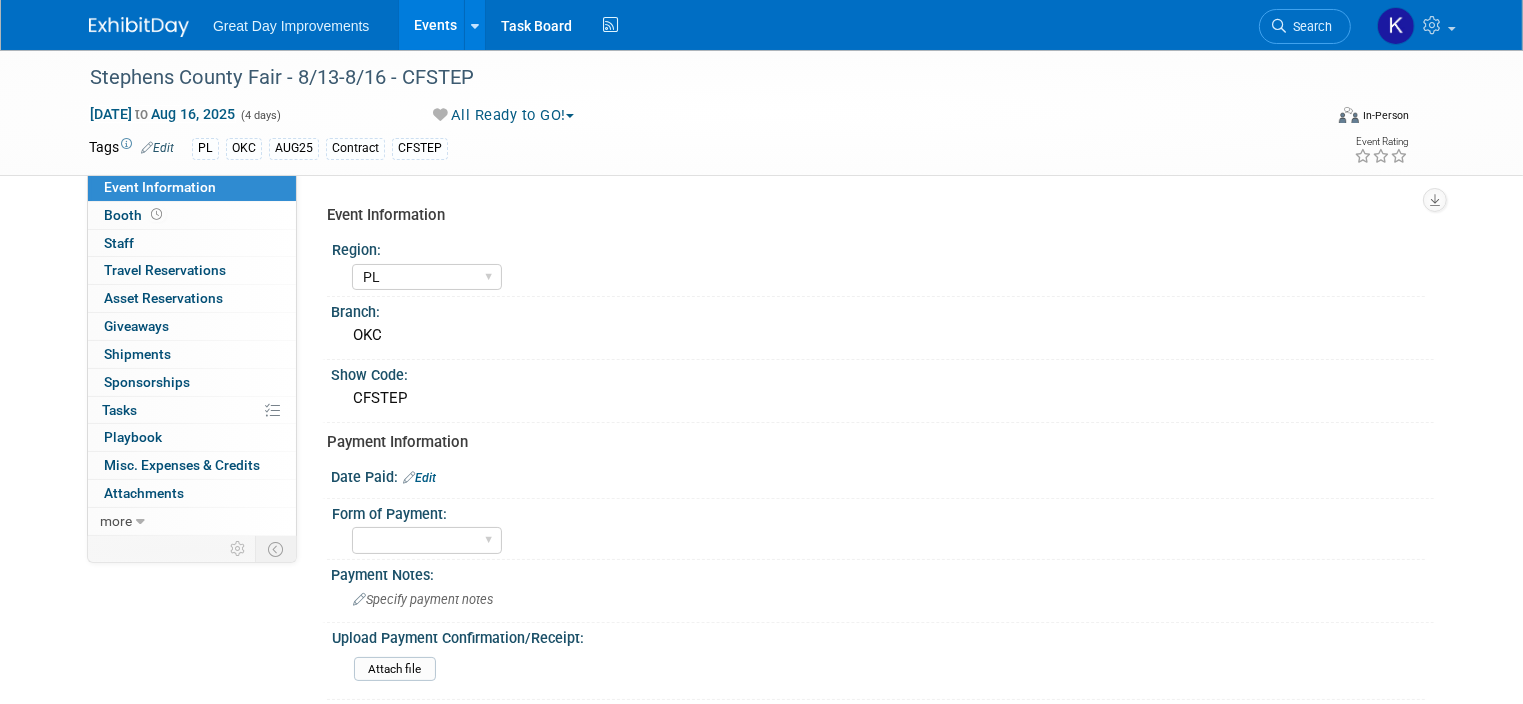 scroll, scrollTop: 0, scrollLeft: 0, axis: both 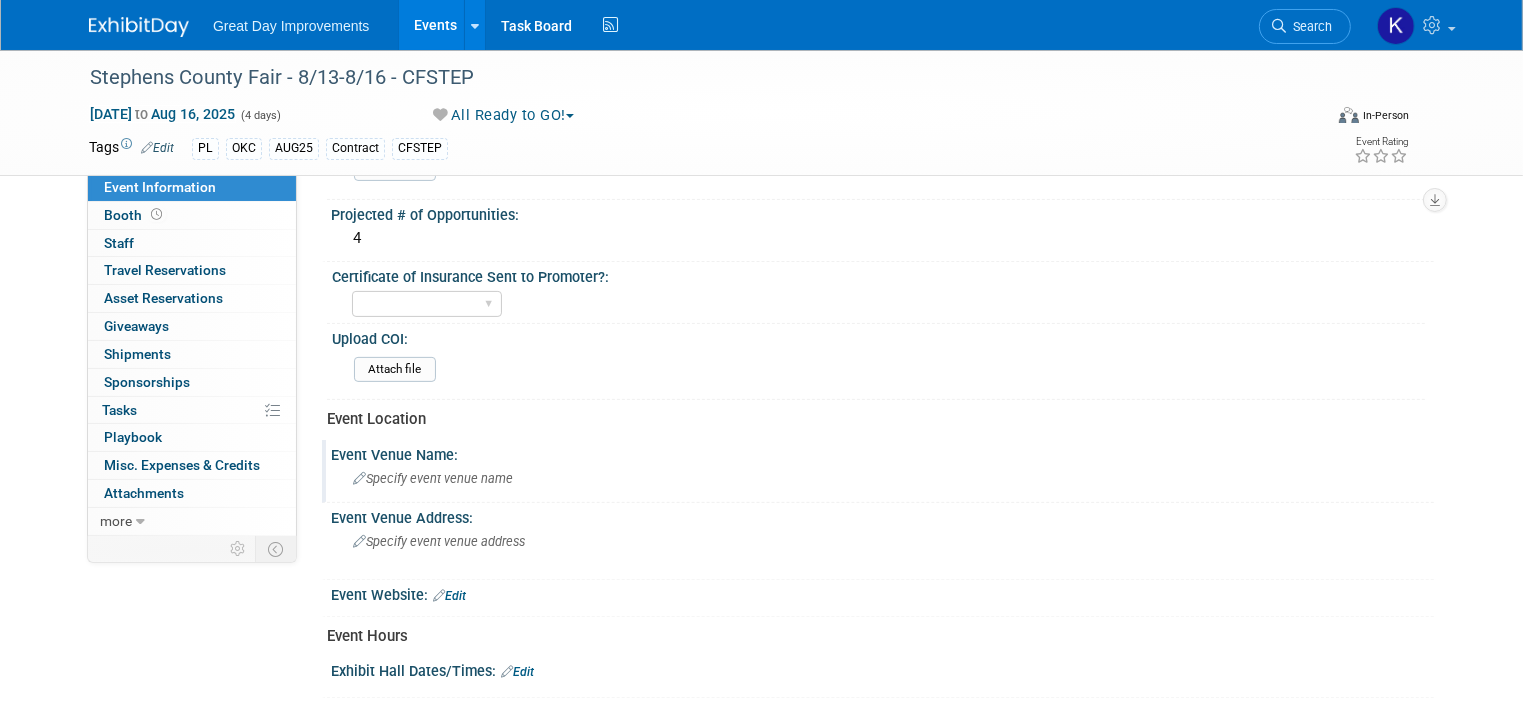 click on "Specify event venue name" at bounding box center [433, 478] 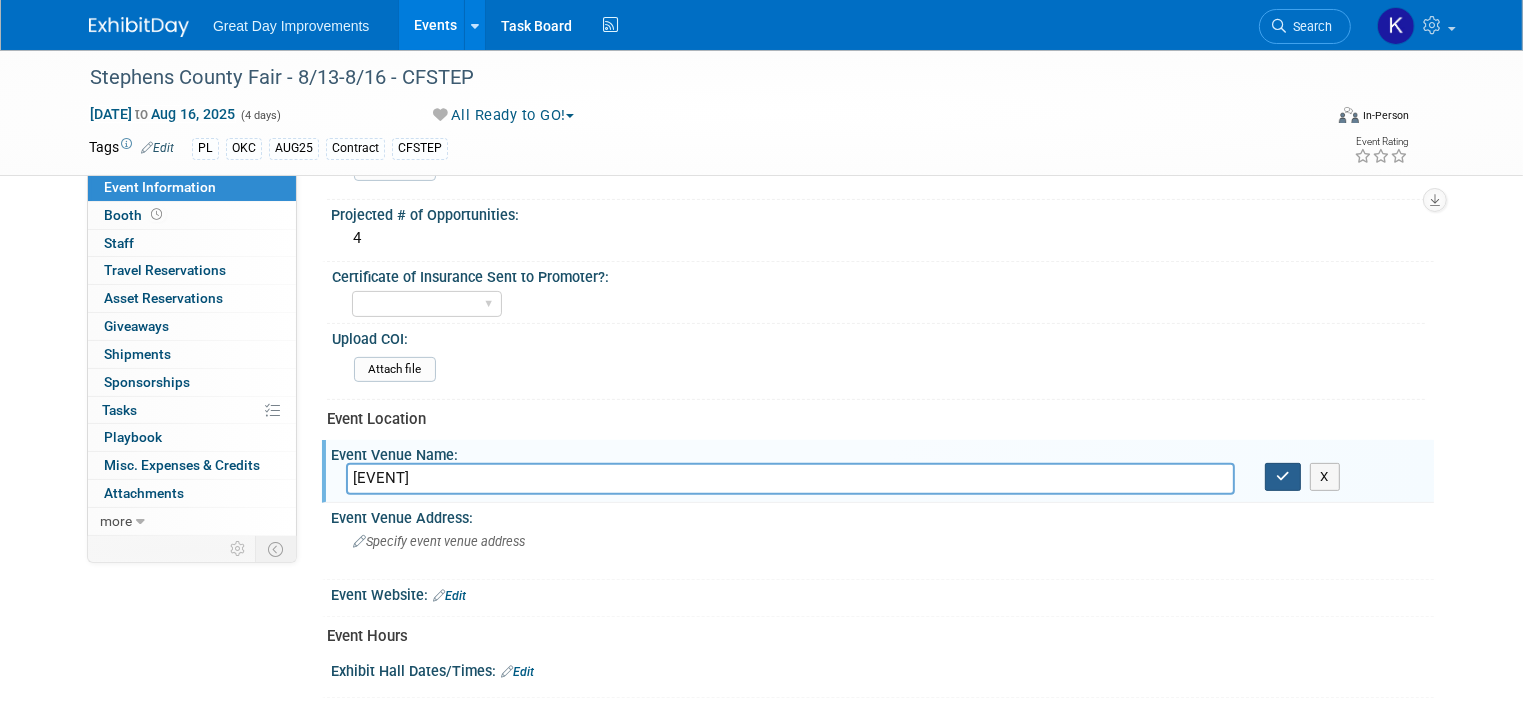 type on "[EVENT]" 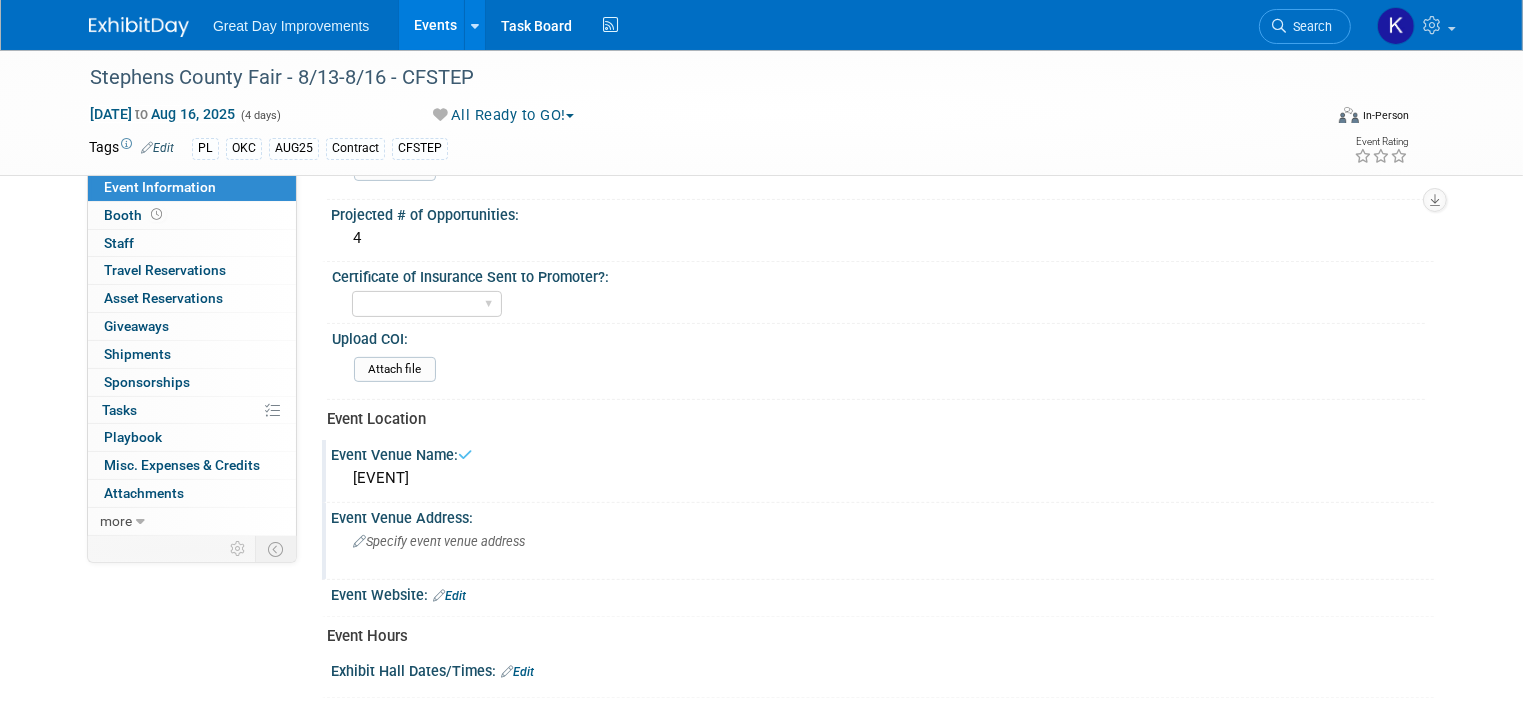 click on "Specify event venue address" at bounding box center (439, 541) 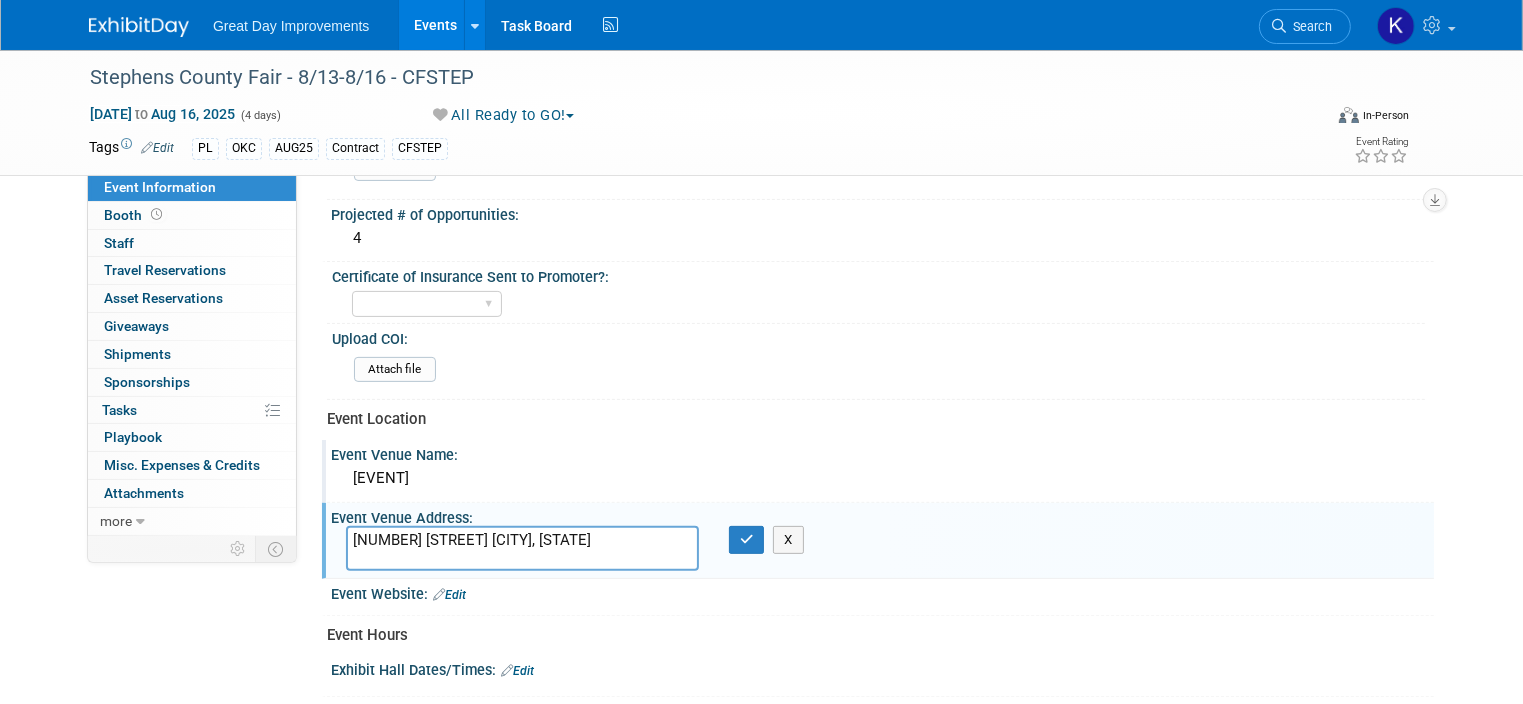 drag, startPoint x: 380, startPoint y: 540, endPoint x: 864, endPoint y: 367, distance: 513.9893 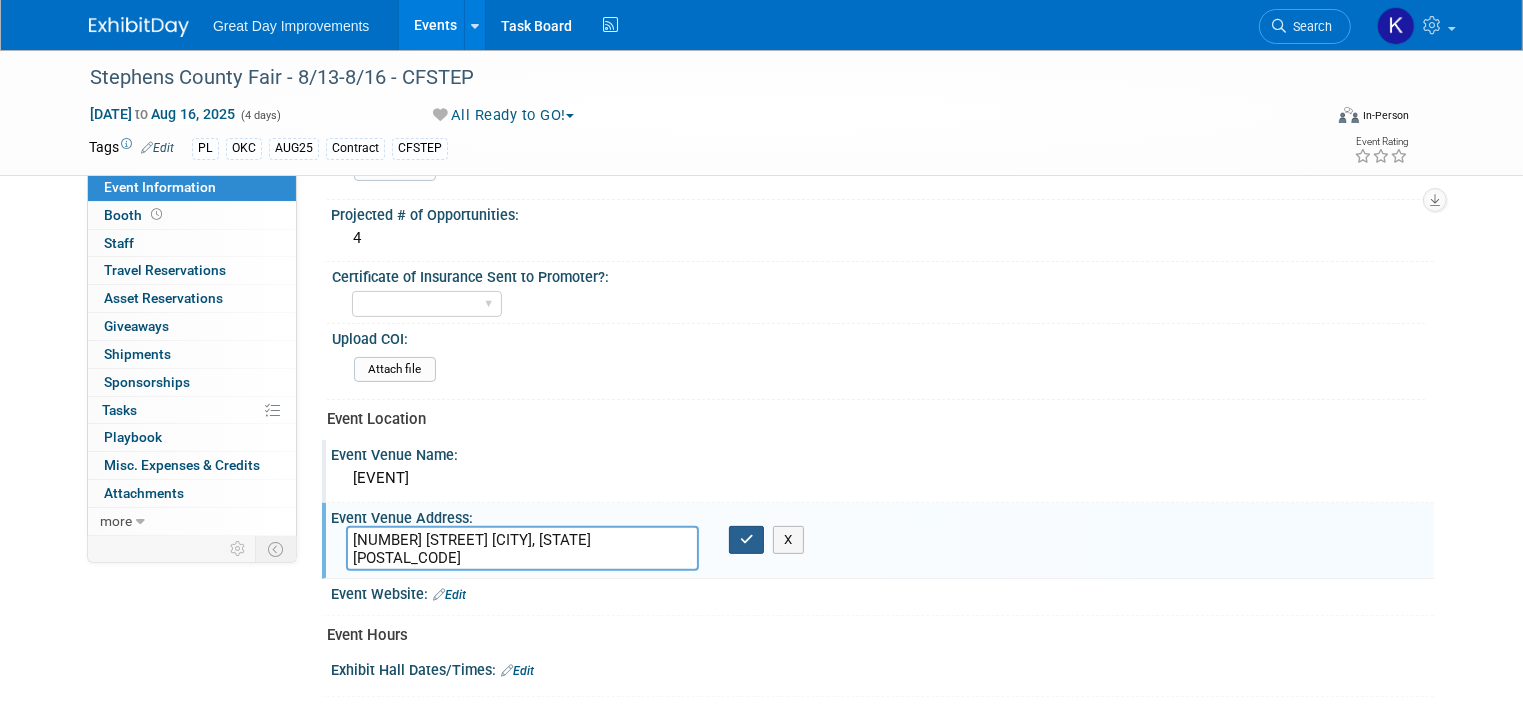 type on "2002 S. 13th Duncan, Ok 73533" 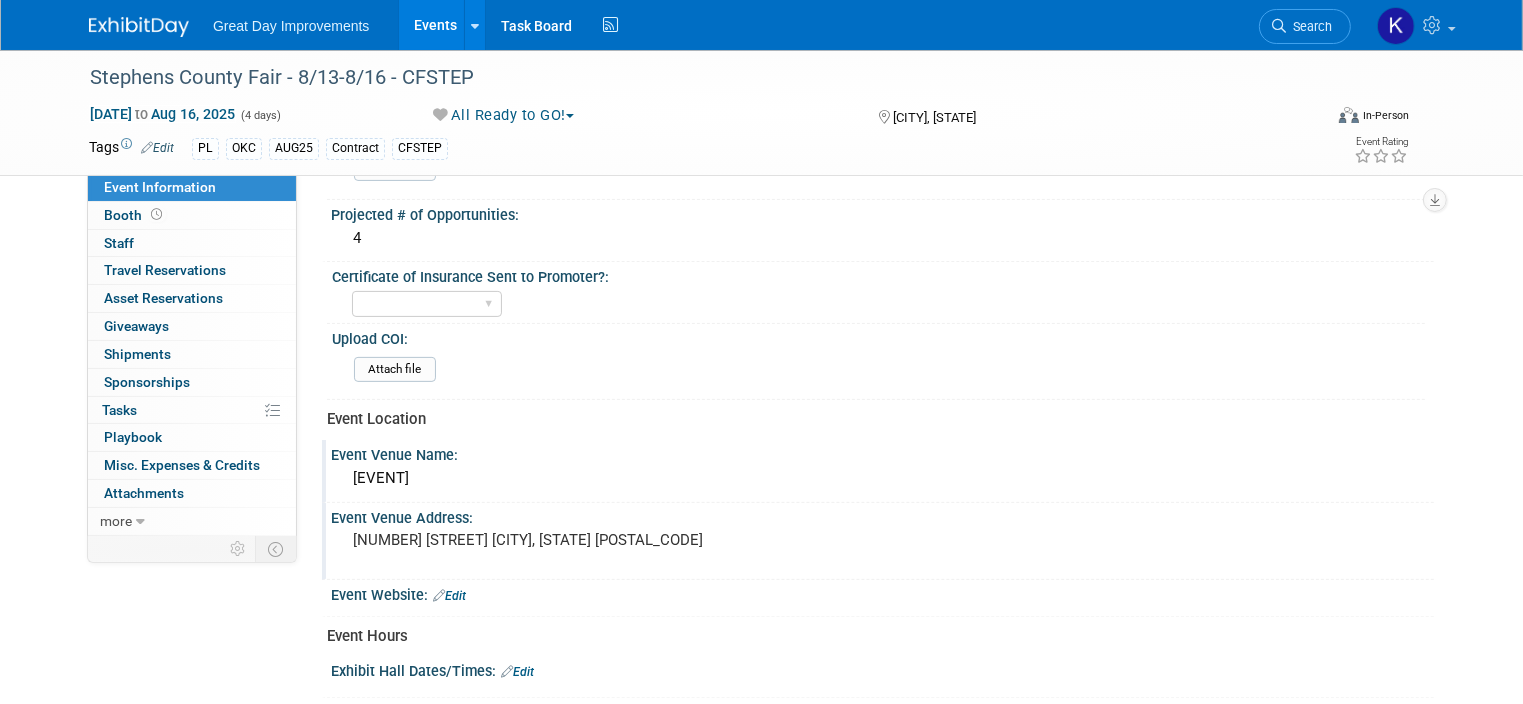 click on "Edit" at bounding box center [449, 596] 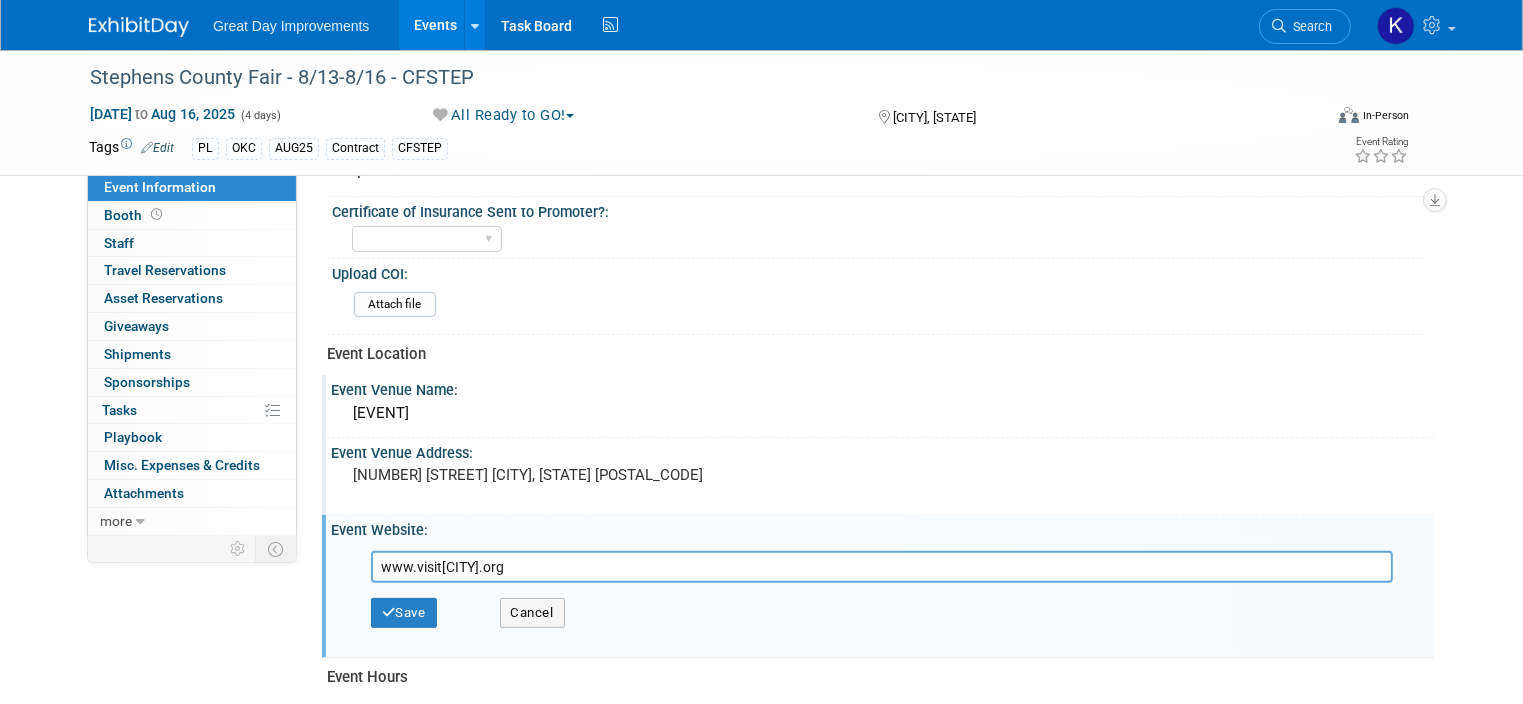 scroll, scrollTop: 600, scrollLeft: 0, axis: vertical 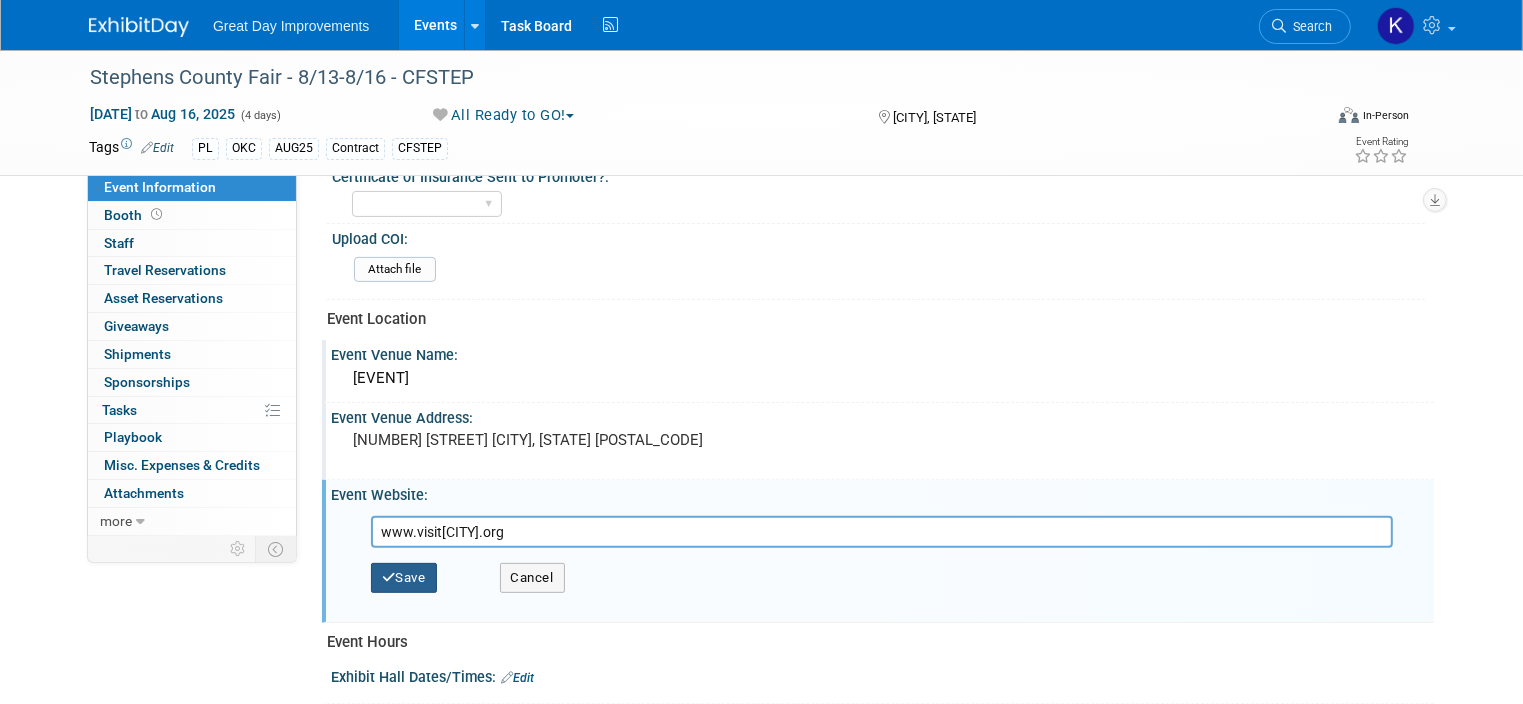 type on "www.visitduncan.org" 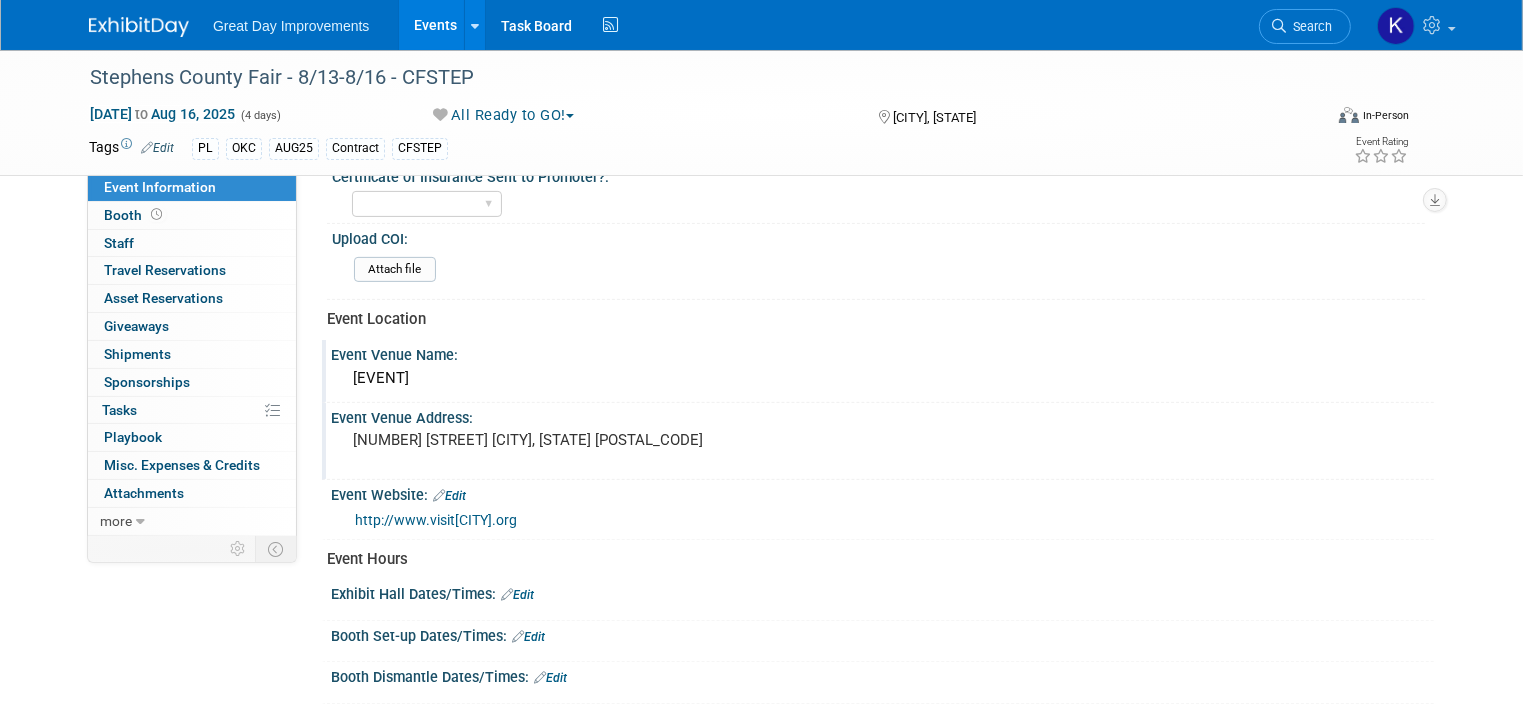 click on "Edit" at bounding box center (517, 595) 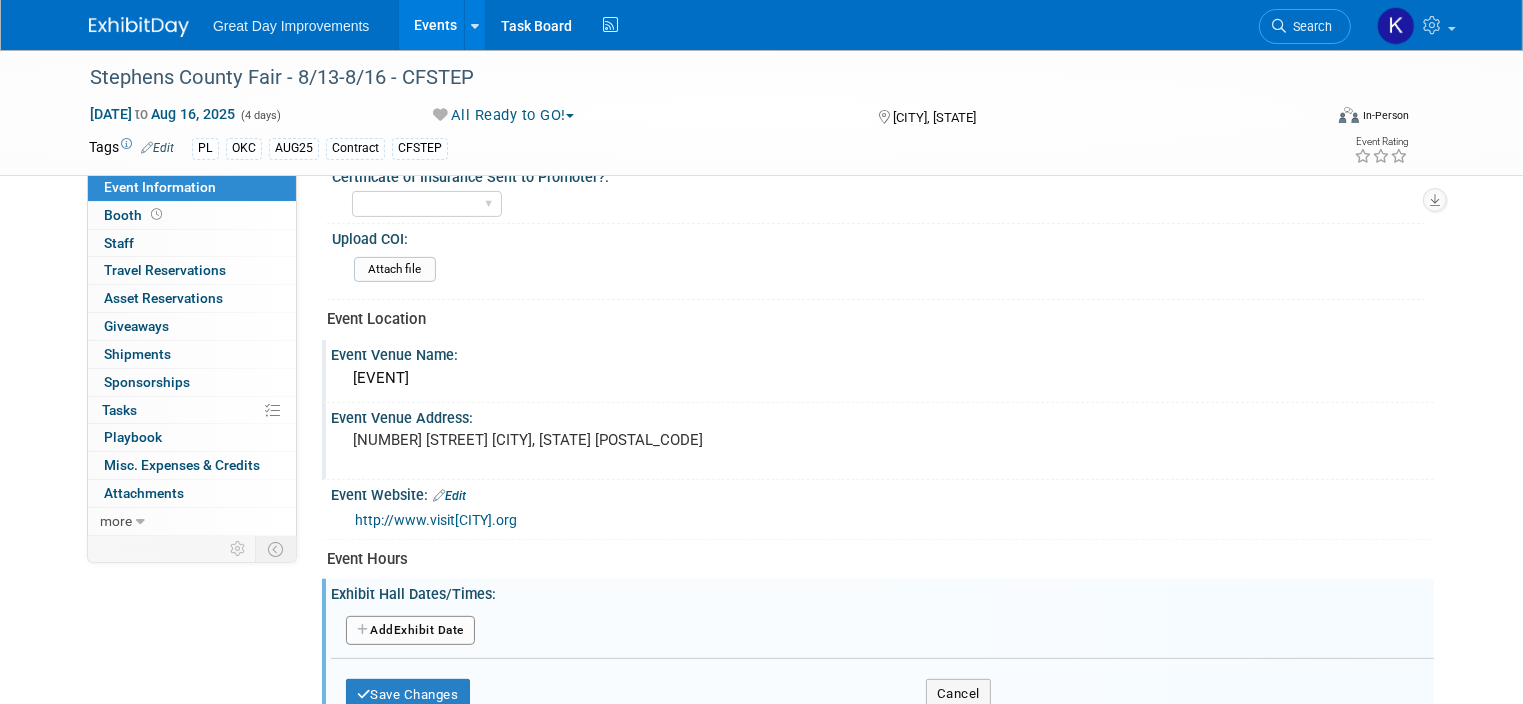 click on "Add  Another  Exhibit Date" at bounding box center (410, 631) 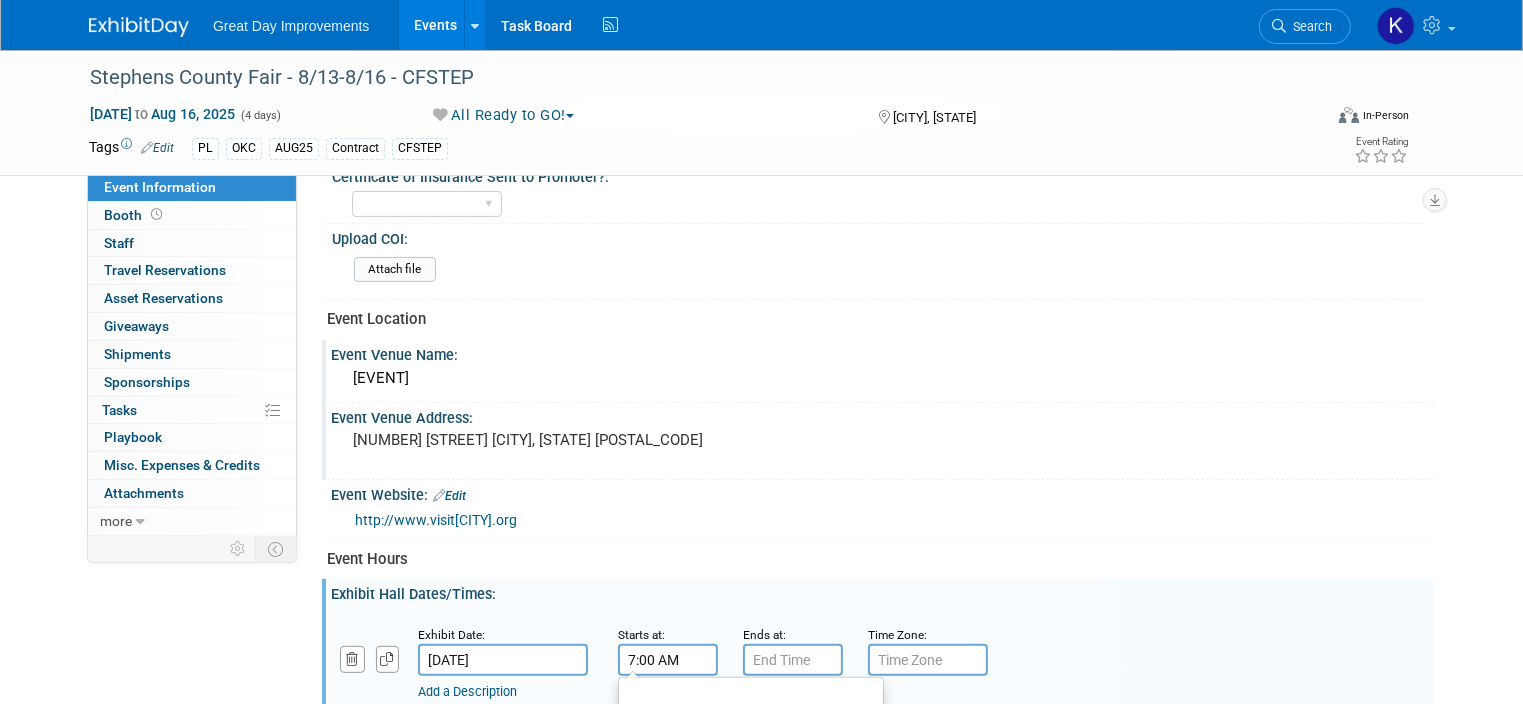 click on "7:00 AM" at bounding box center (668, 660) 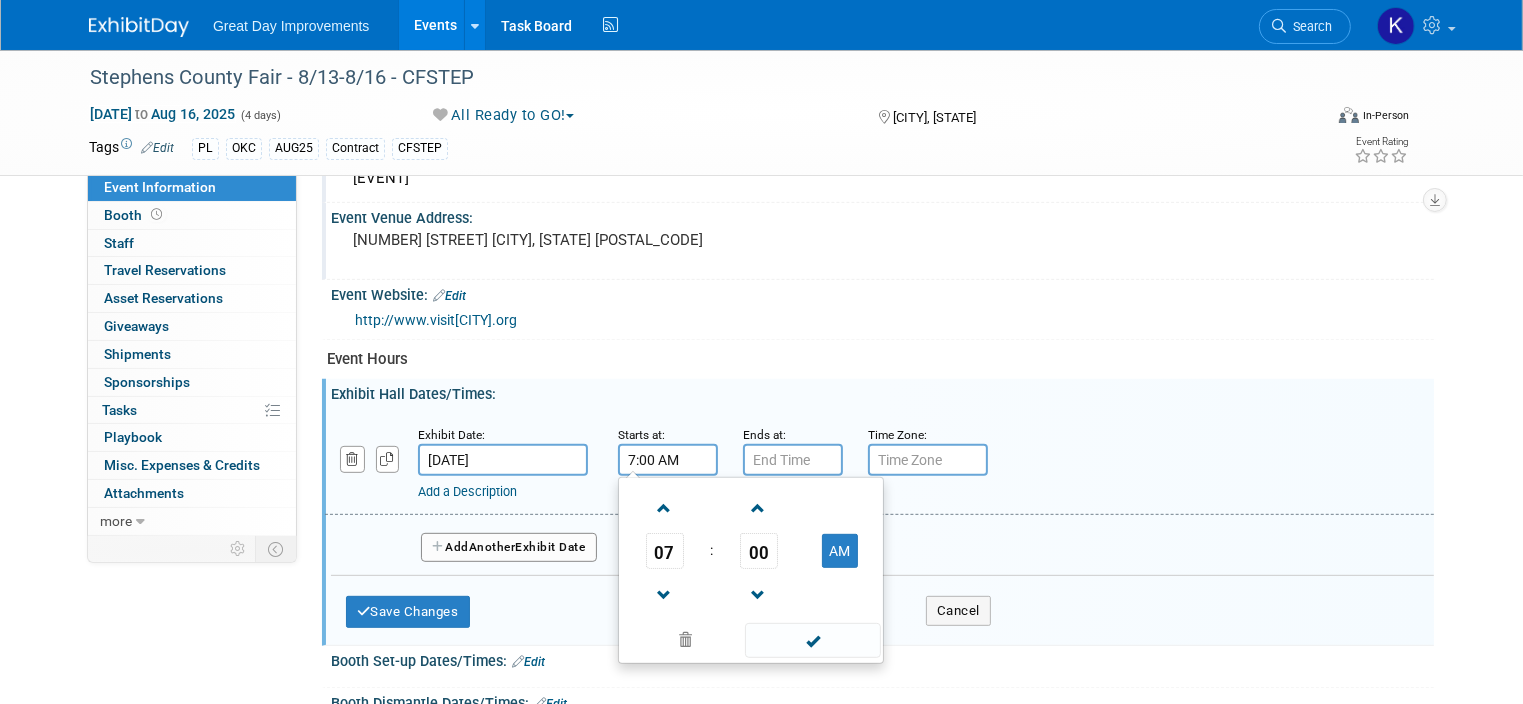 scroll, scrollTop: 900, scrollLeft: 0, axis: vertical 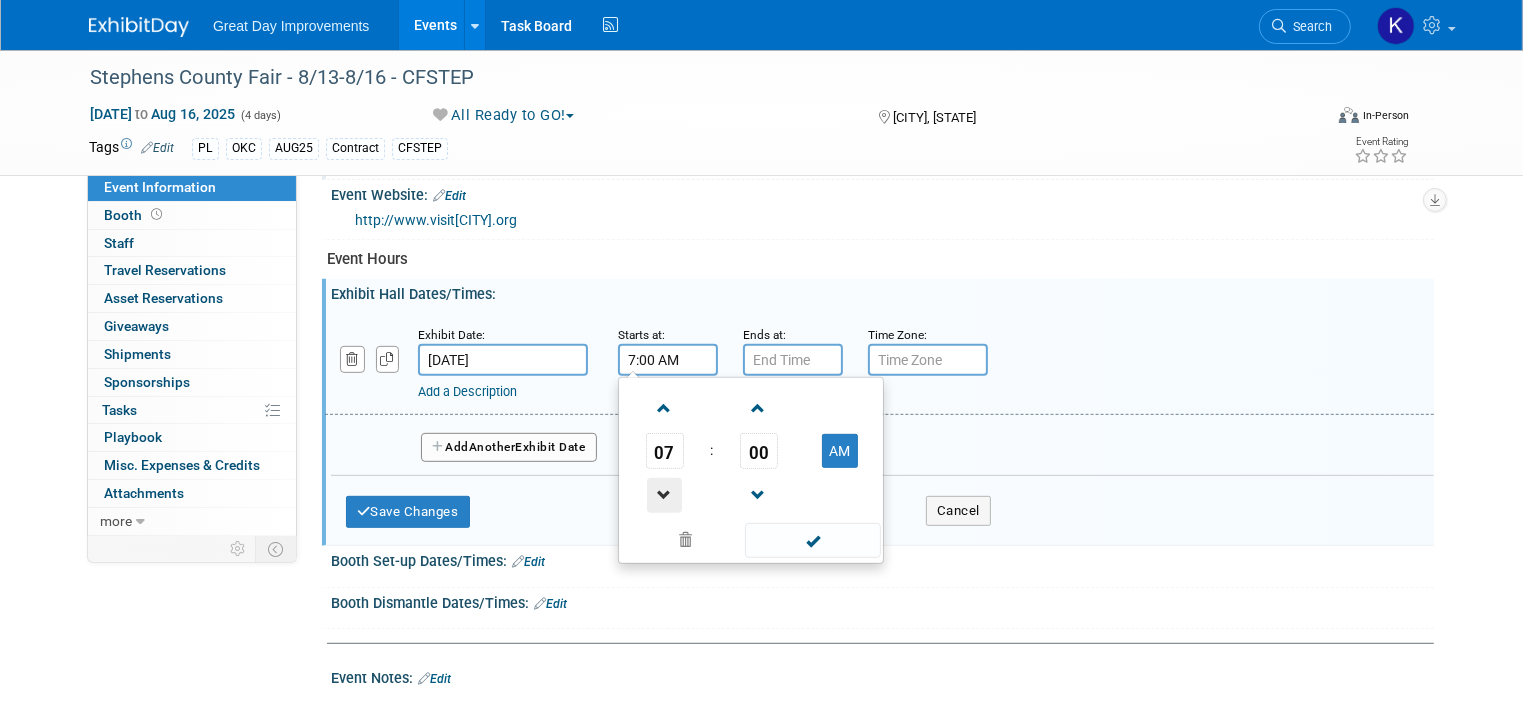click at bounding box center [664, 495] 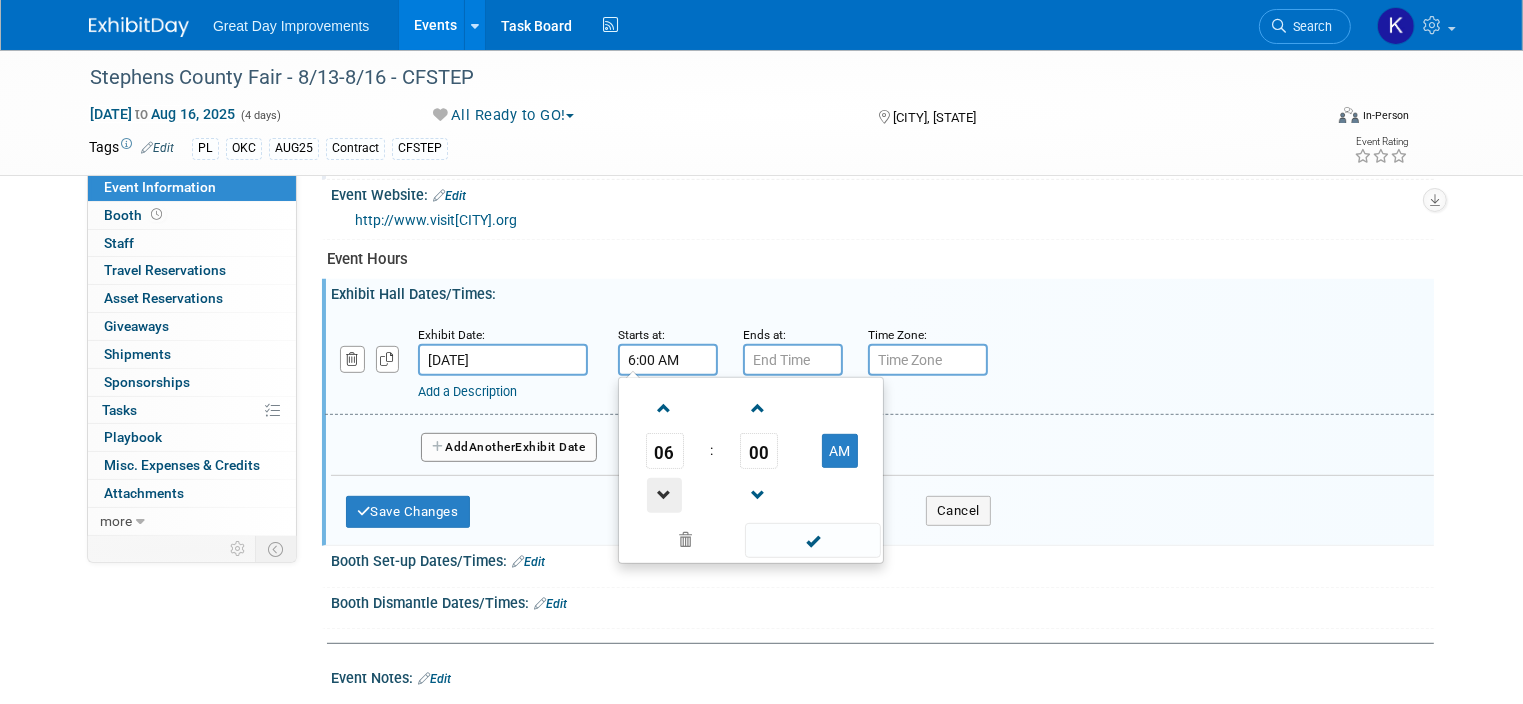 click at bounding box center (664, 495) 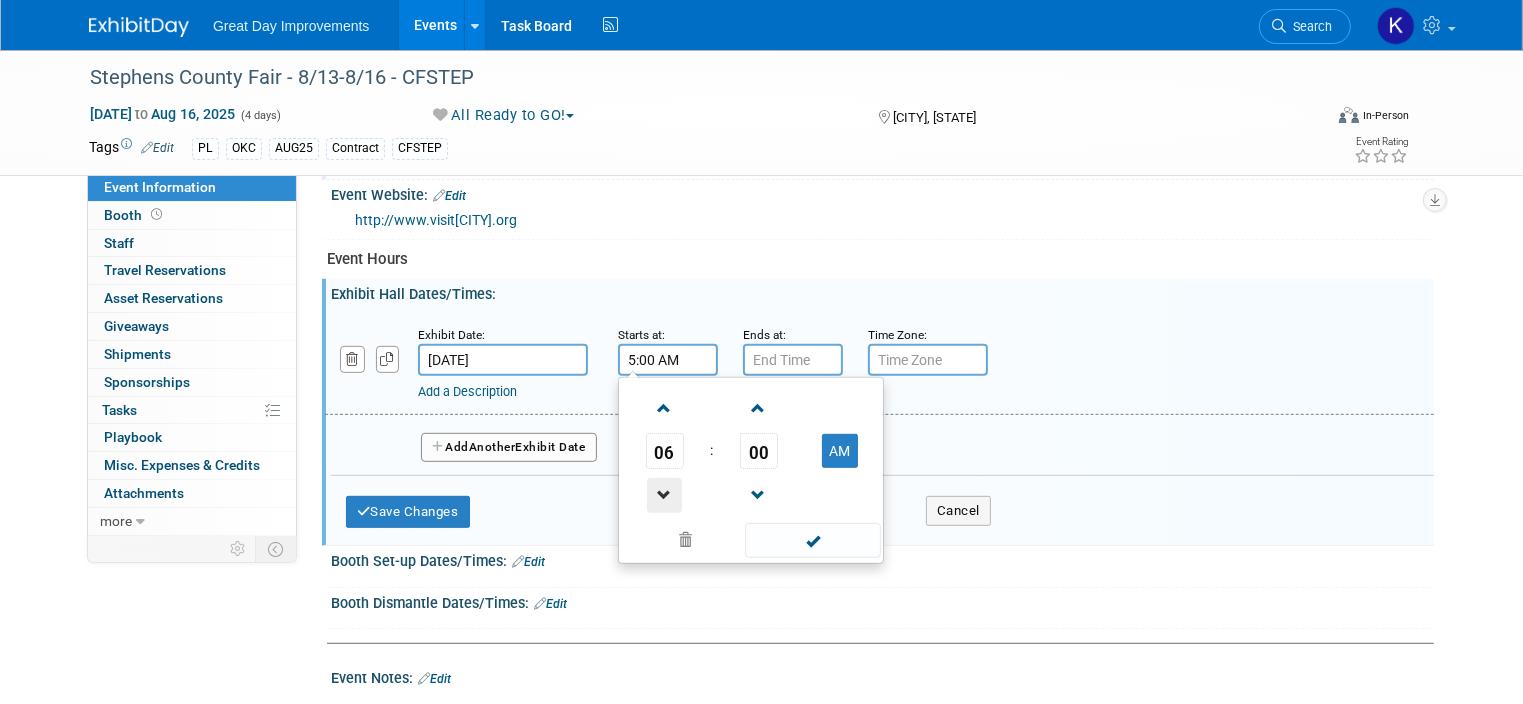 click at bounding box center [664, 495] 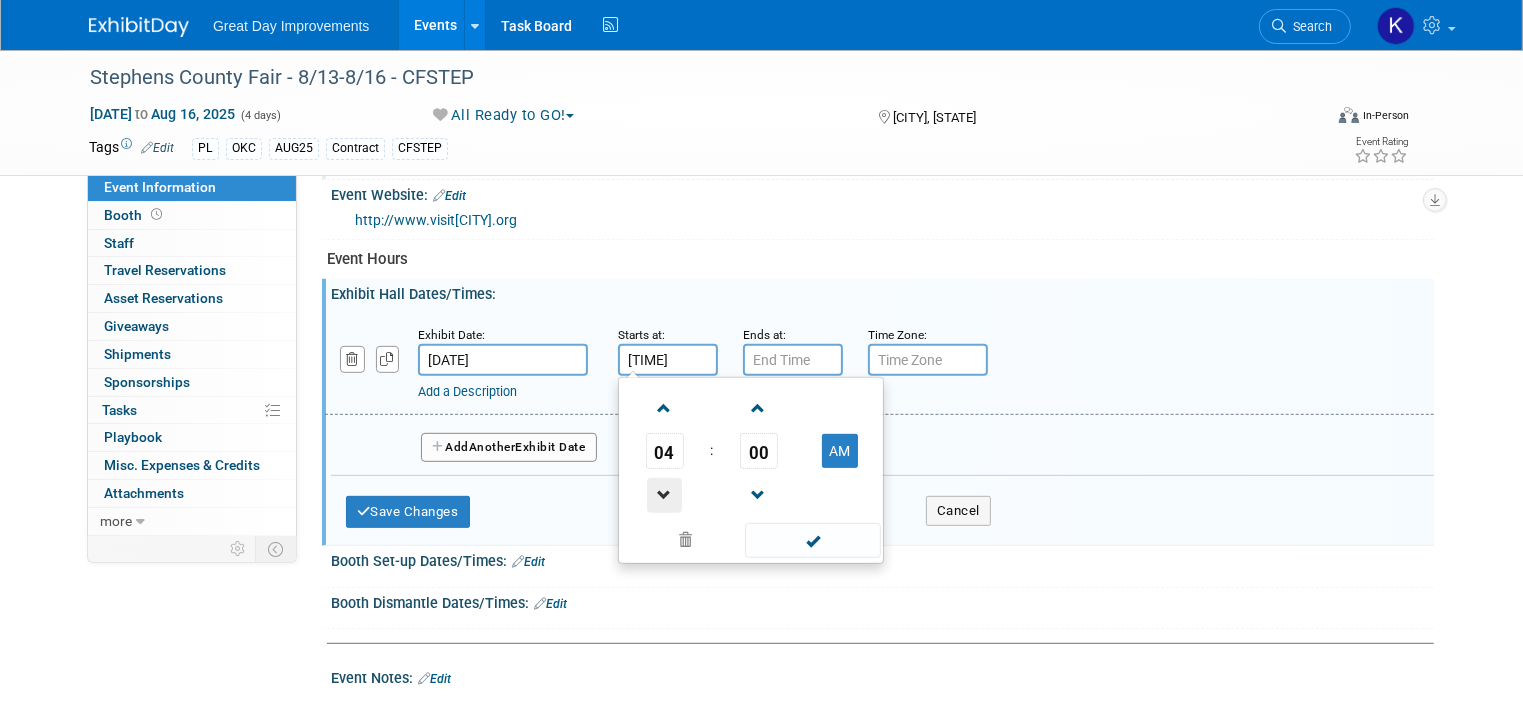 click at bounding box center [664, 495] 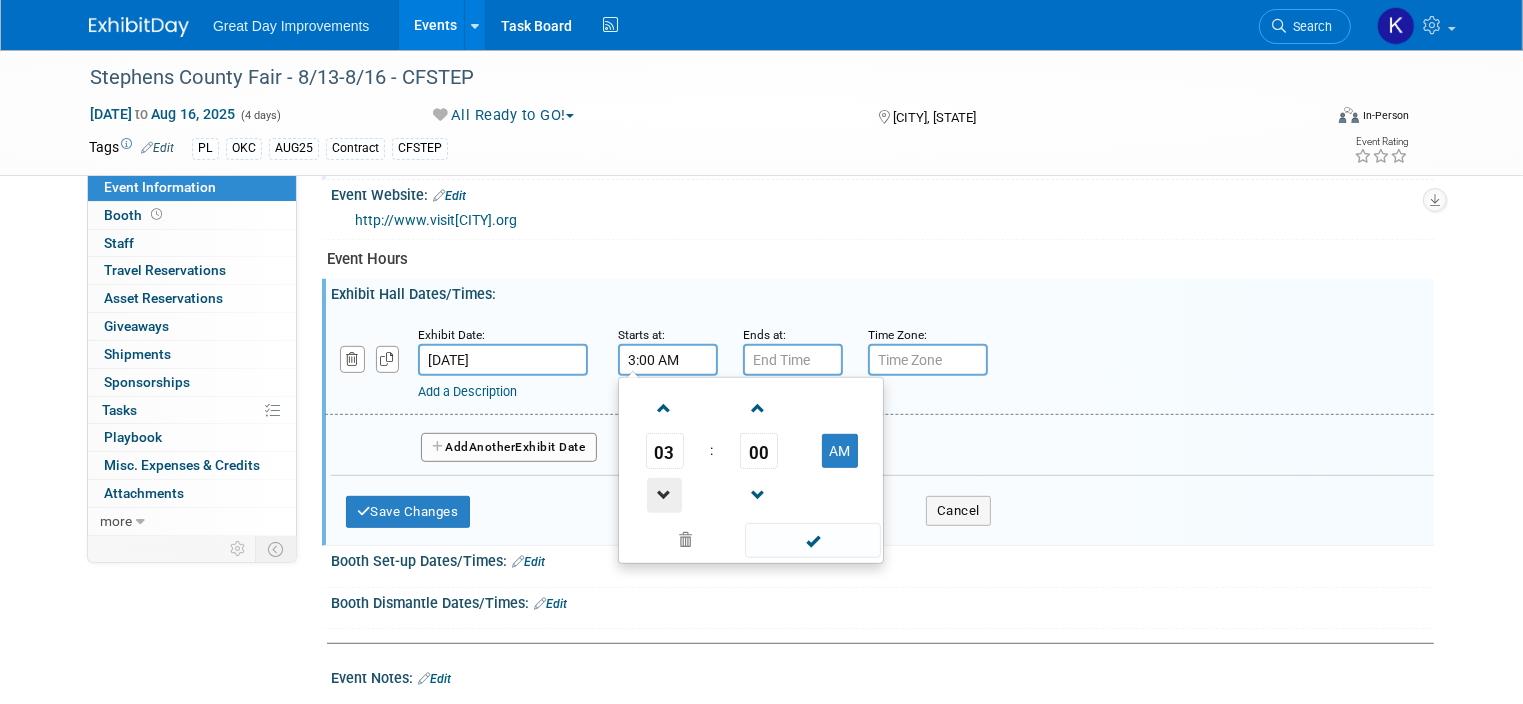click at bounding box center (664, 495) 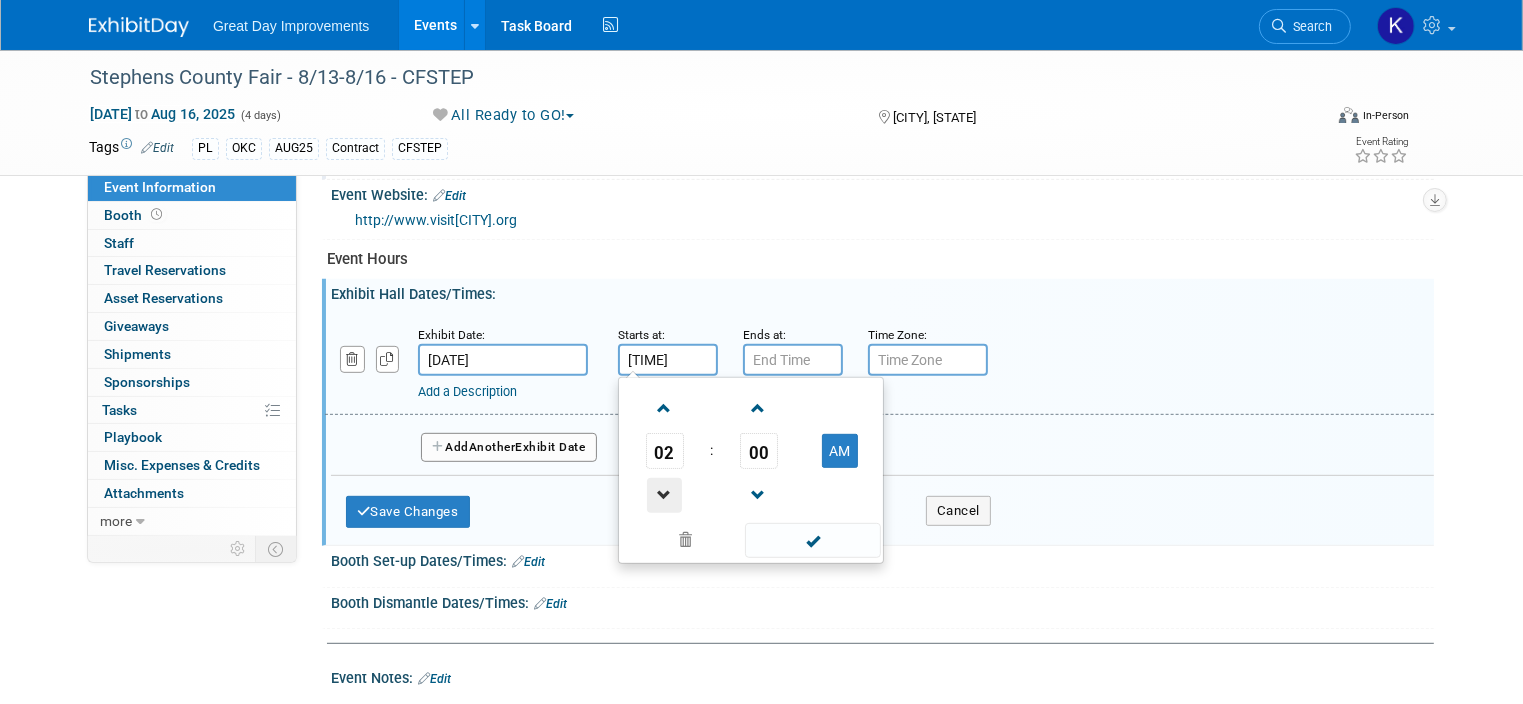 click at bounding box center (664, 495) 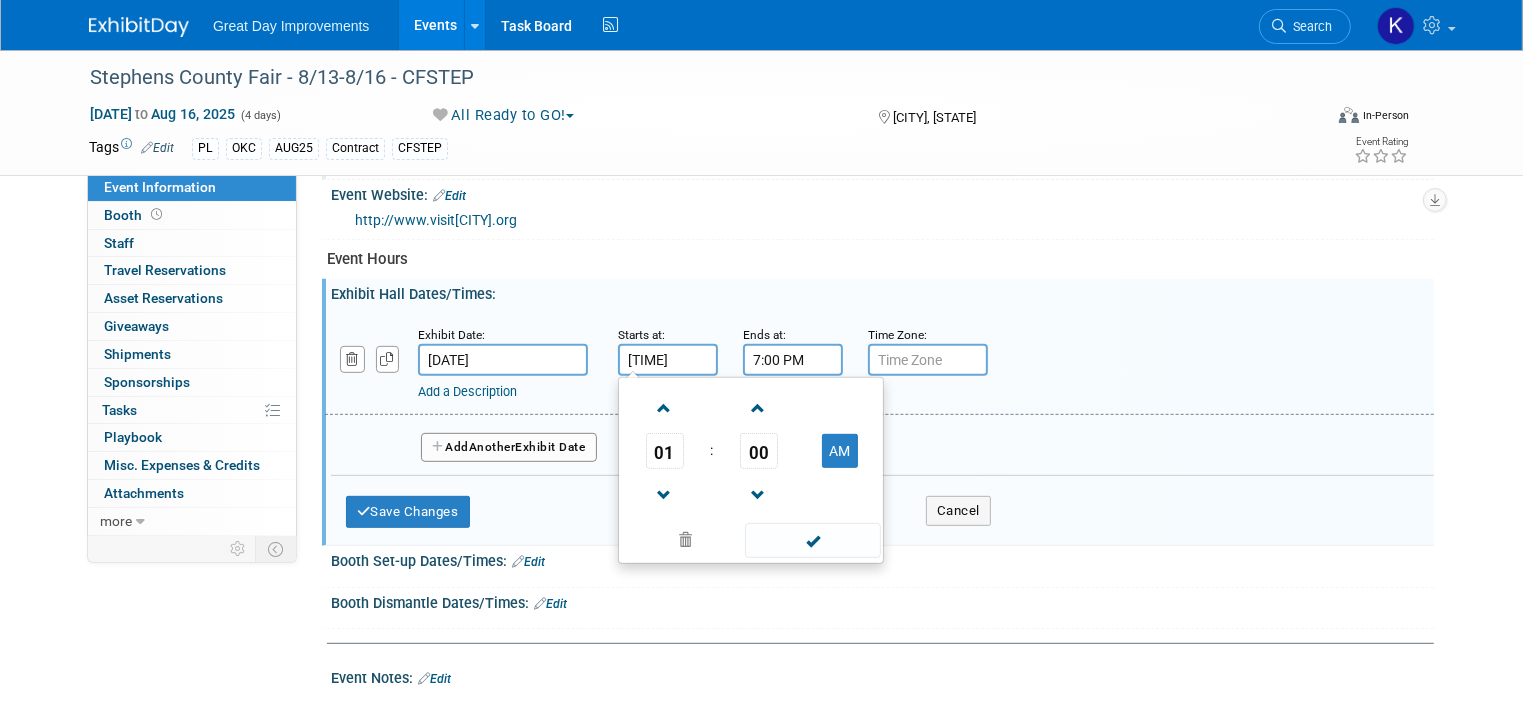 click on "7:00 PM" at bounding box center [793, 360] 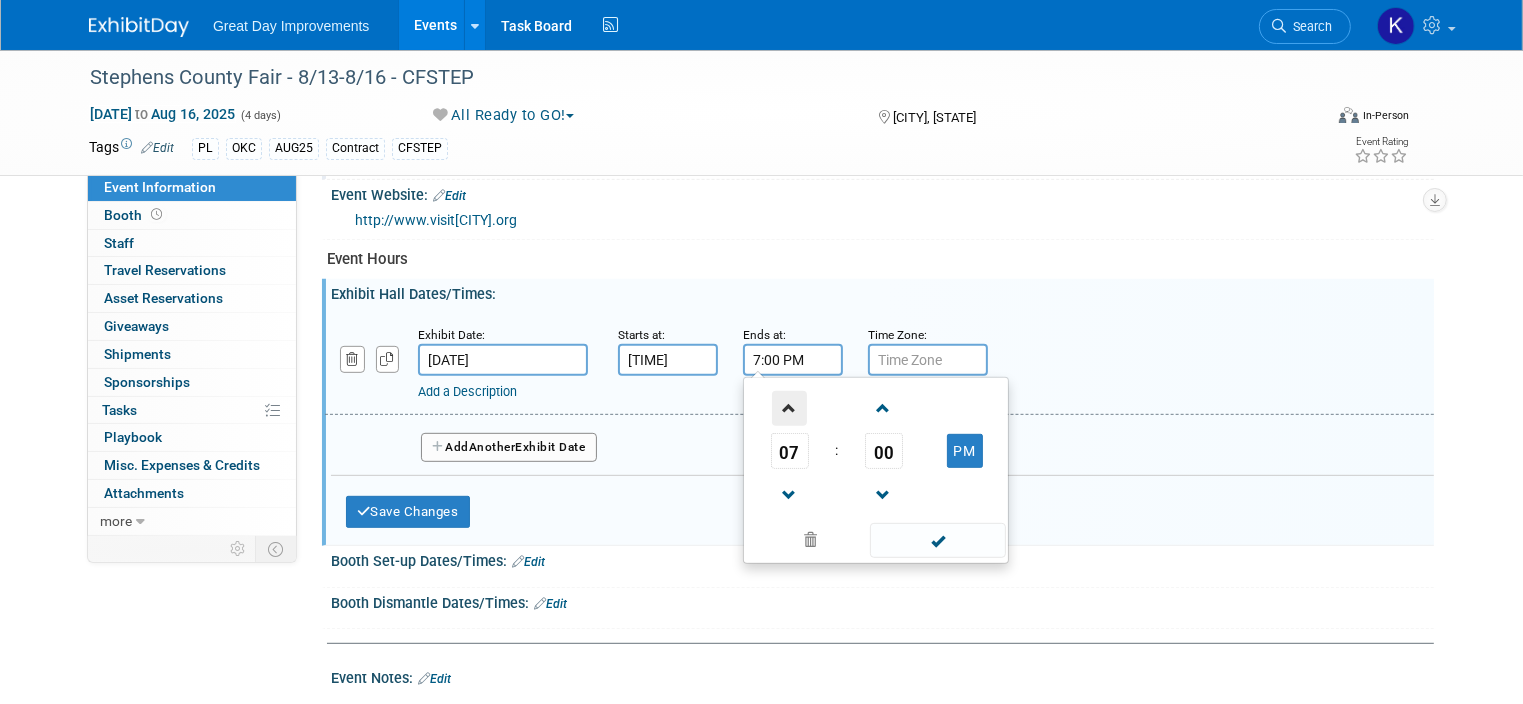 click at bounding box center (789, 408) 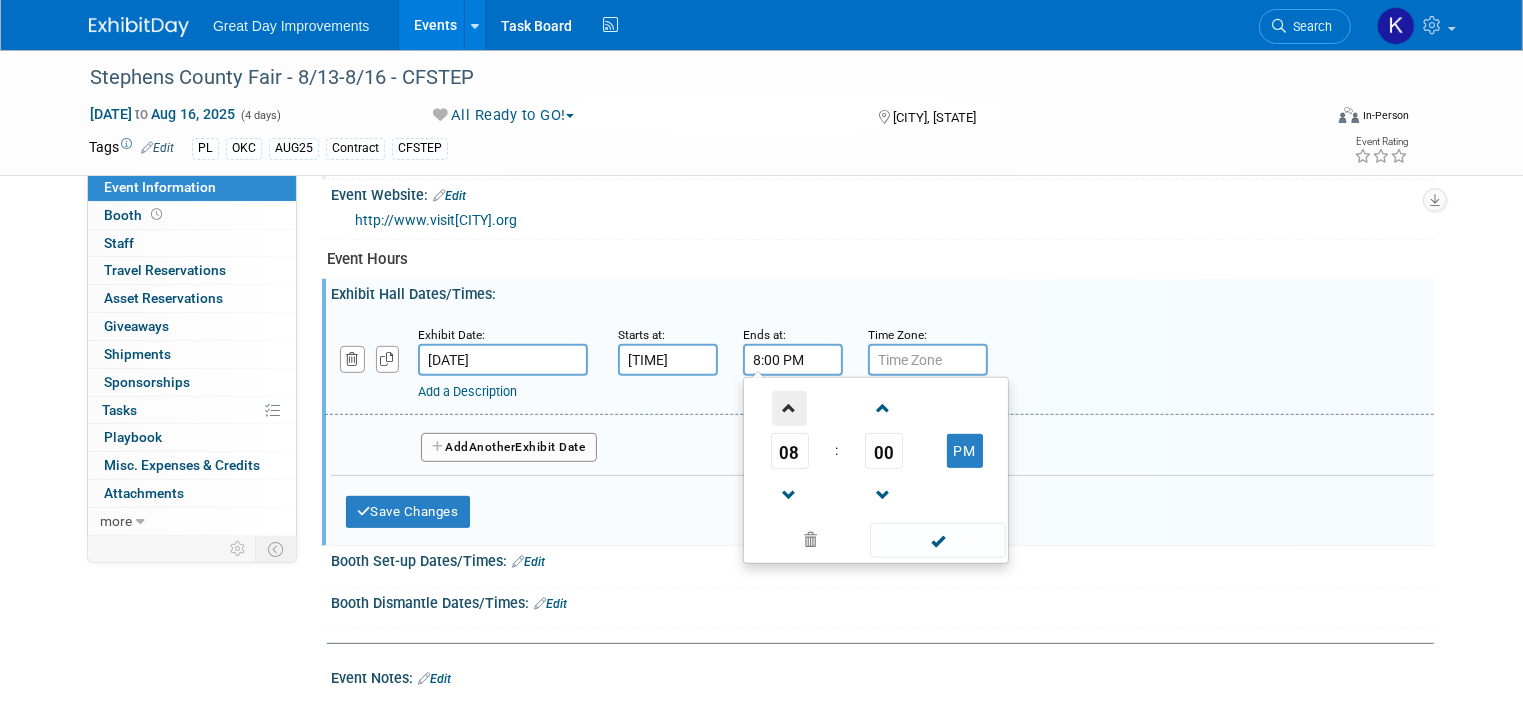 click at bounding box center [789, 408] 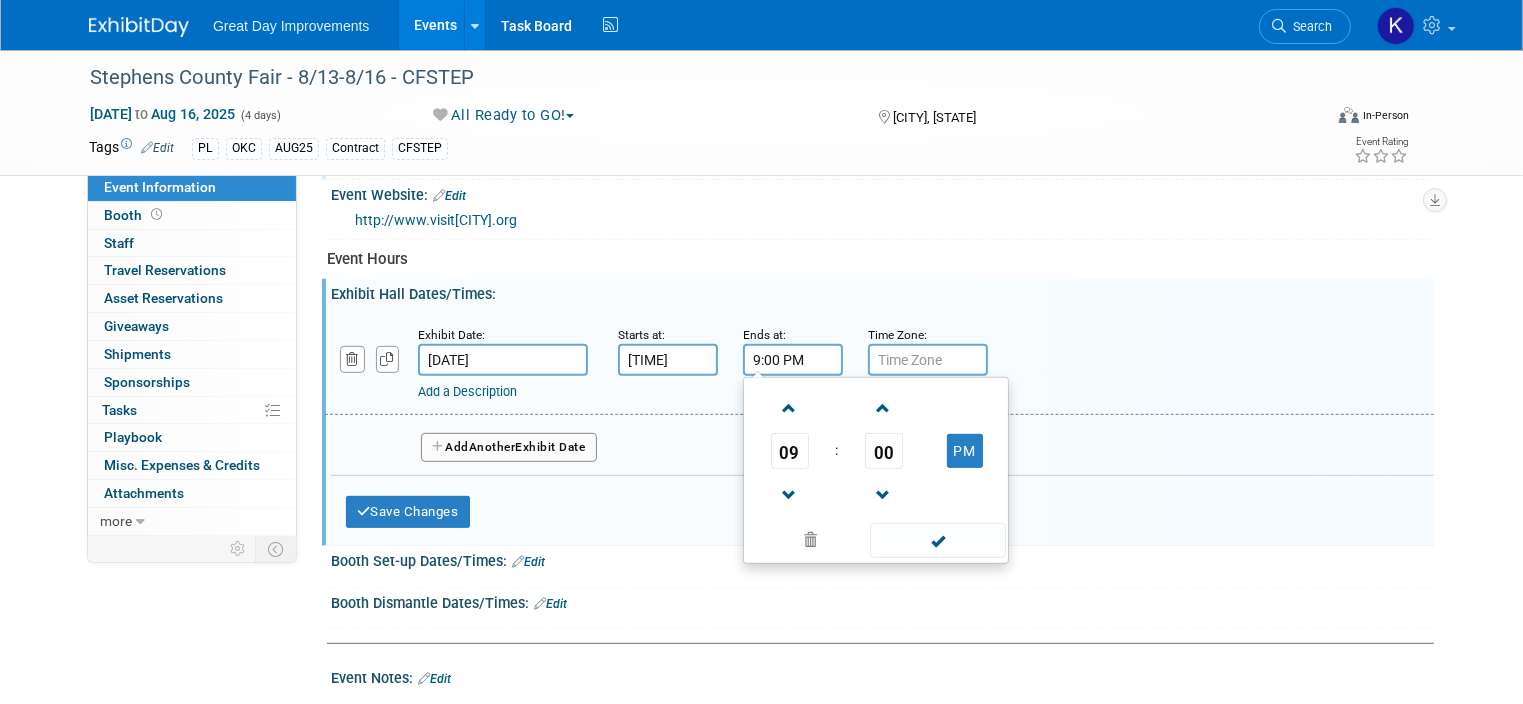 click on "Add  Another  Exhibit Date" at bounding box center (882, 441) 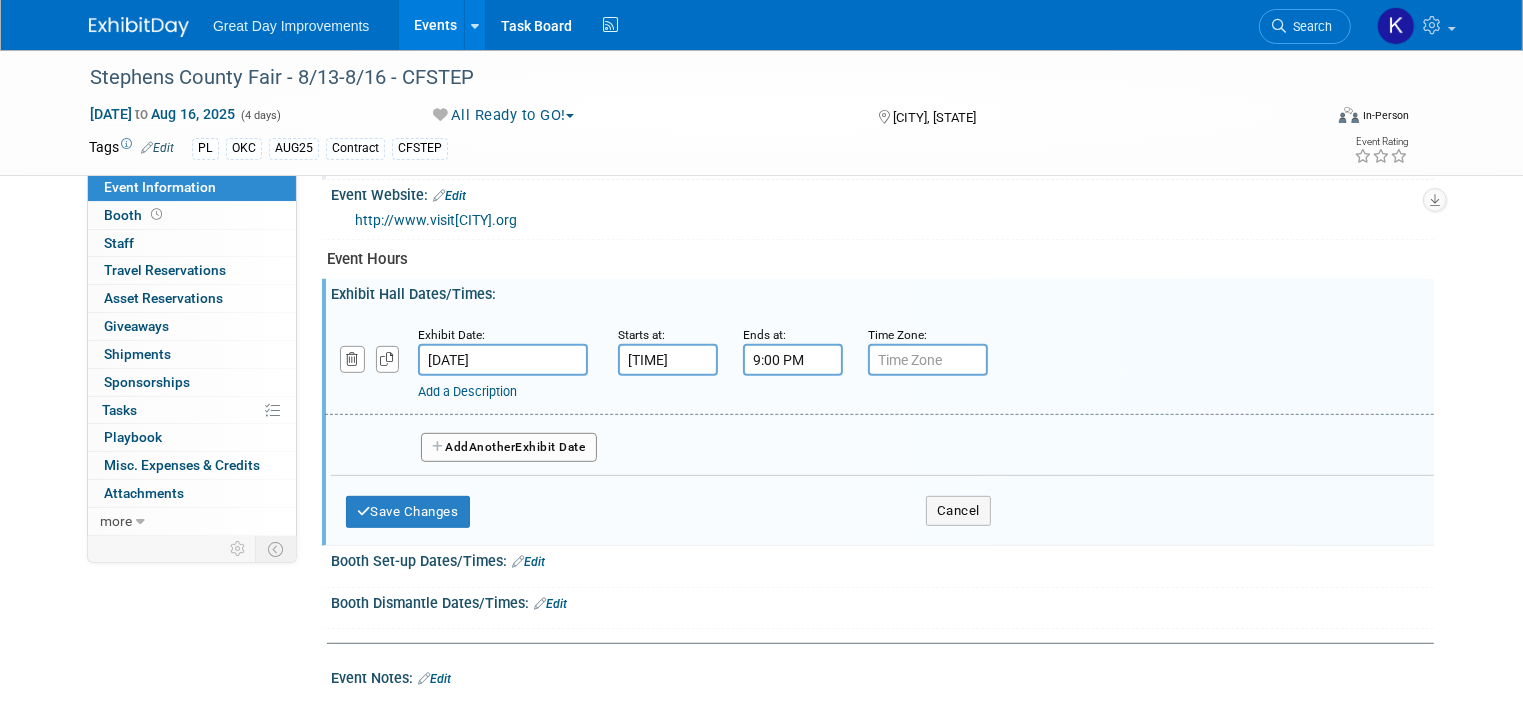 click on "Add  Another  Exhibit Date" at bounding box center (509, 448) 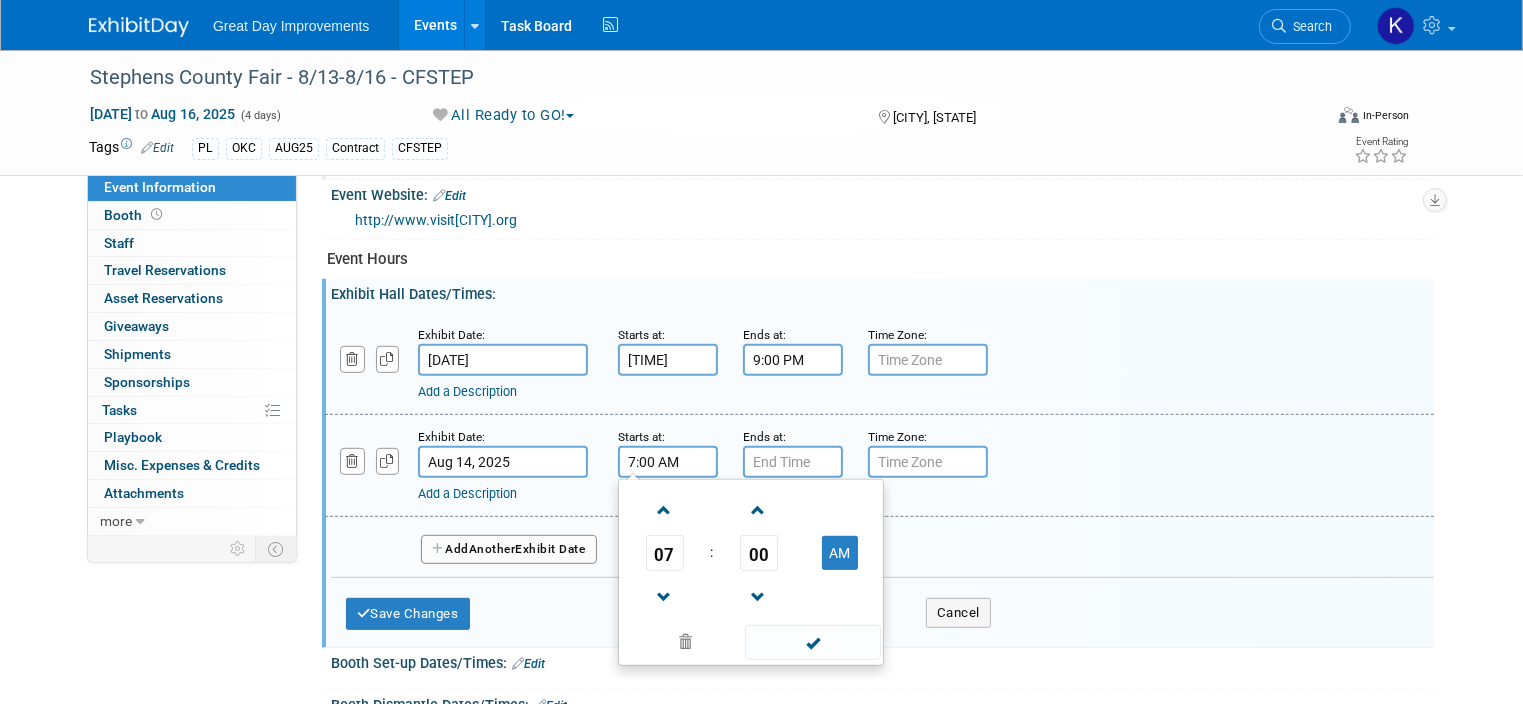click on "7:00 AM" at bounding box center [668, 462] 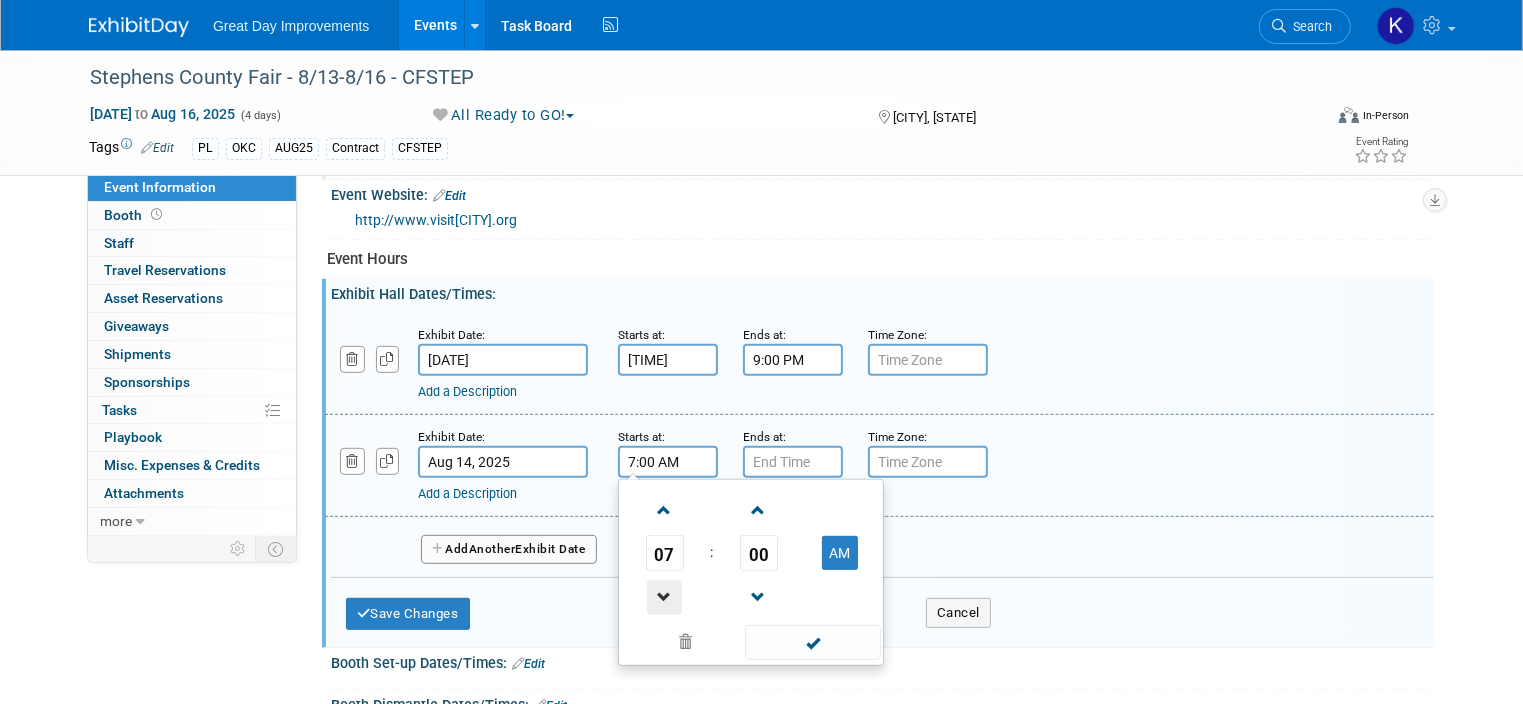 click at bounding box center [664, 597] 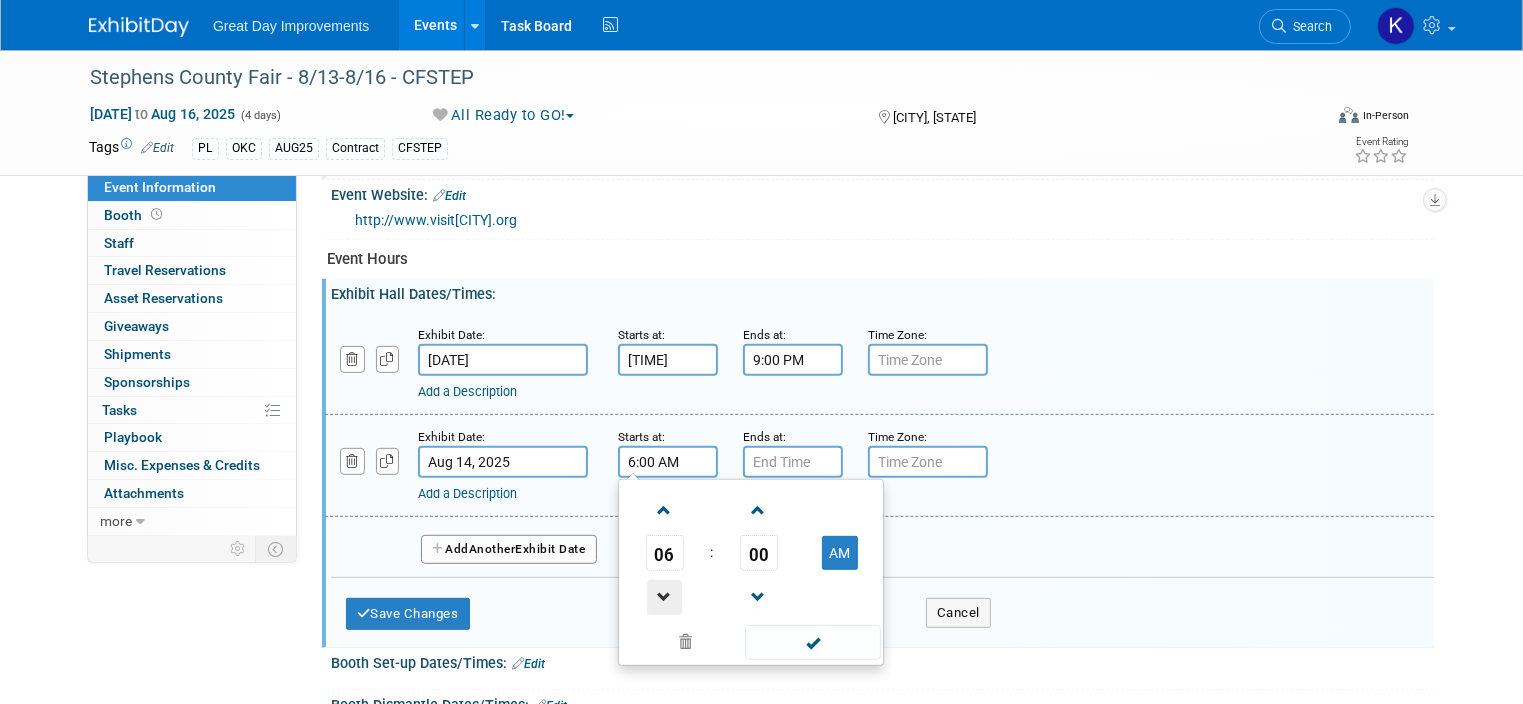 click at bounding box center [664, 597] 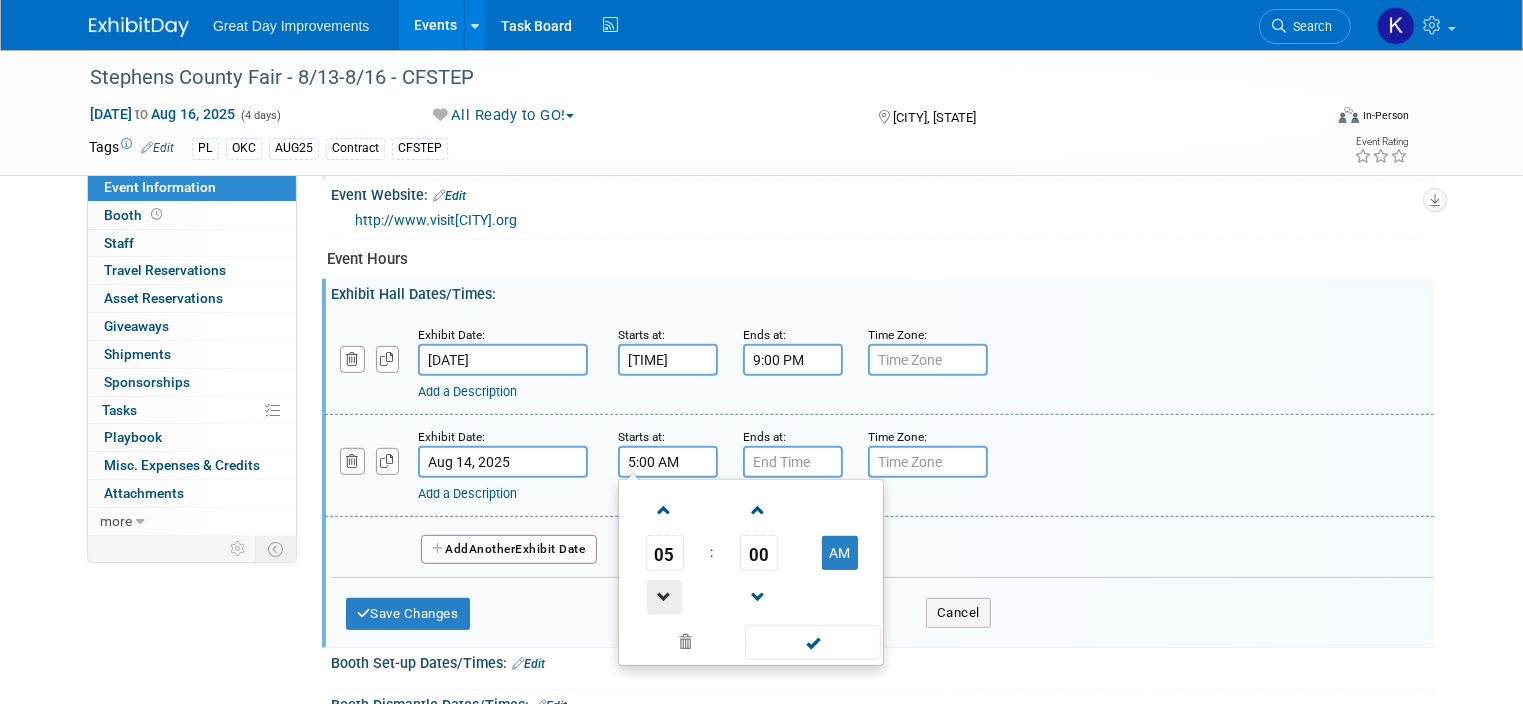 click at bounding box center (664, 597) 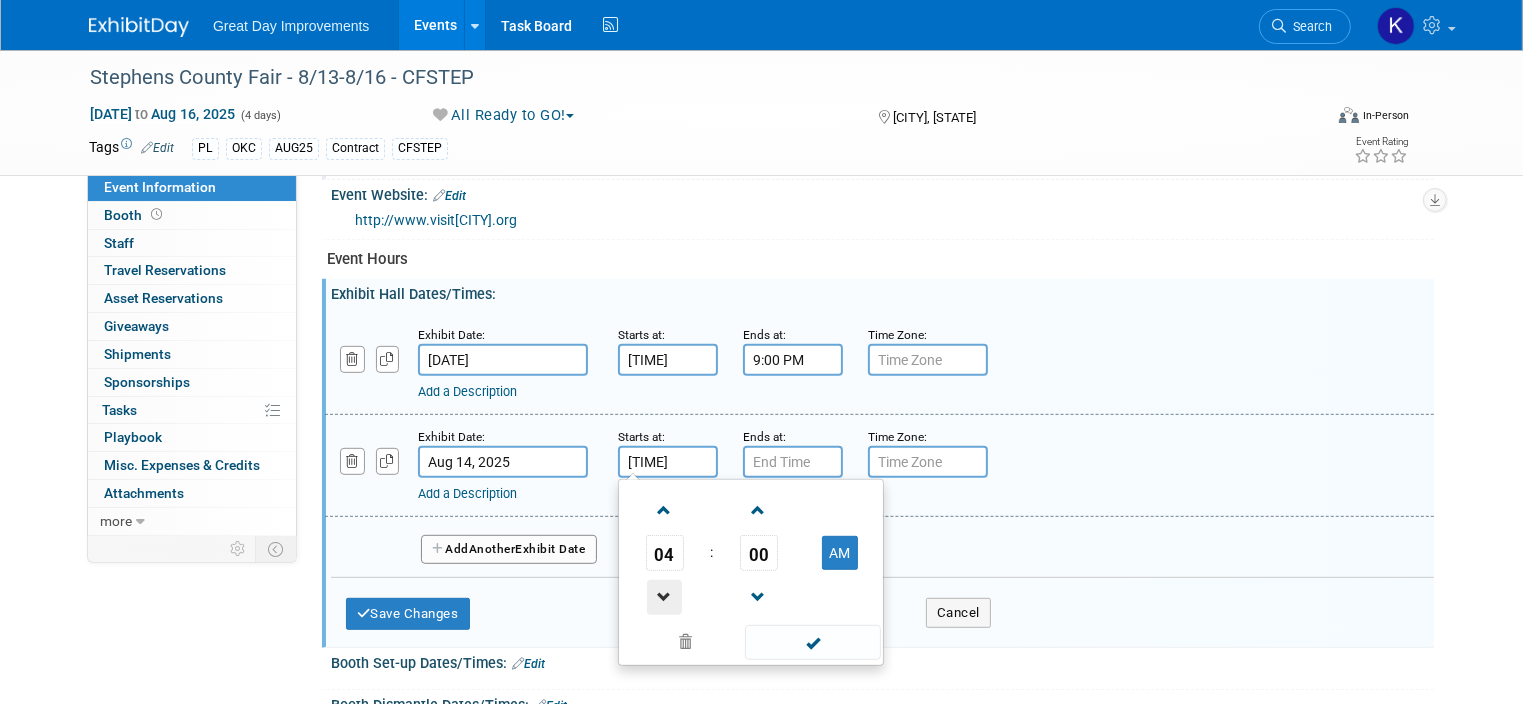click at bounding box center [664, 597] 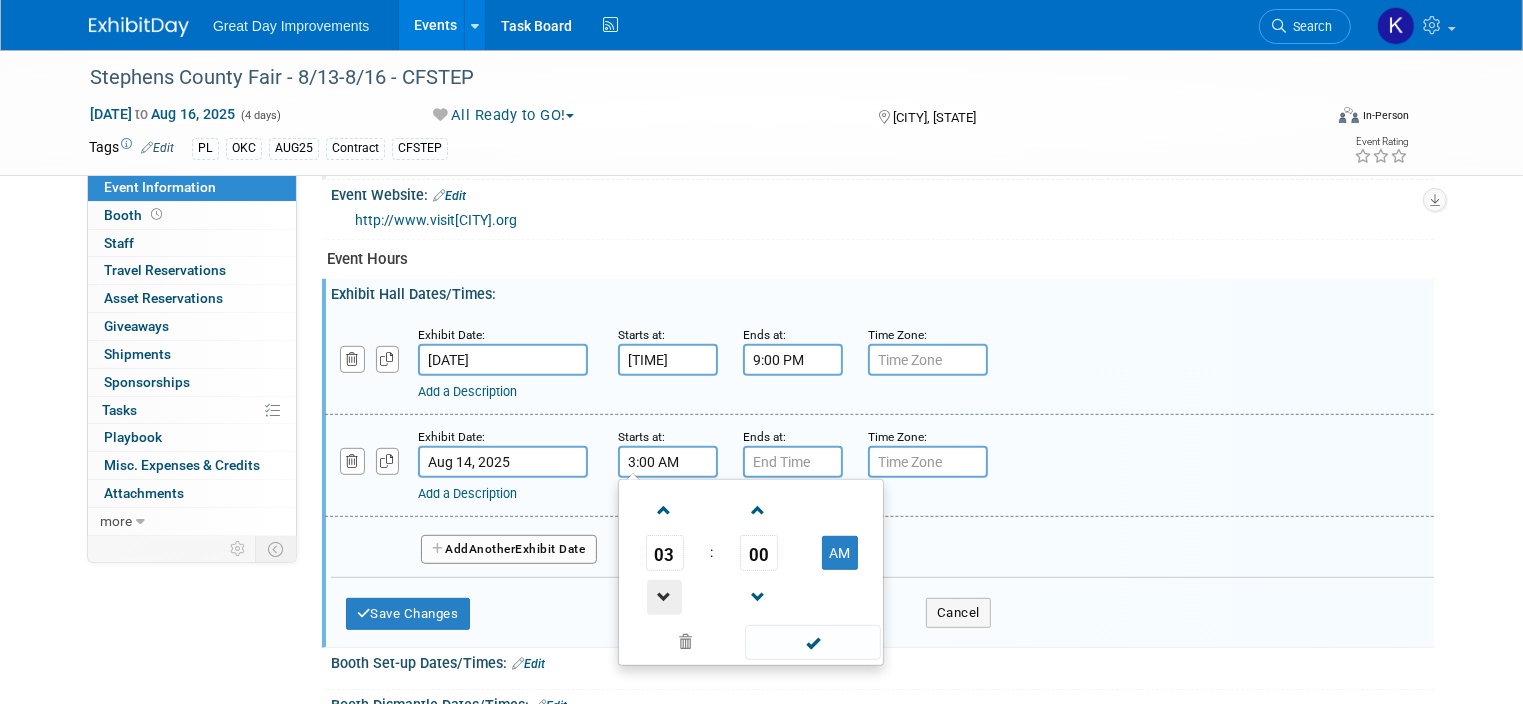 click at bounding box center [664, 597] 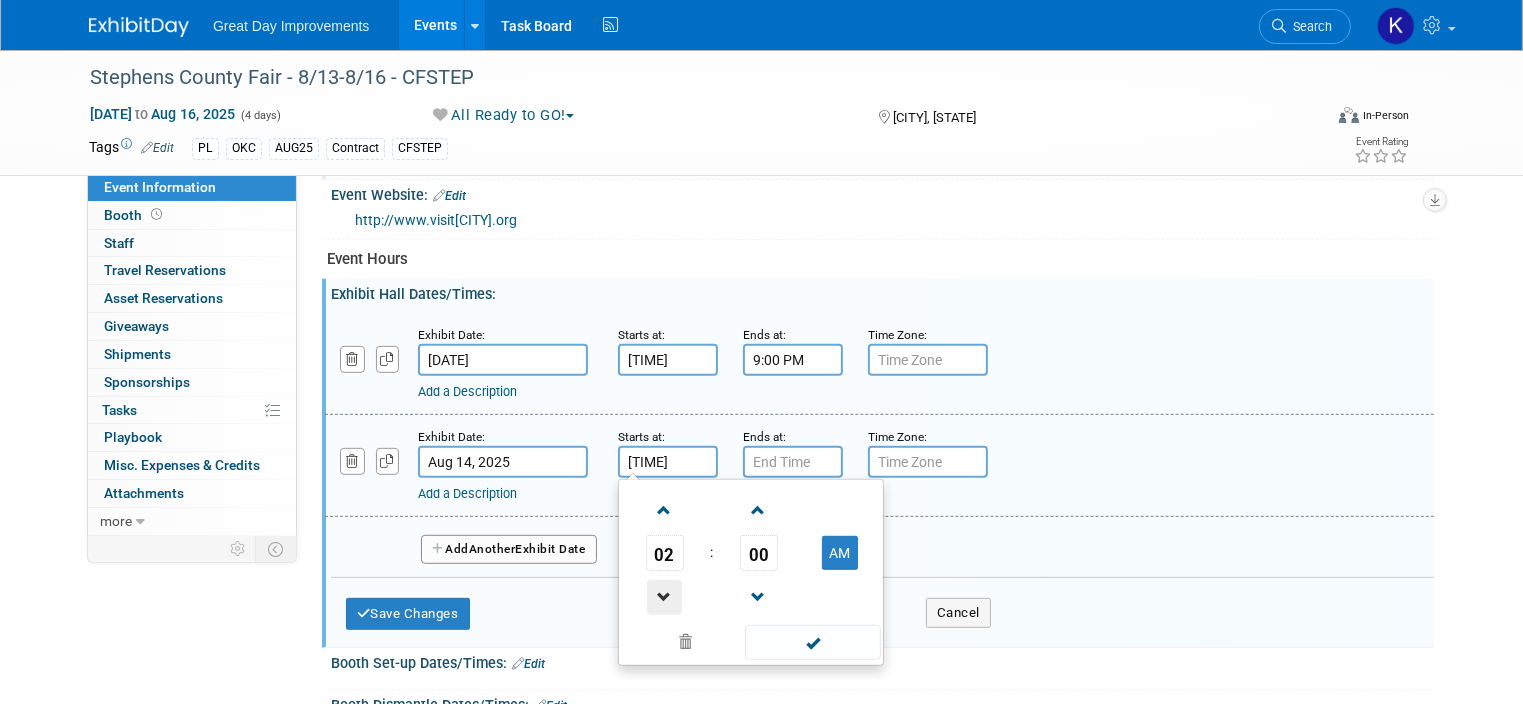 click at bounding box center (664, 597) 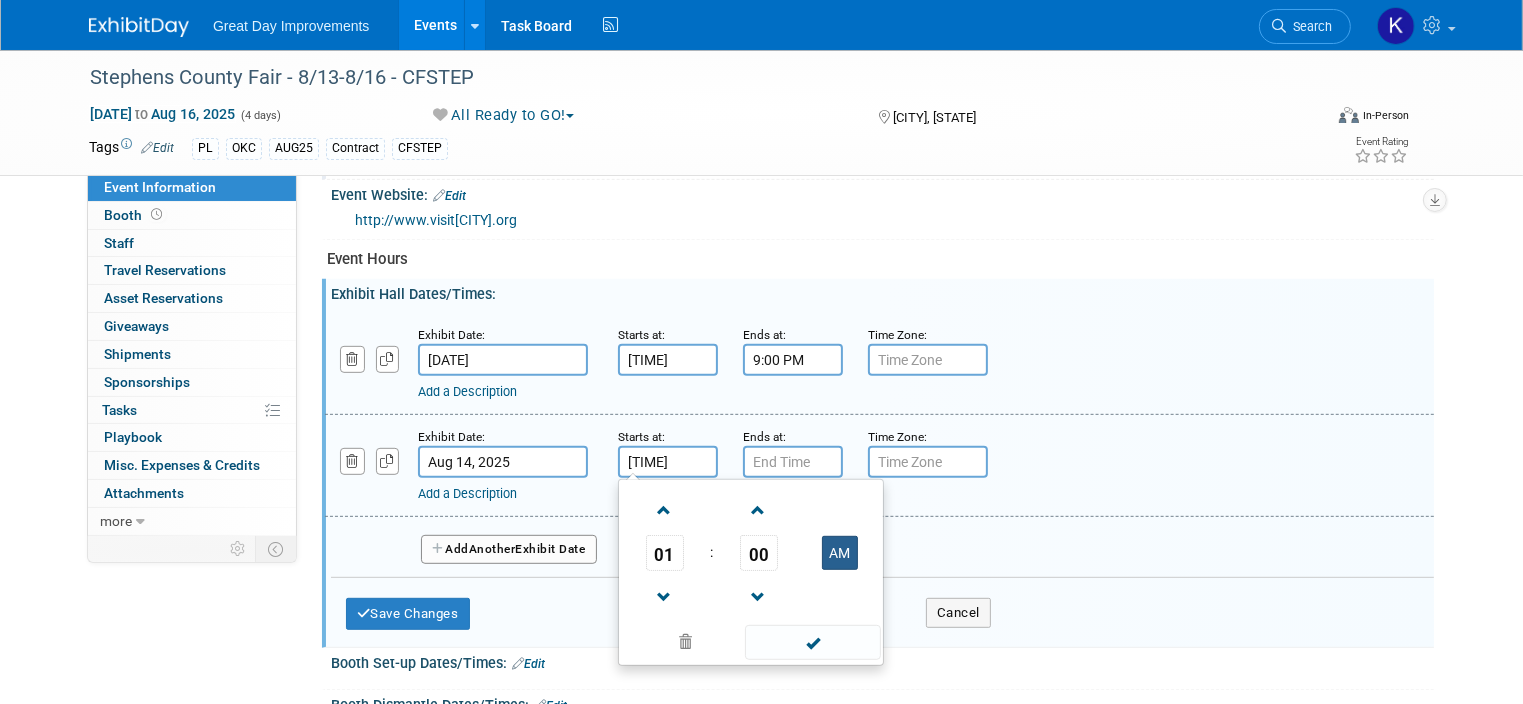 click on "AM" at bounding box center [840, 553] 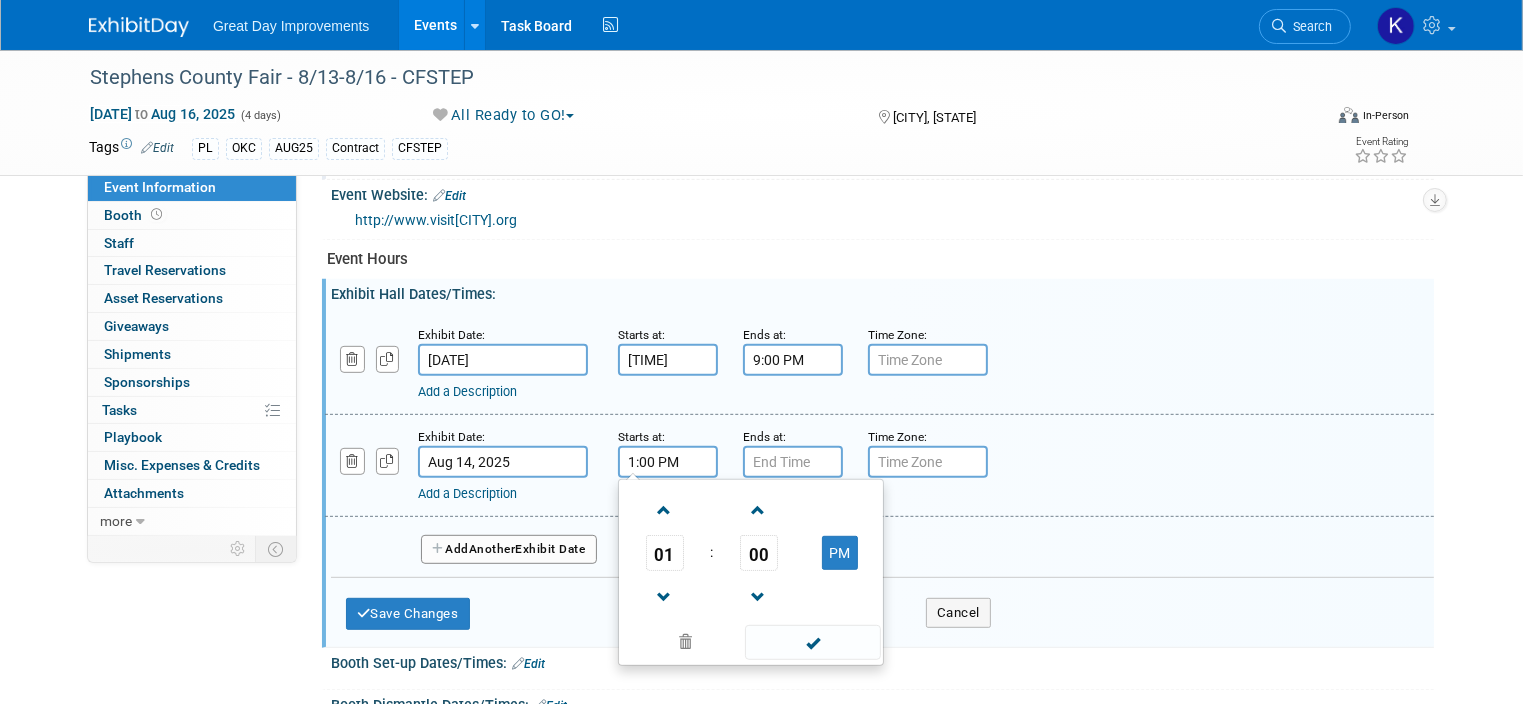 click on "Ends at:" at bounding box center [764, 437] 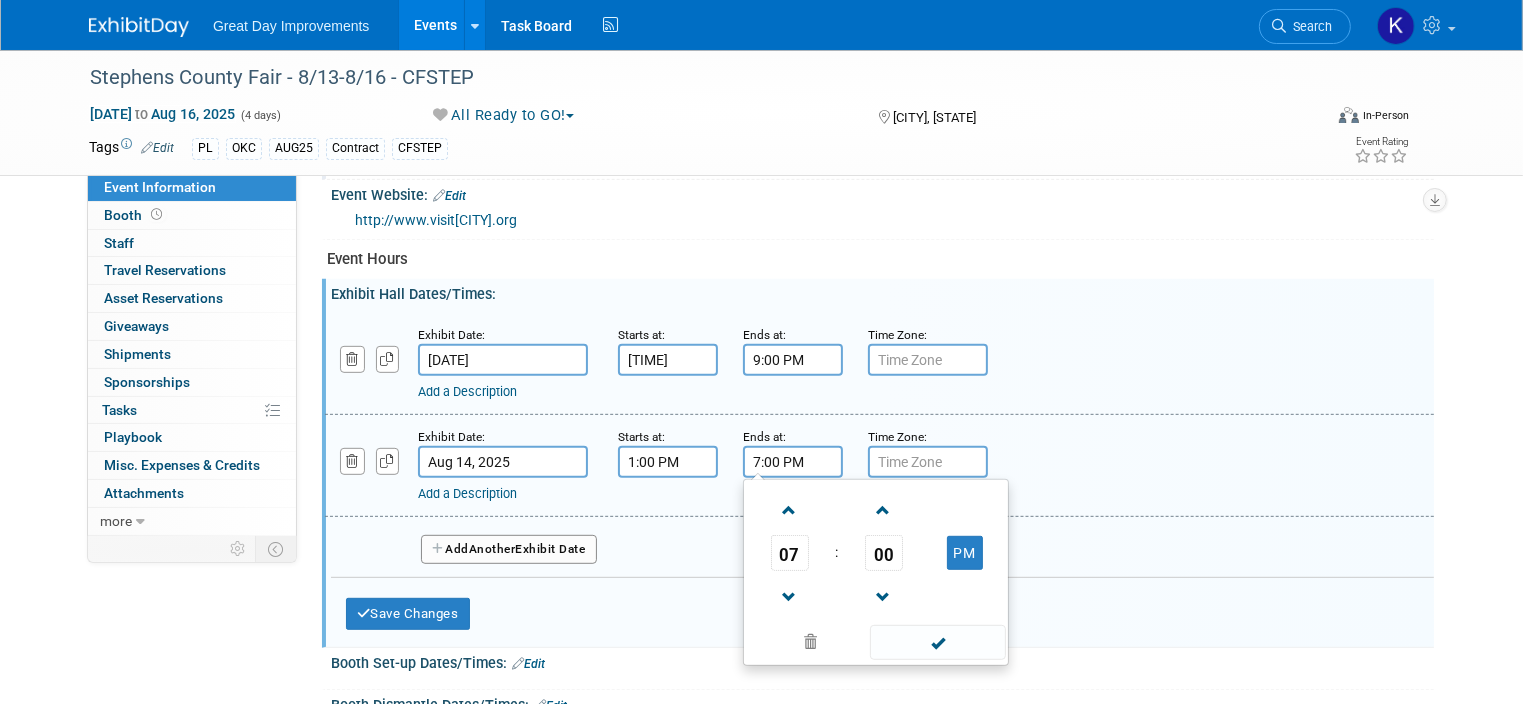 click on "7:00 PM" at bounding box center [793, 462] 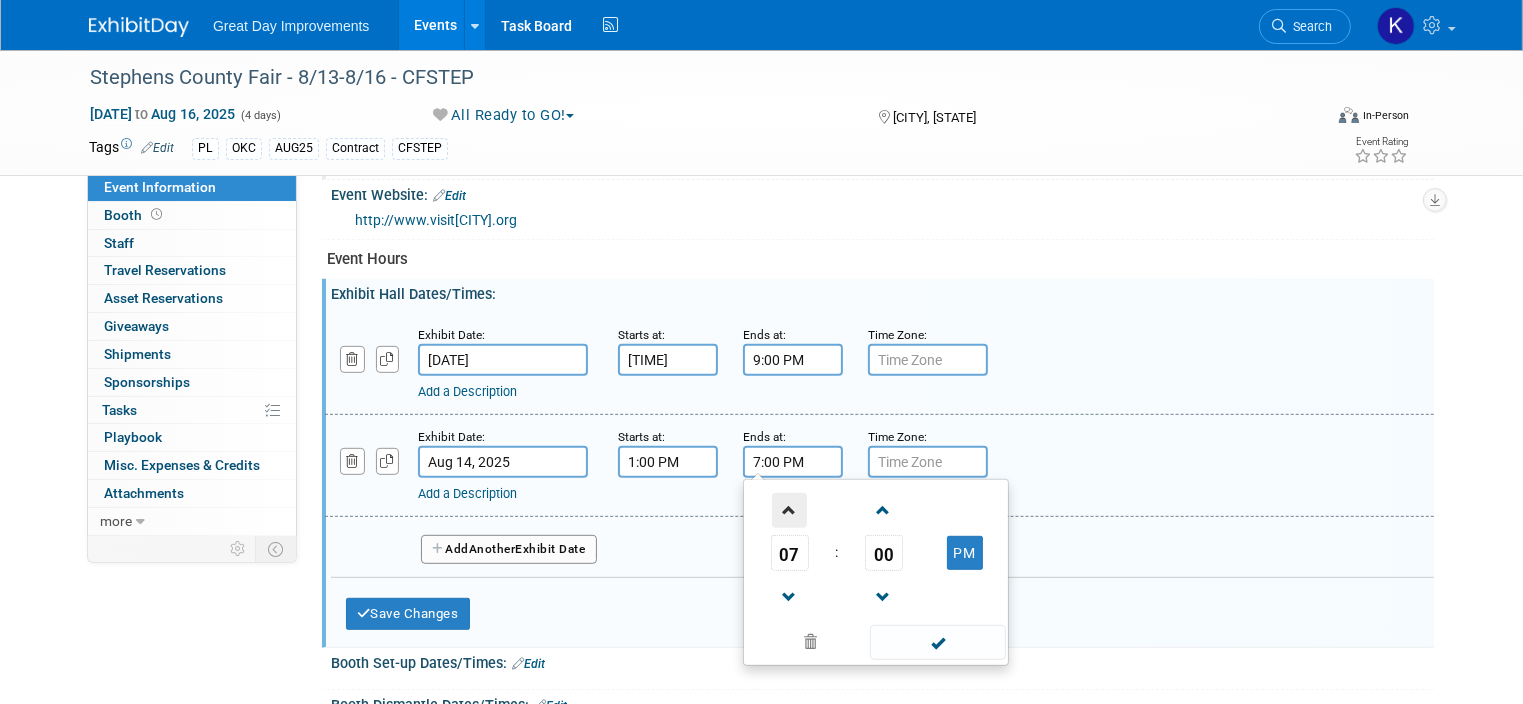 click at bounding box center (789, 510) 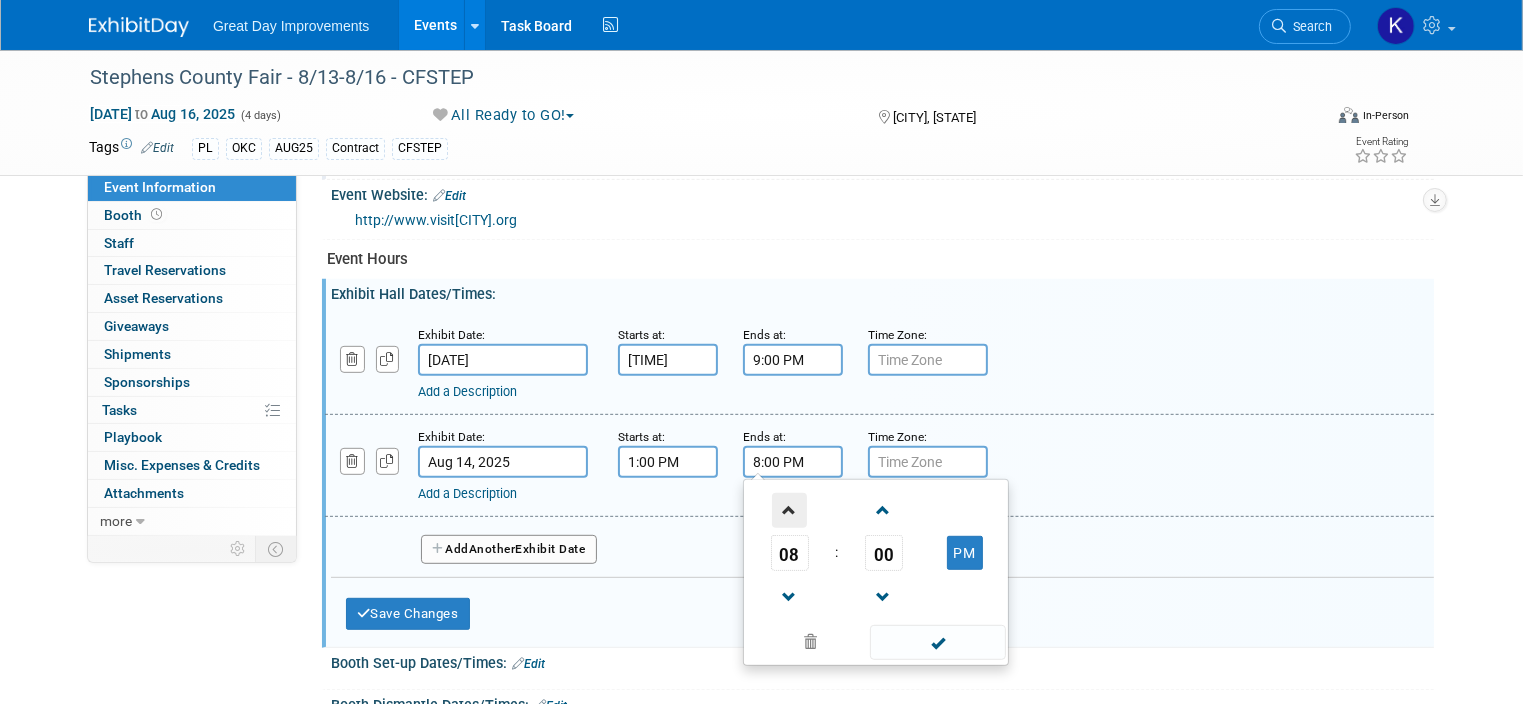 click at bounding box center [789, 510] 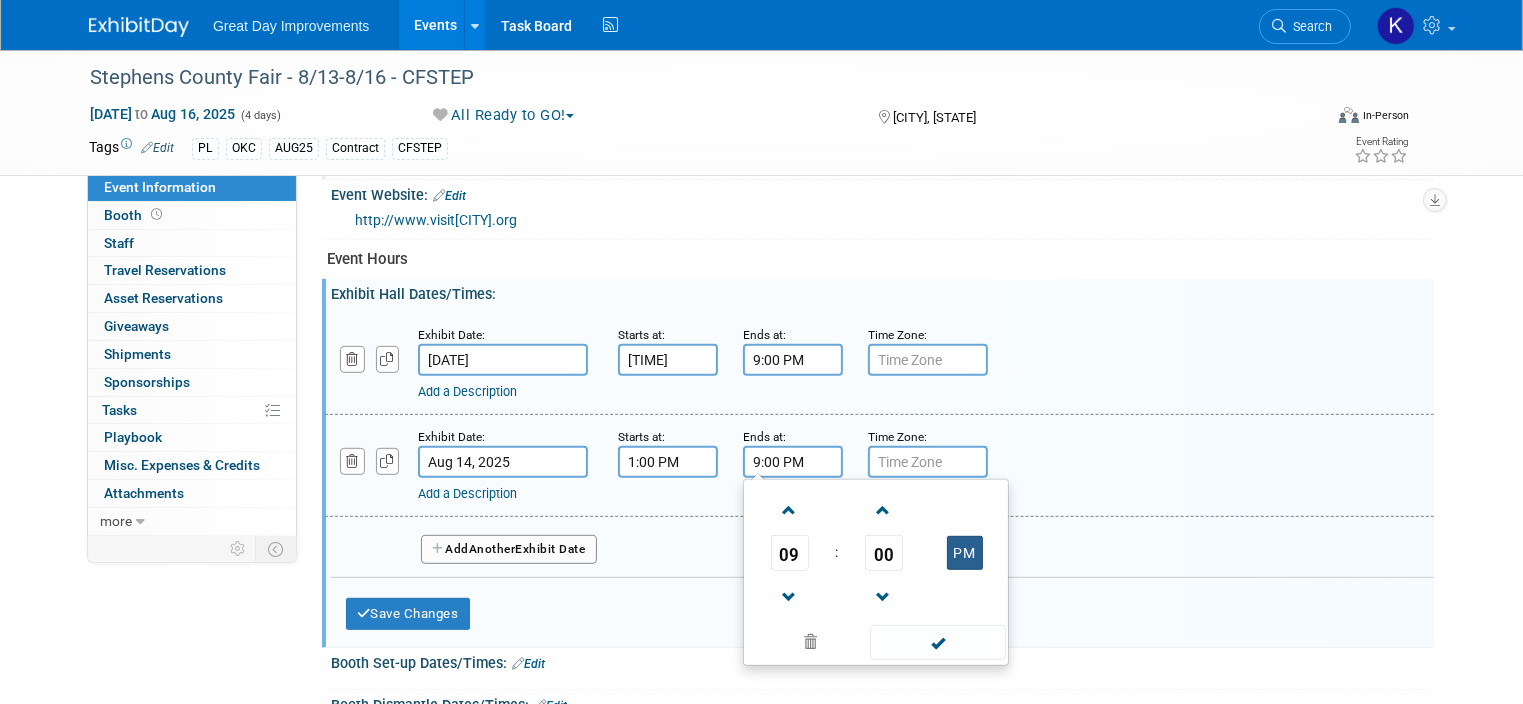 click on "PM" at bounding box center (965, 553) 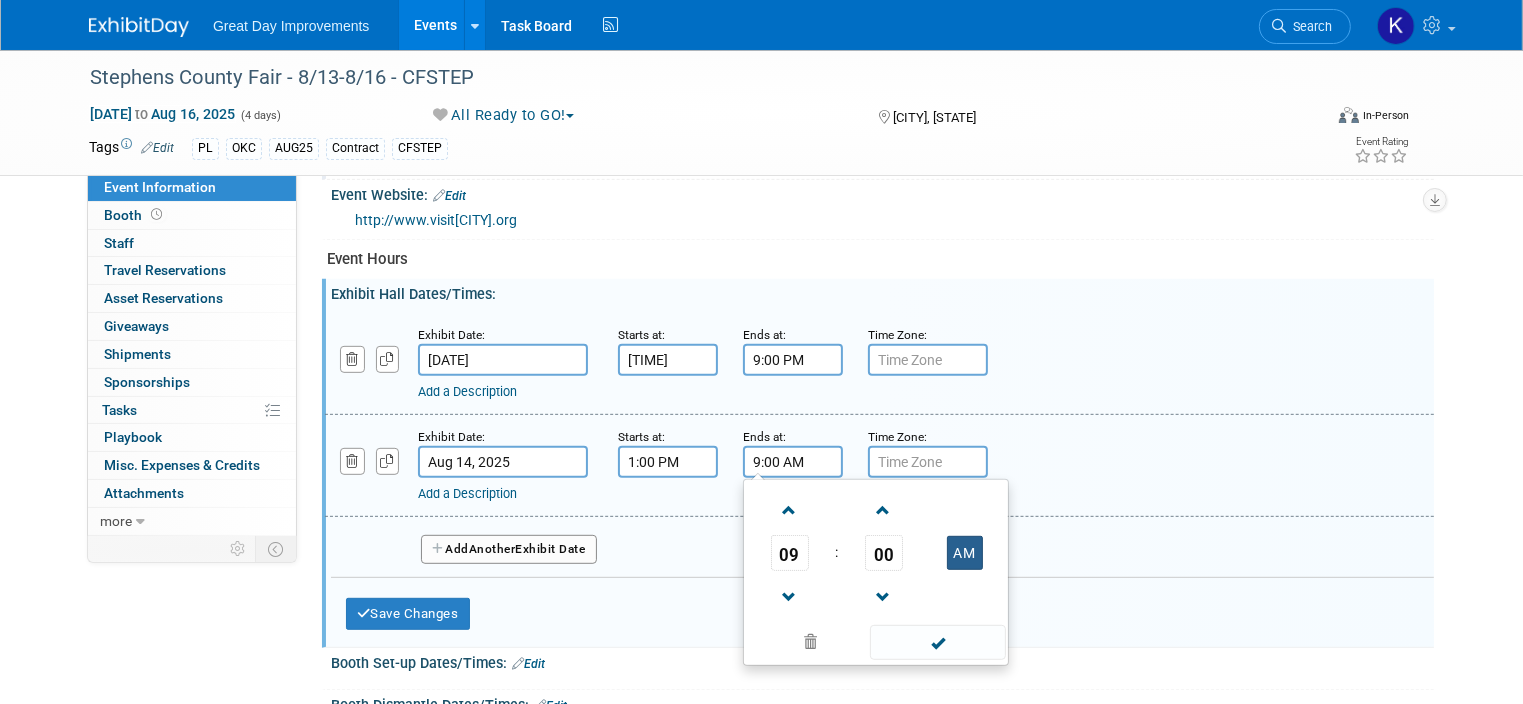 click on "AM" at bounding box center [965, 553] 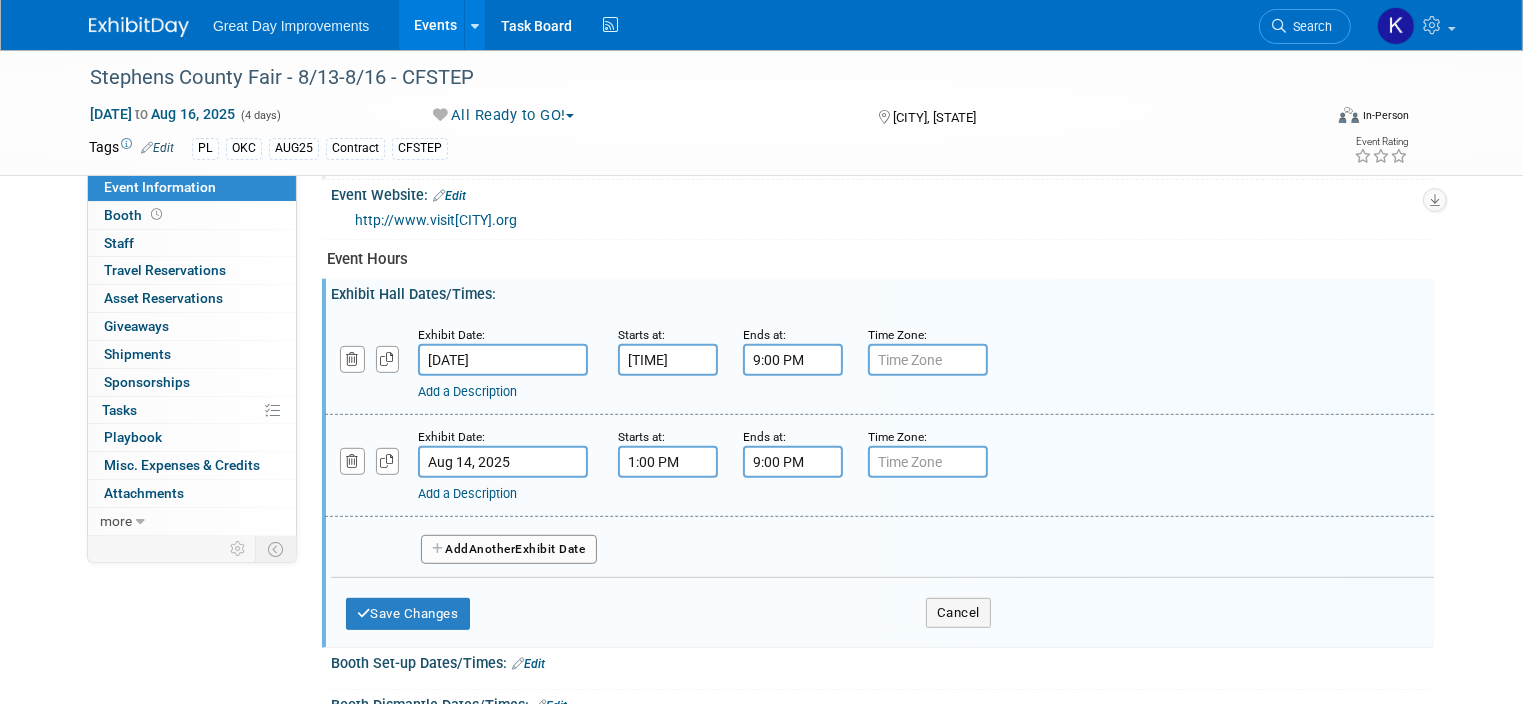 click on "Exhibit Date:
Aug 14, 2025
Starts at:
1:00 PM
Ends at:
9:00 PM
Time Zone:  Apply to all
Add a Description
Description:" at bounding box center (879, 466) 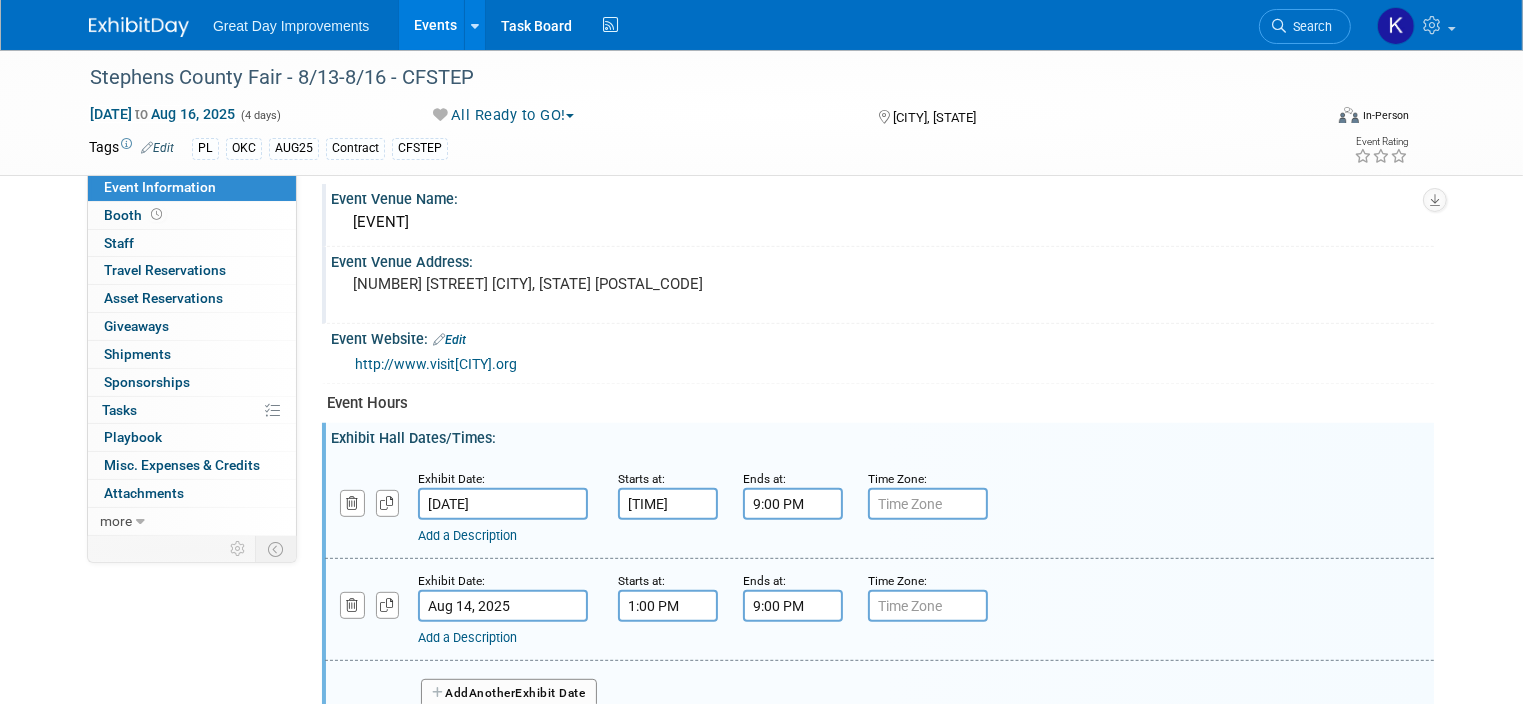 scroll, scrollTop: 900, scrollLeft: 0, axis: vertical 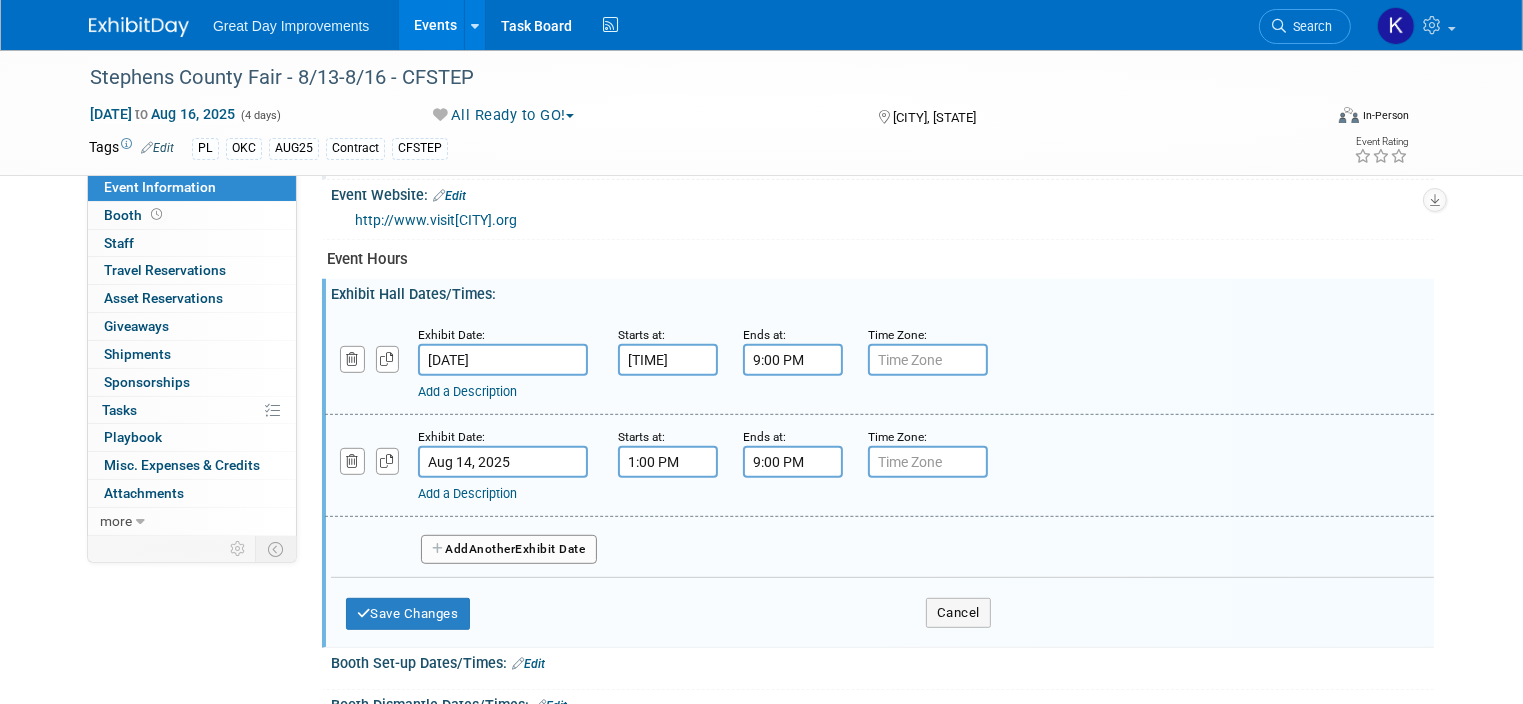 click on "Another" at bounding box center (492, 549) 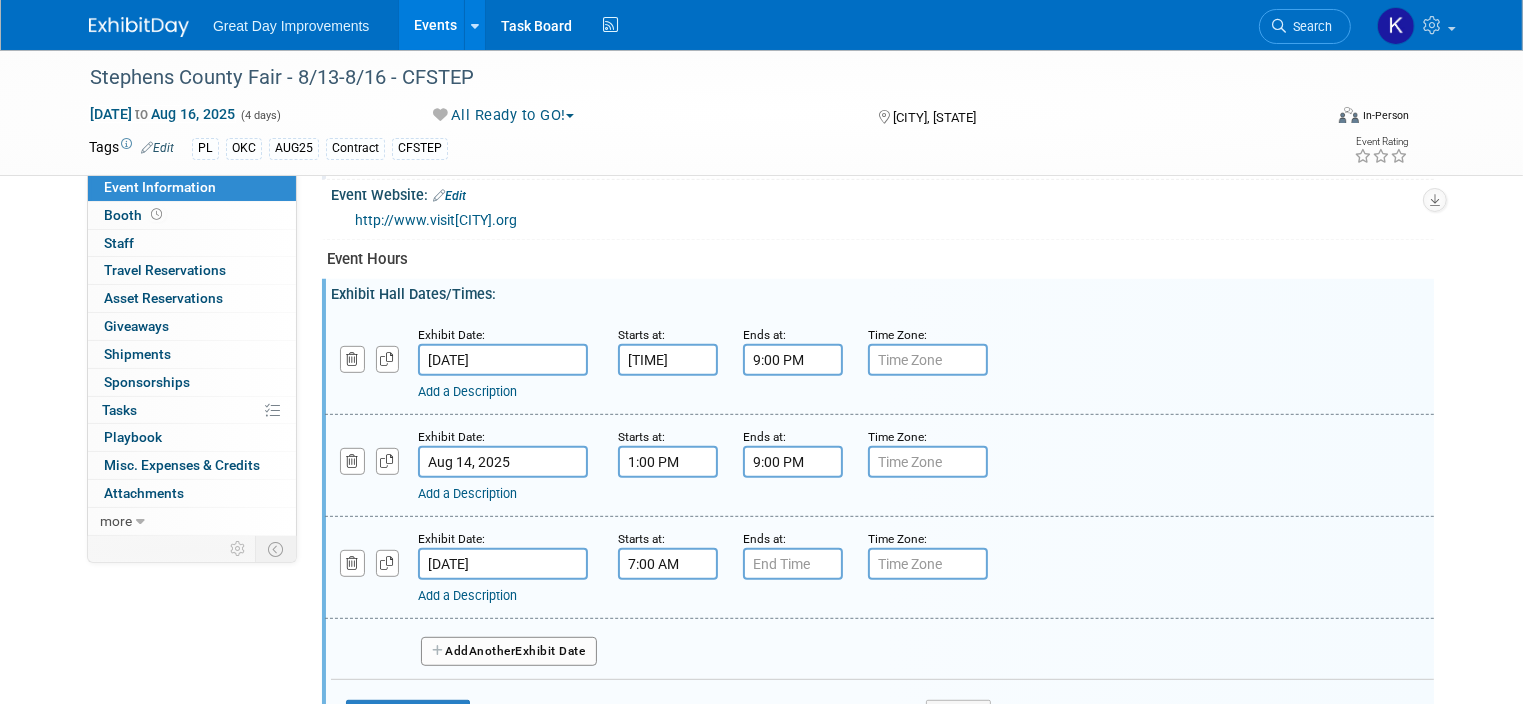 click on "7:00 AM" at bounding box center (668, 564) 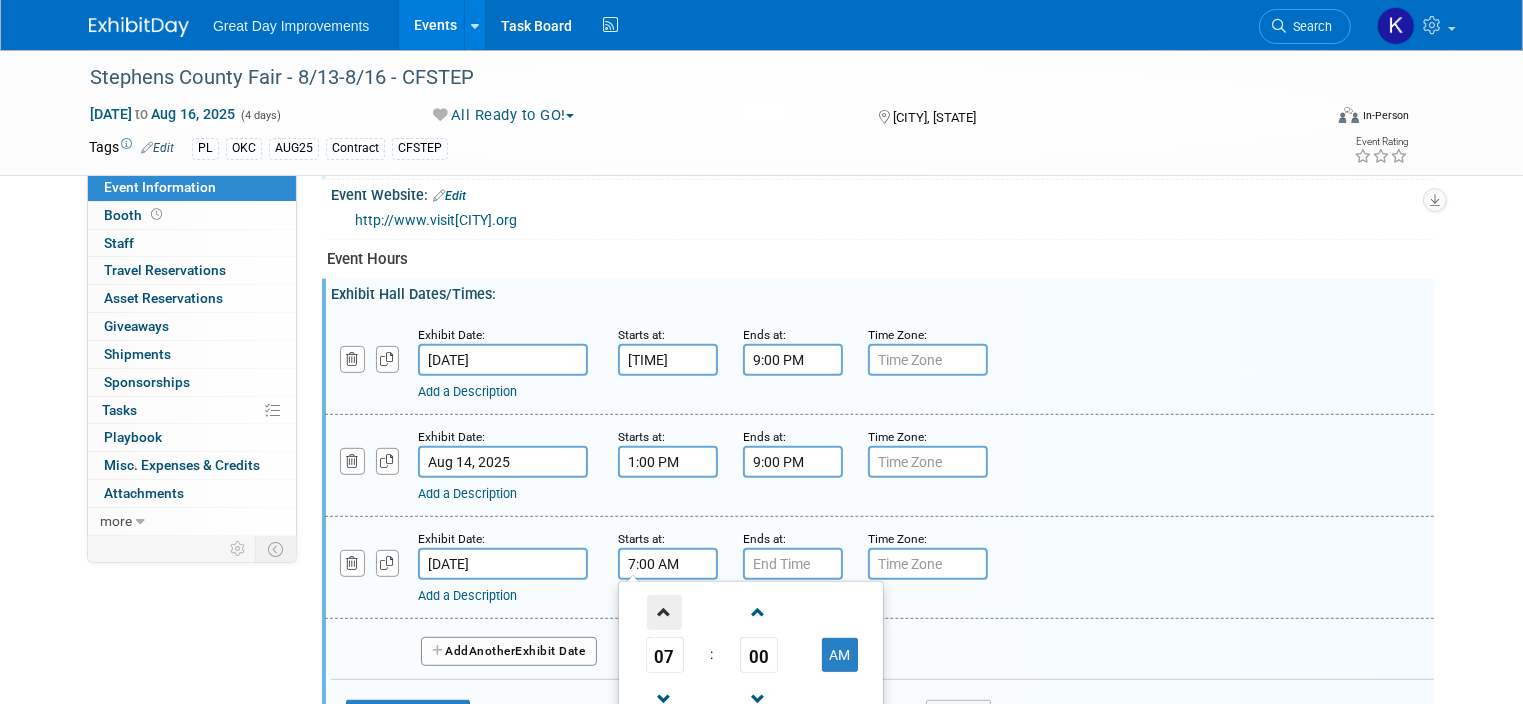 click at bounding box center [664, 612] 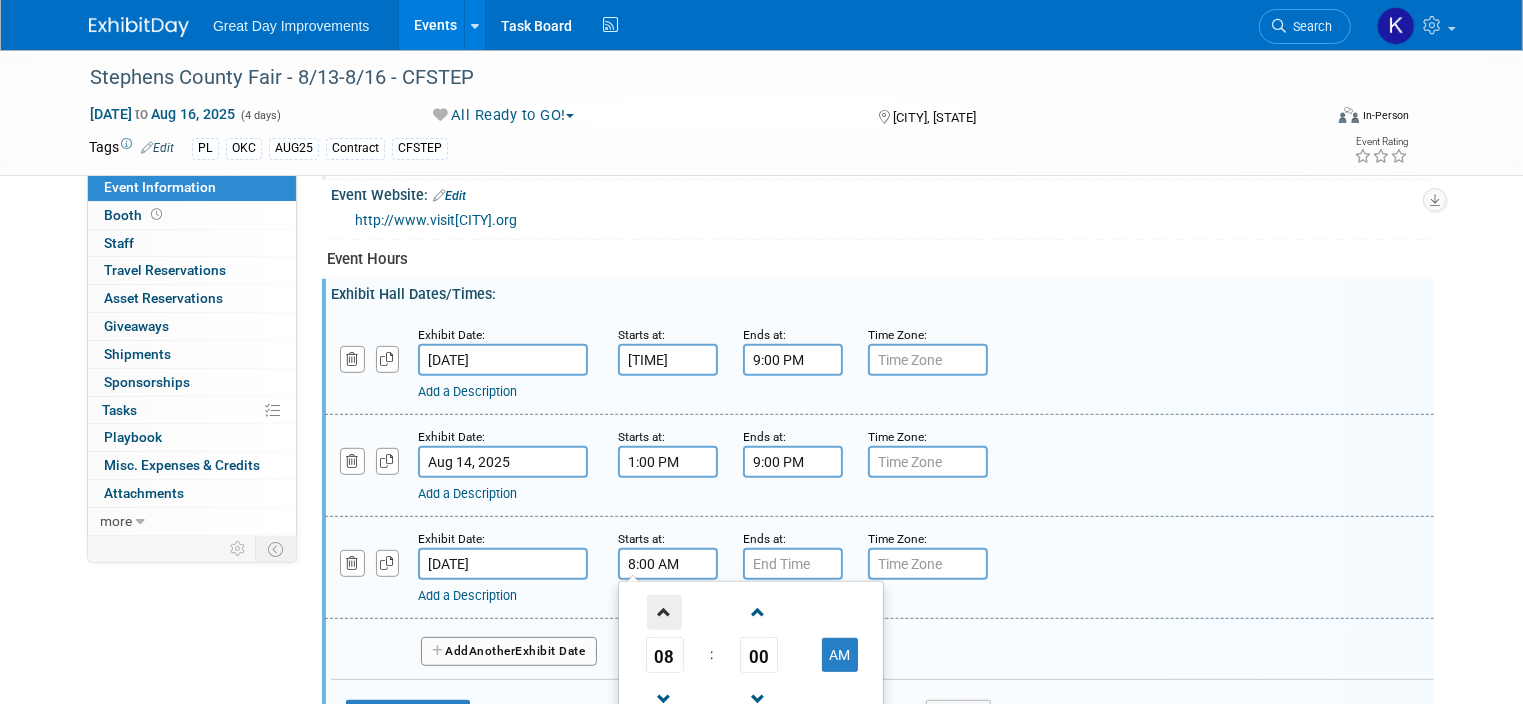click at bounding box center [664, 612] 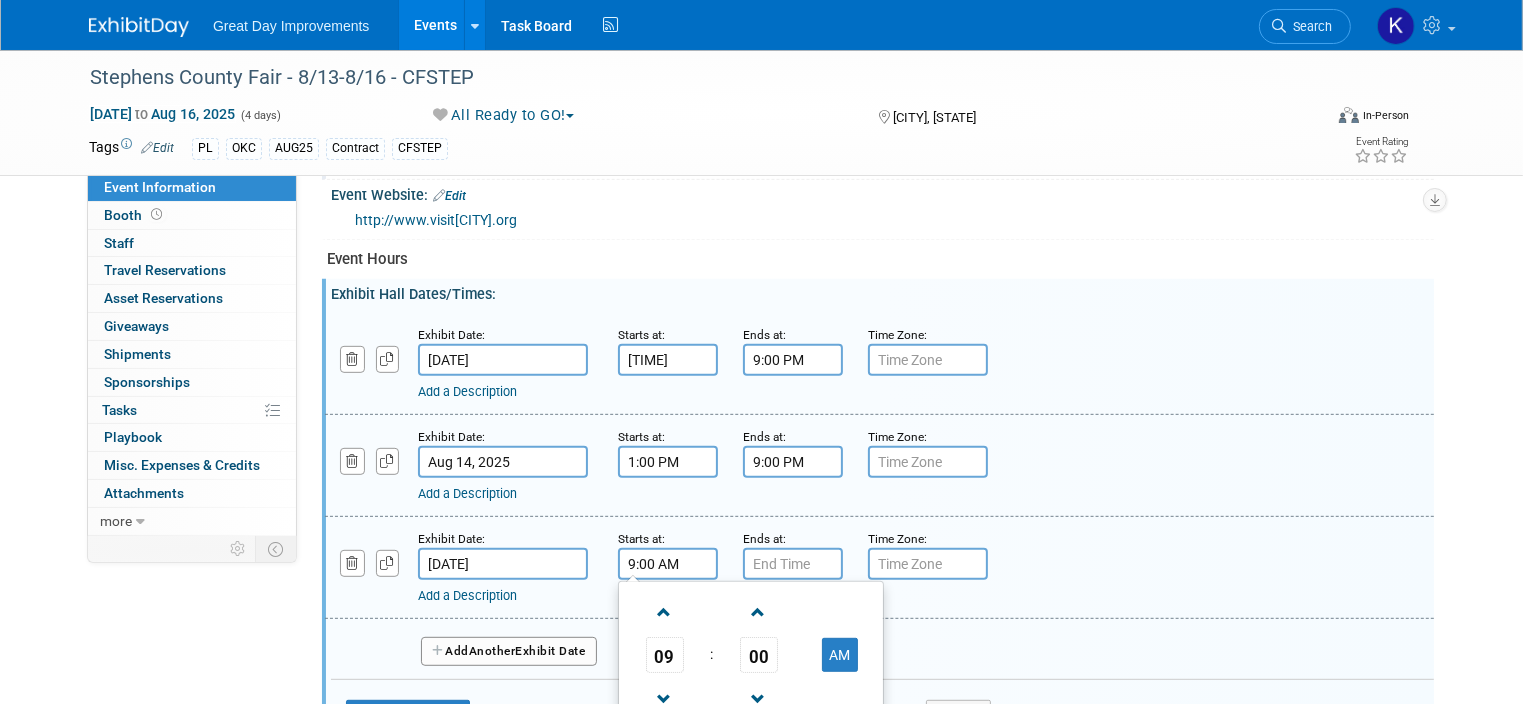 click on "9:00 AM" at bounding box center (668, 564) 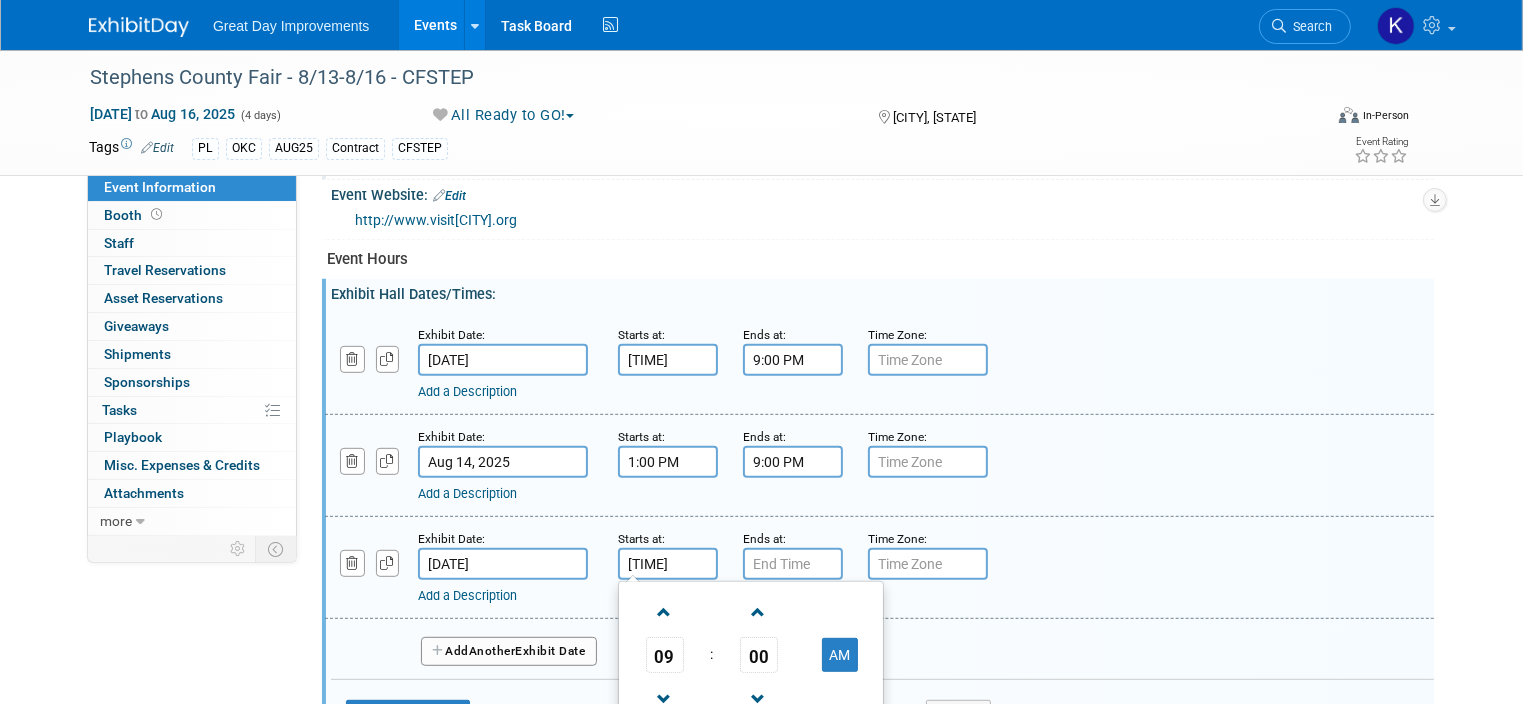 type on "9:30 AM" 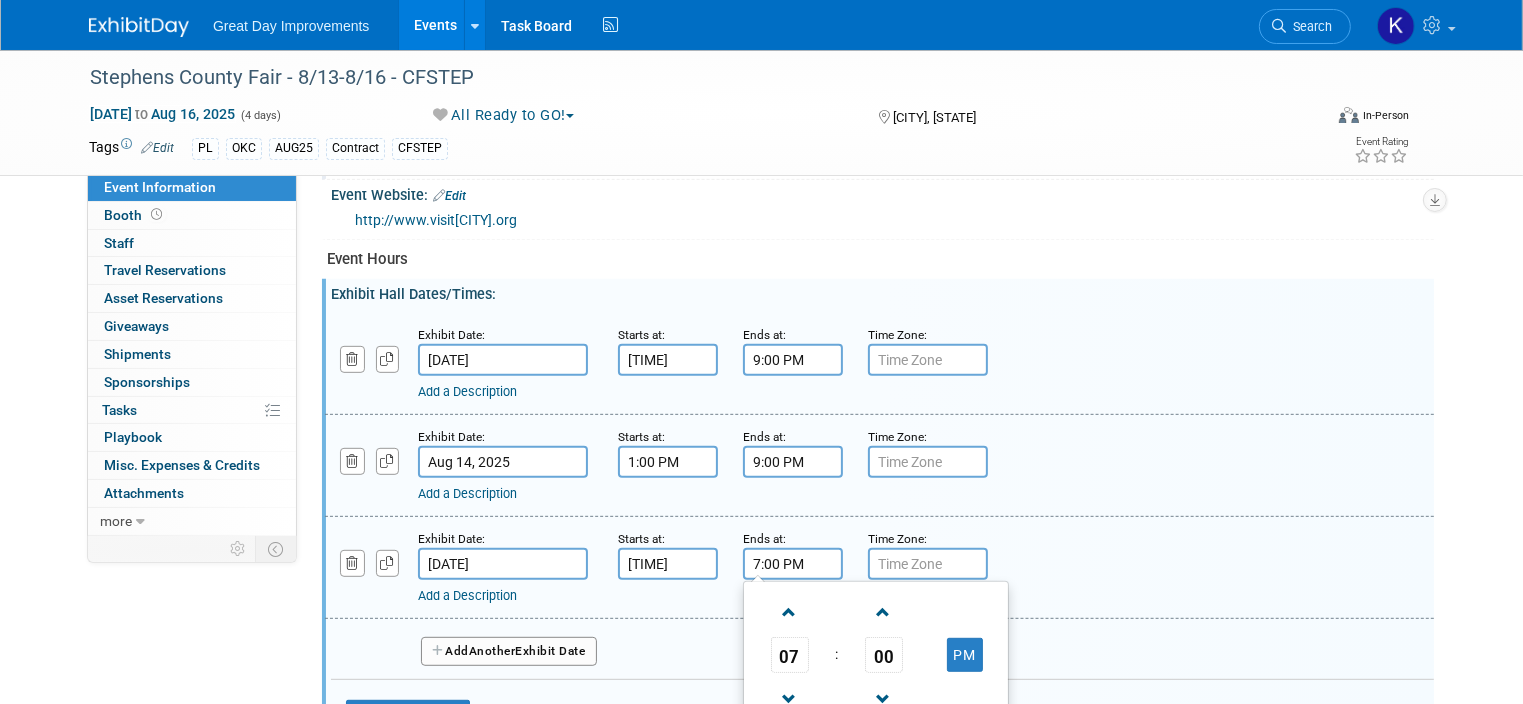 click on "7:00 PM" at bounding box center [793, 564] 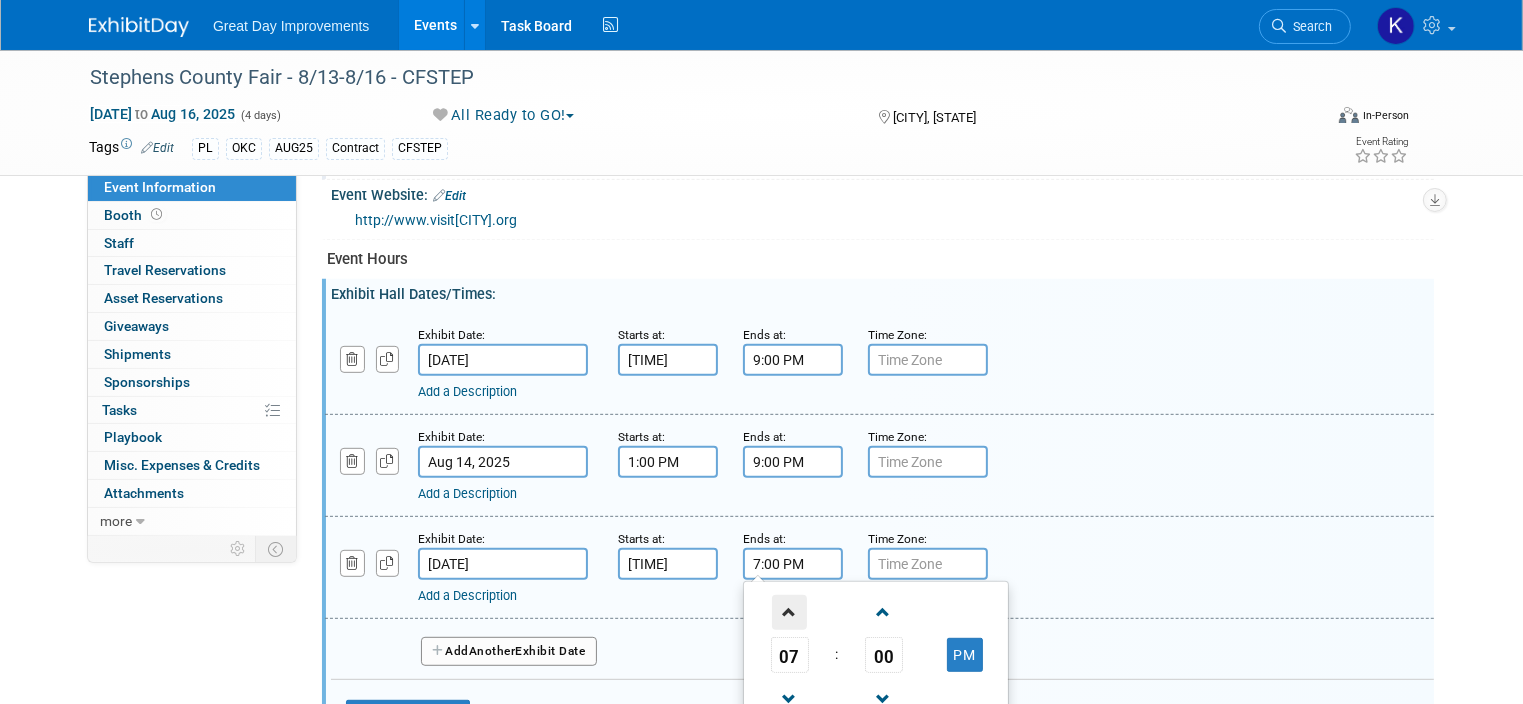 click at bounding box center (789, 612) 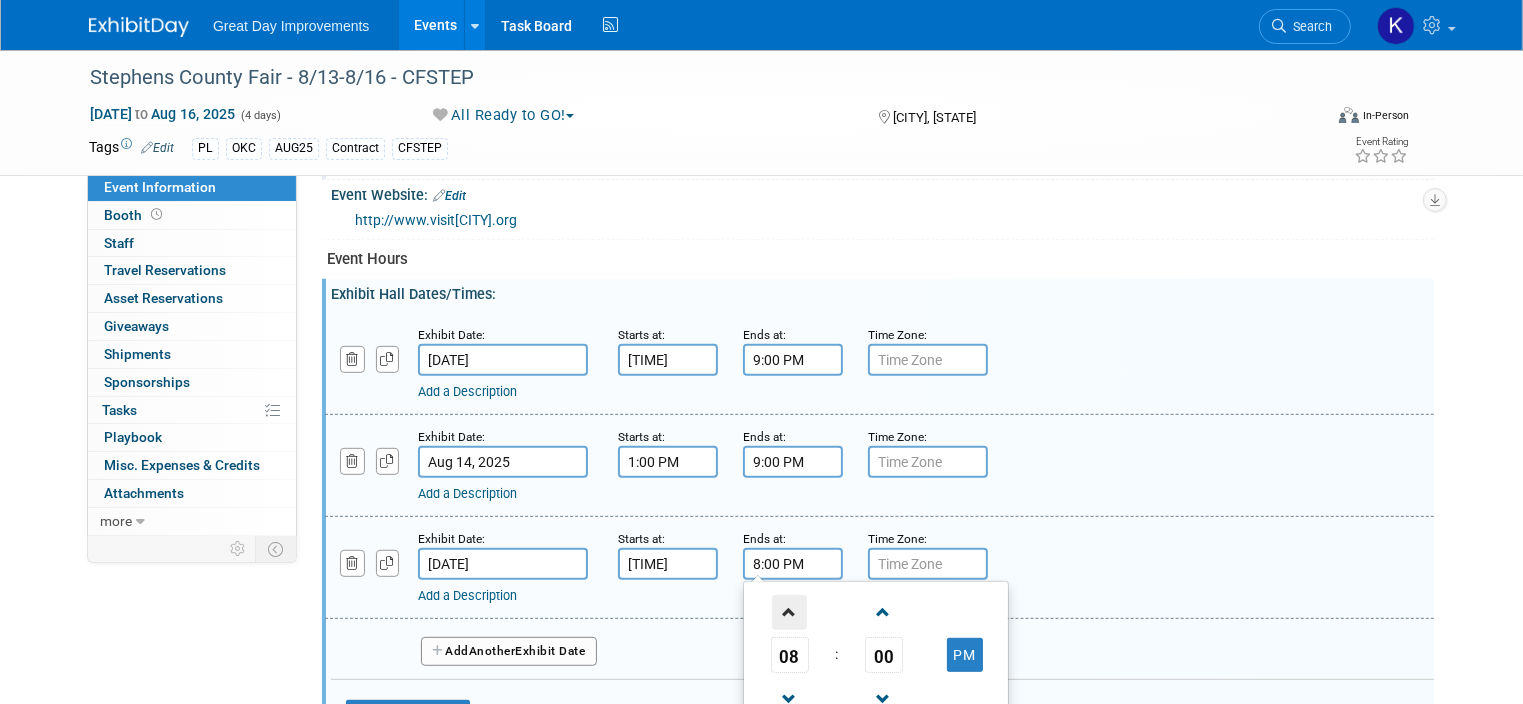click at bounding box center (789, 612) 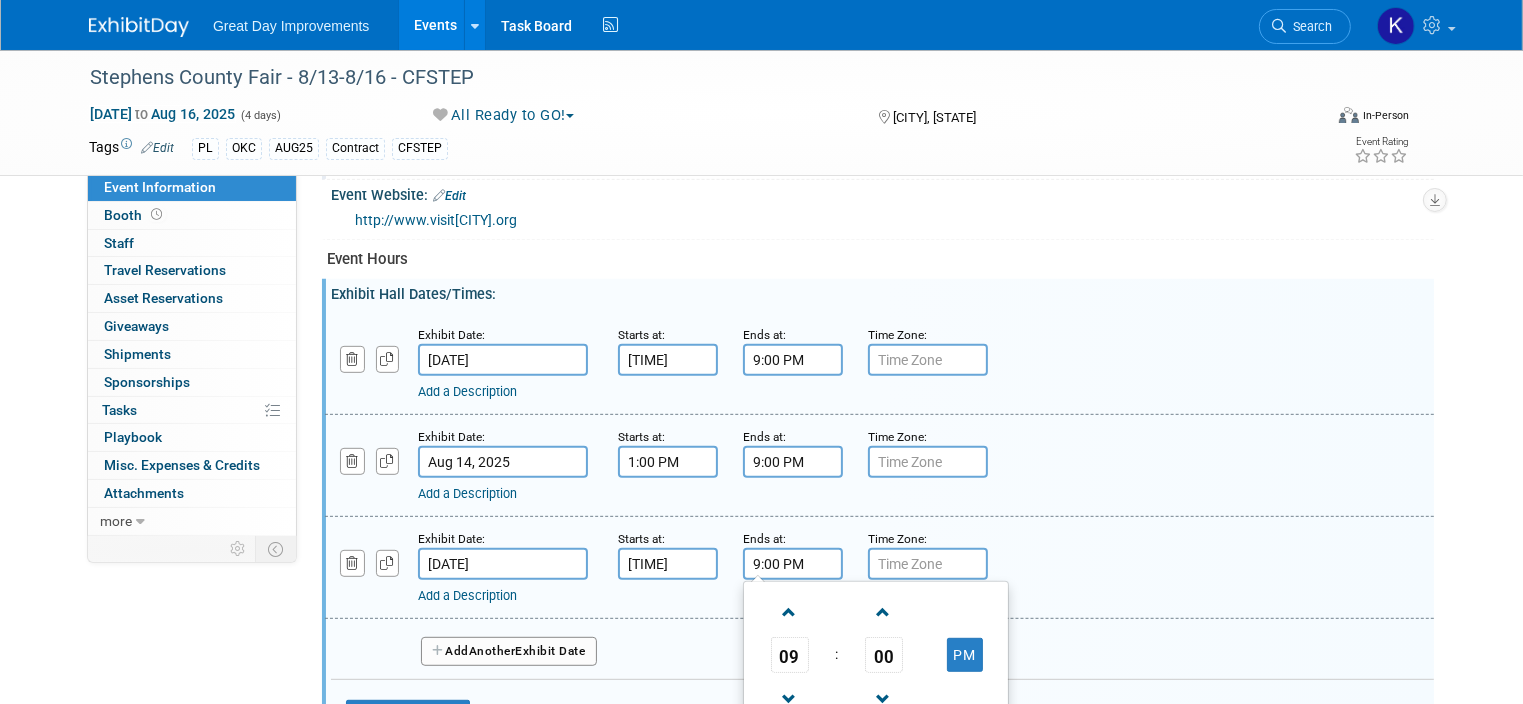 click on "Add a Description
Description:" at bounding box center [879, 566] 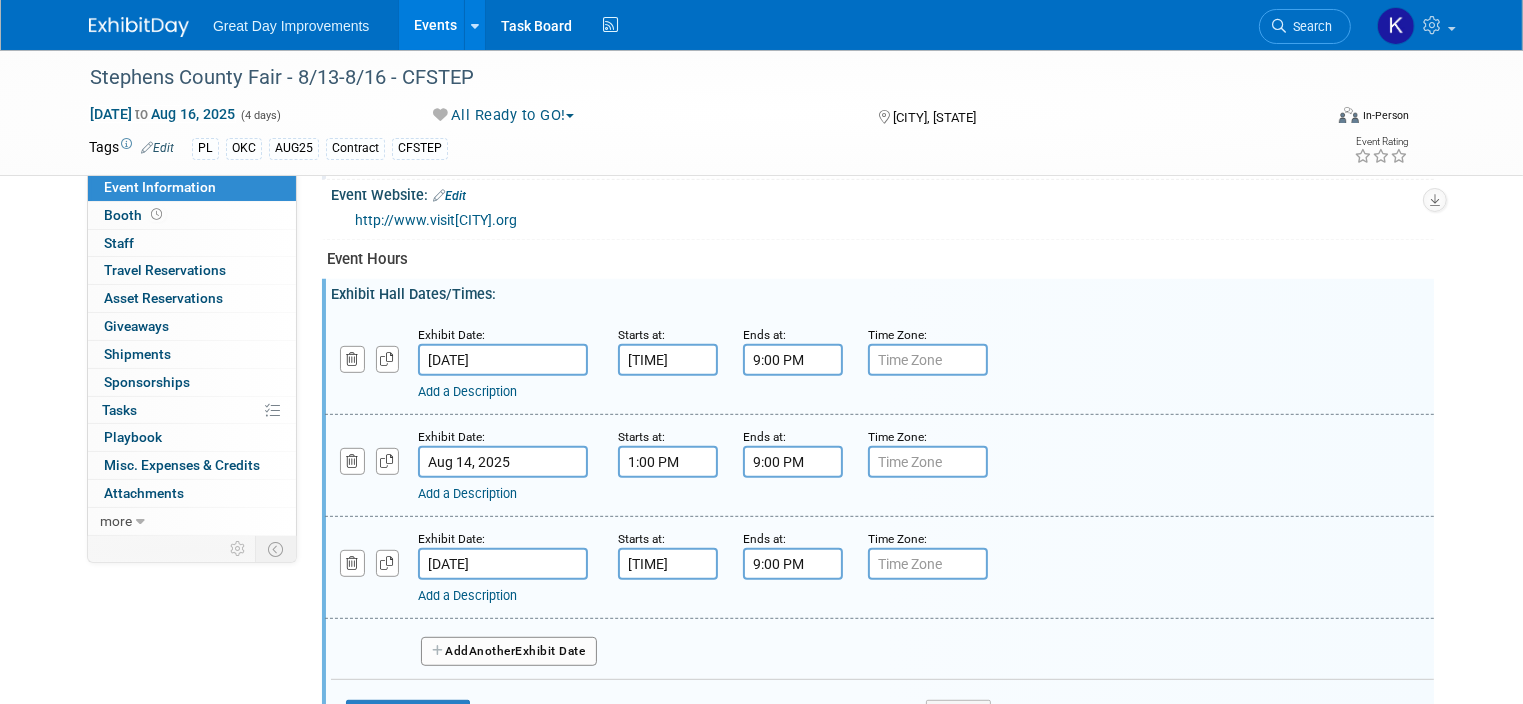 click on "Add  Another  Exhibit Date" at bounding box center [509, 652] 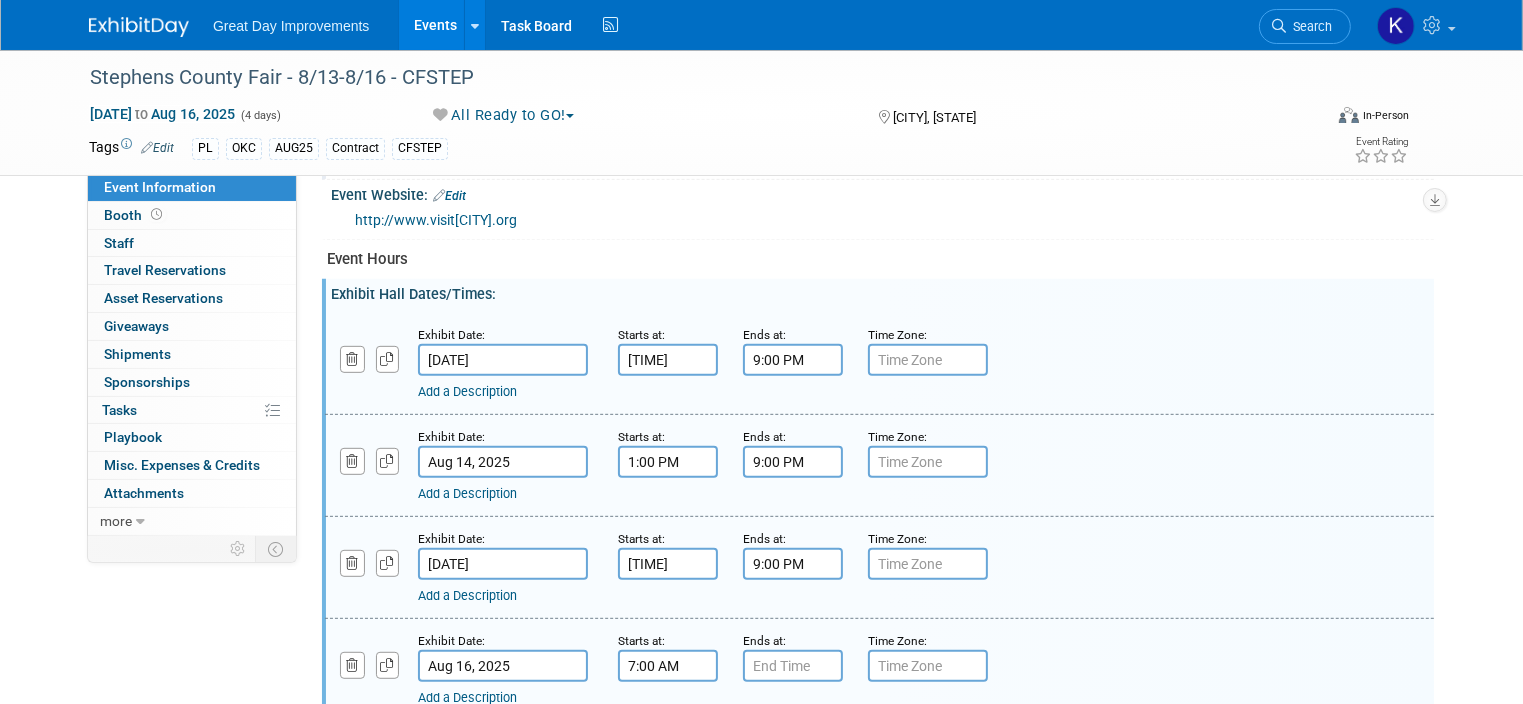 click on "7:00 AM" at bounding box center [668, 666] 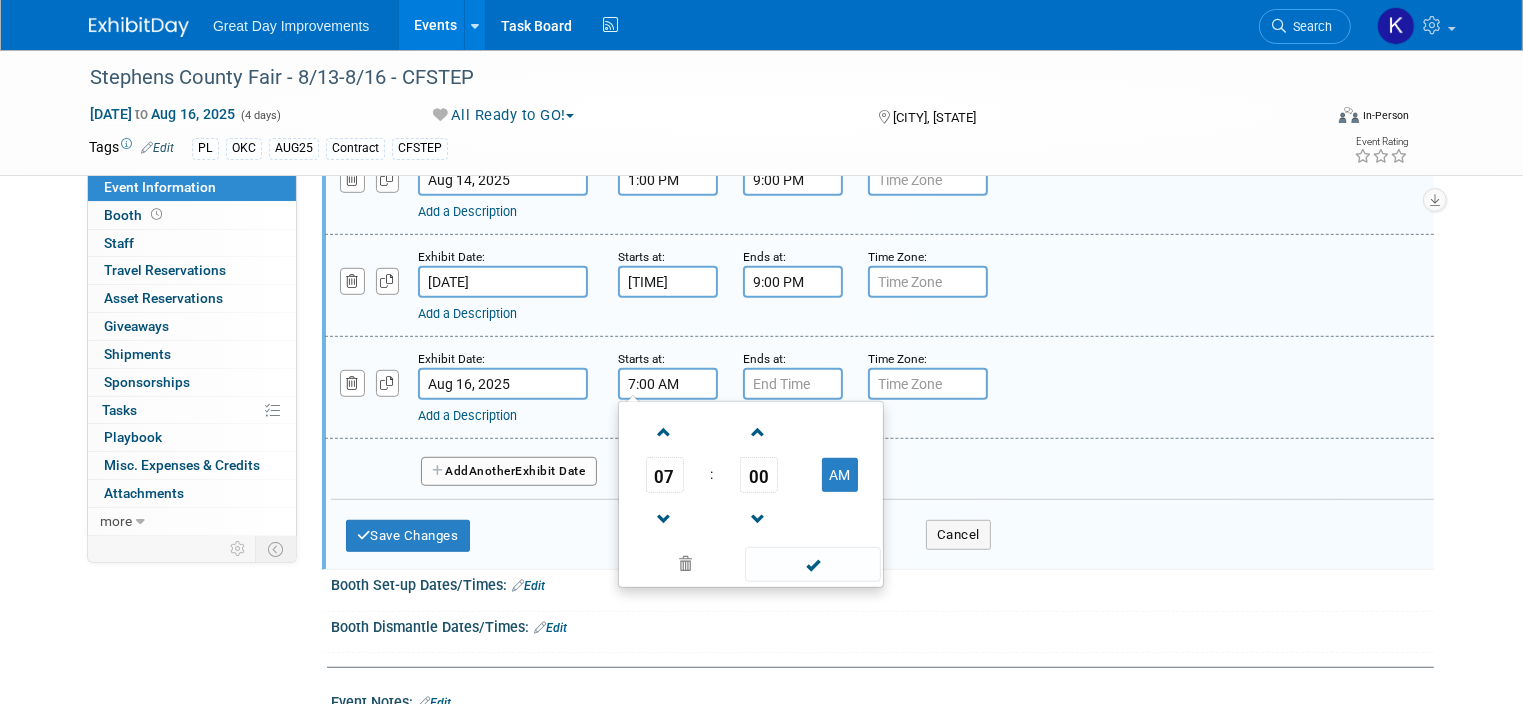 scroll, scrollTop: 1200, scrollLeft: 0, axis: vertical 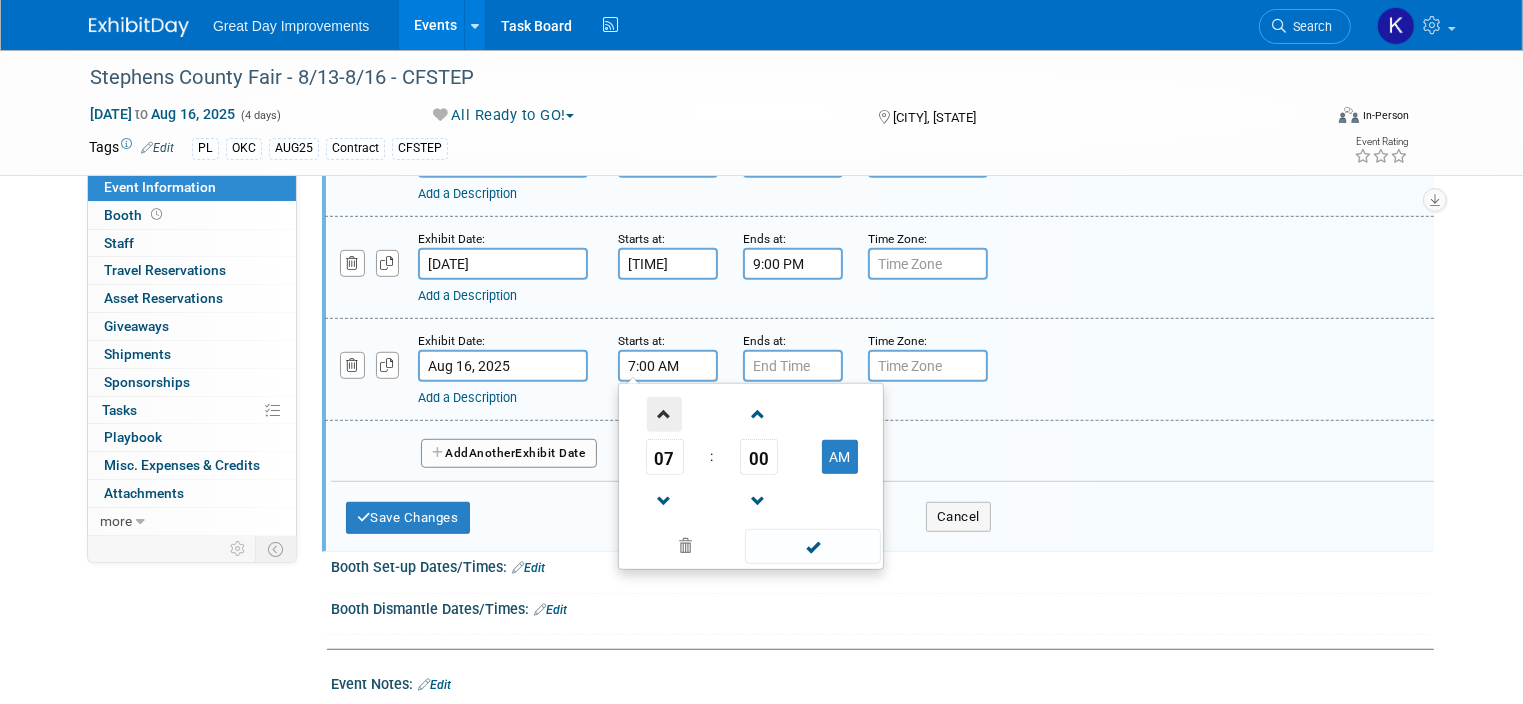 click at bounding box center (664, 414) 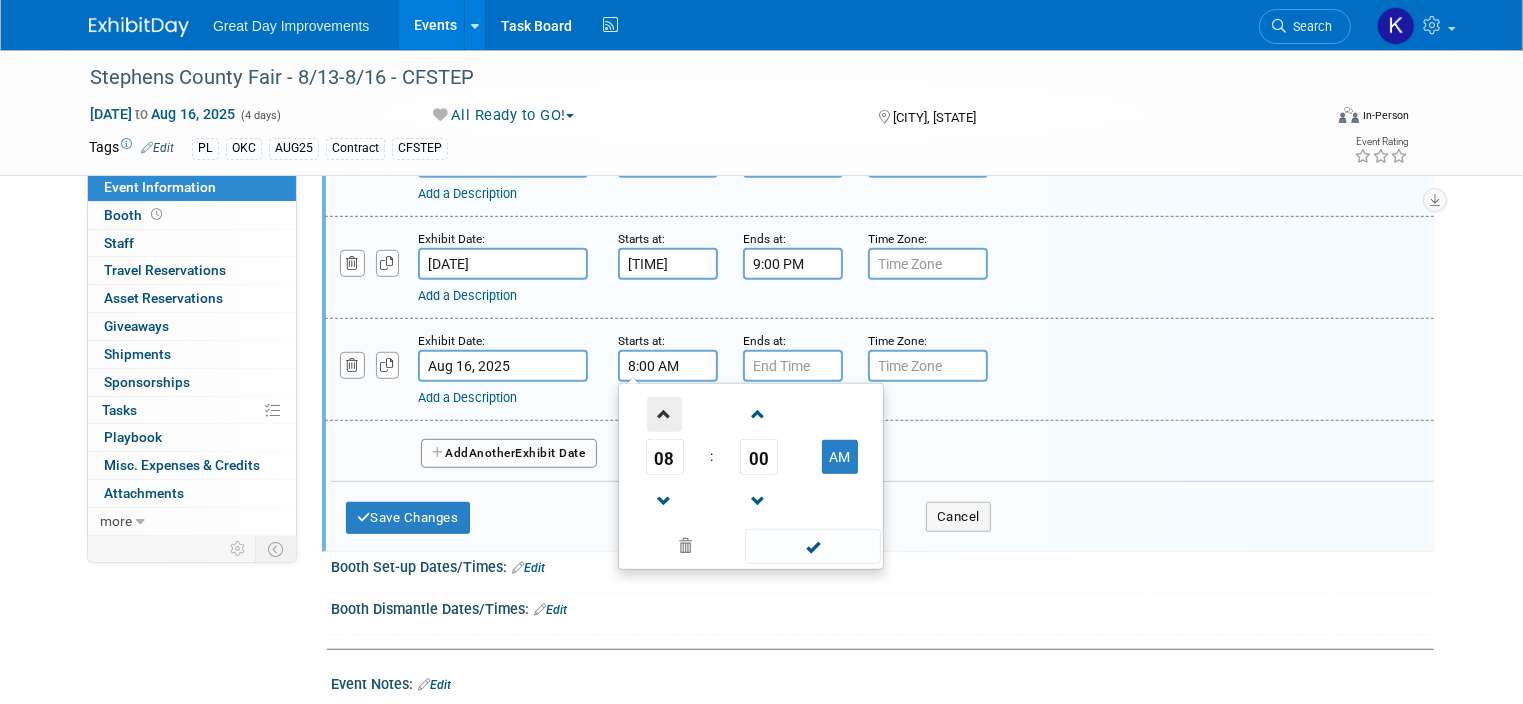 click at bounding box center [664, 414] 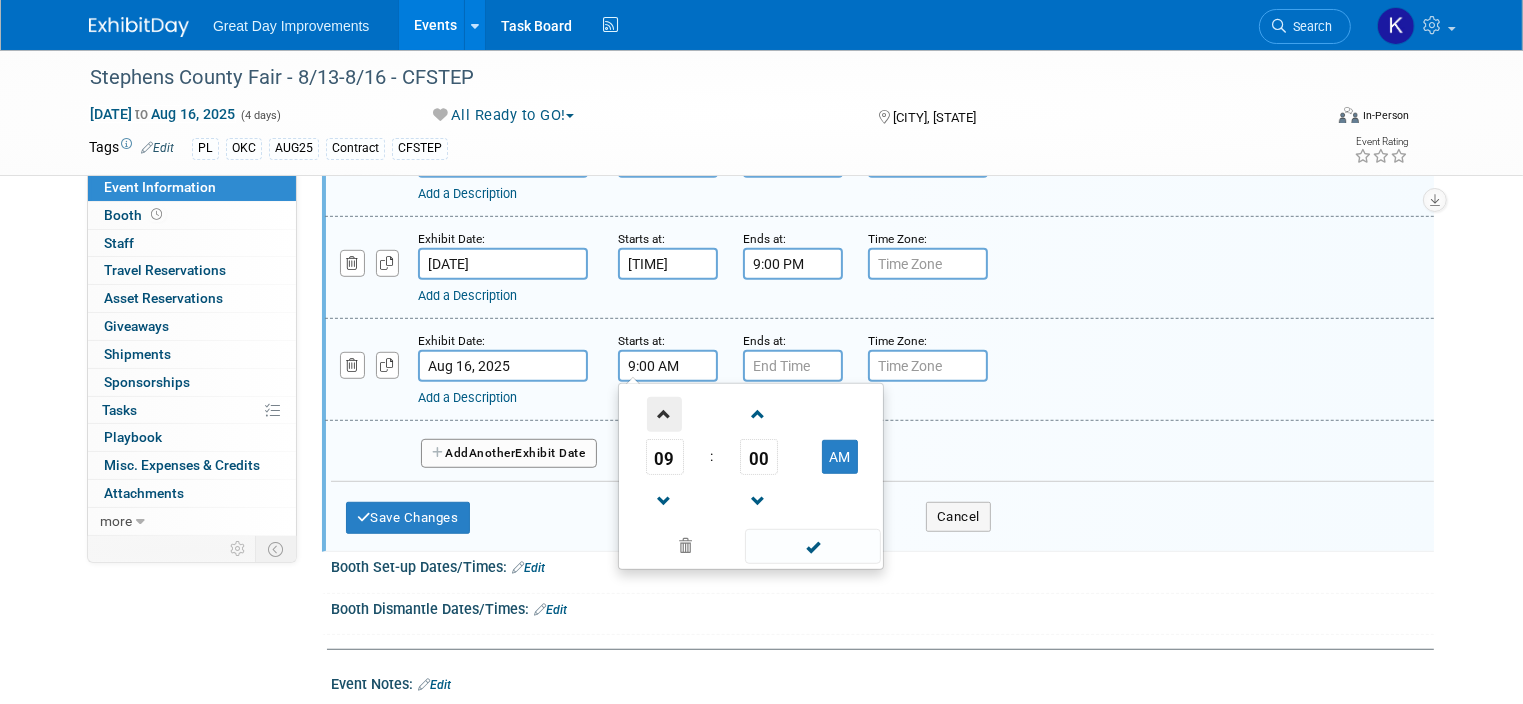 click at bounding box center [664, 414] 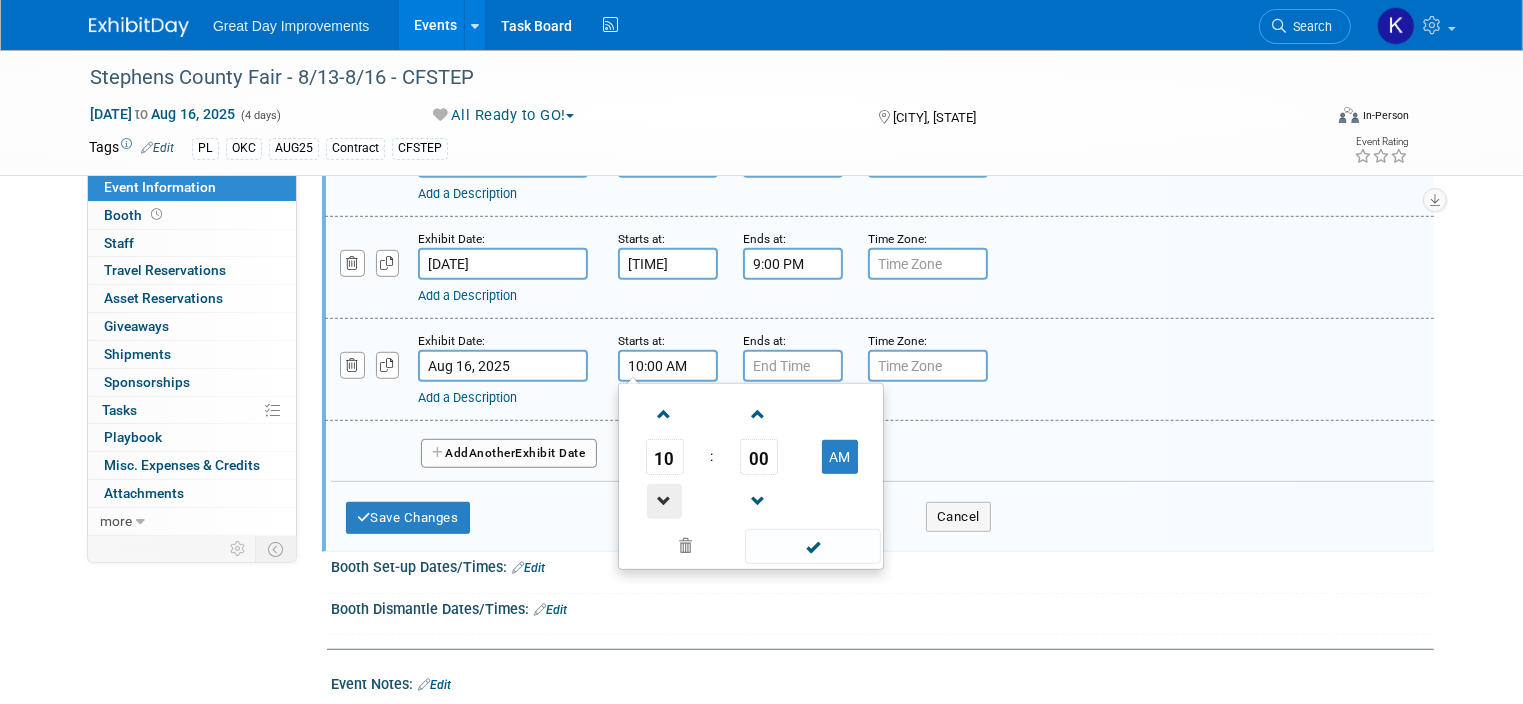 click at bounding box center (664, 501) 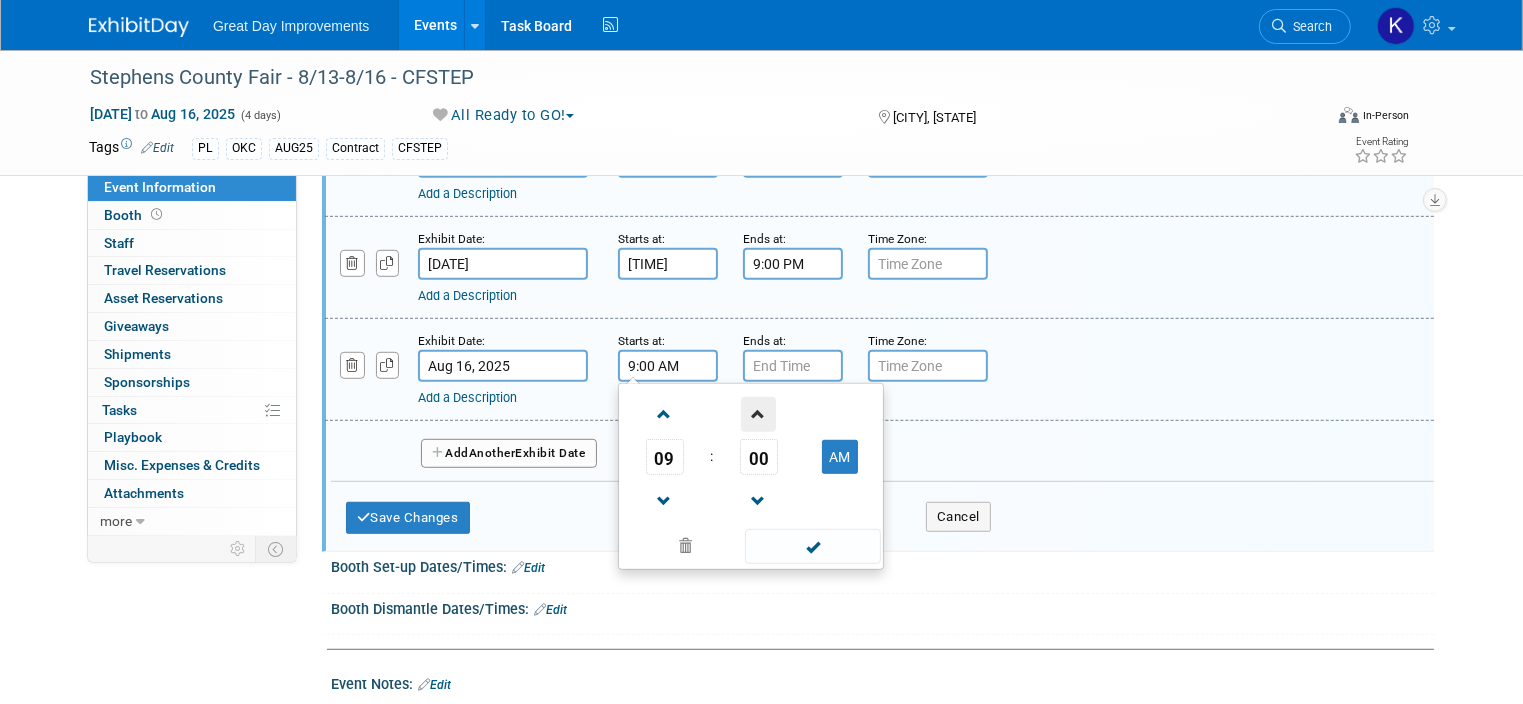 click at bounding box center [758, 414] 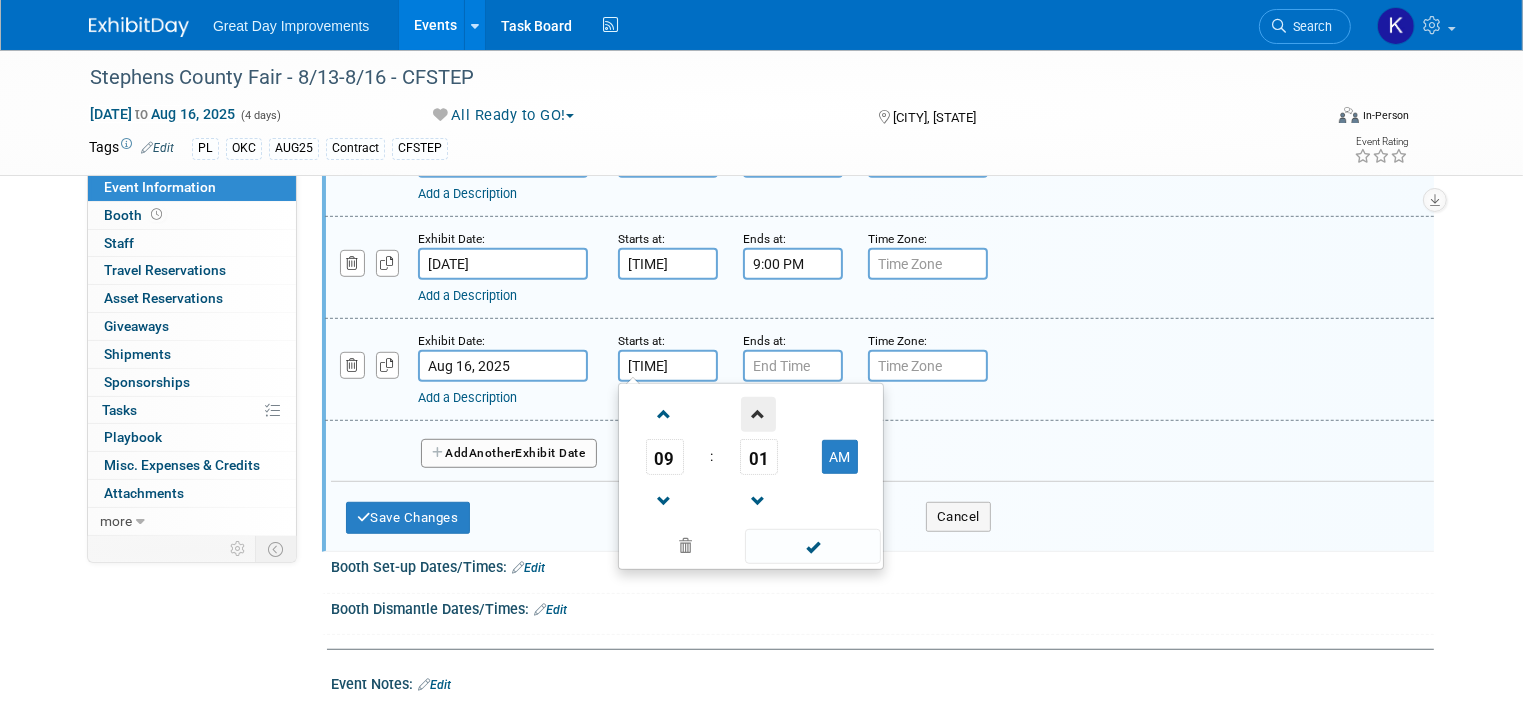 click at bounding box center (758, 414) 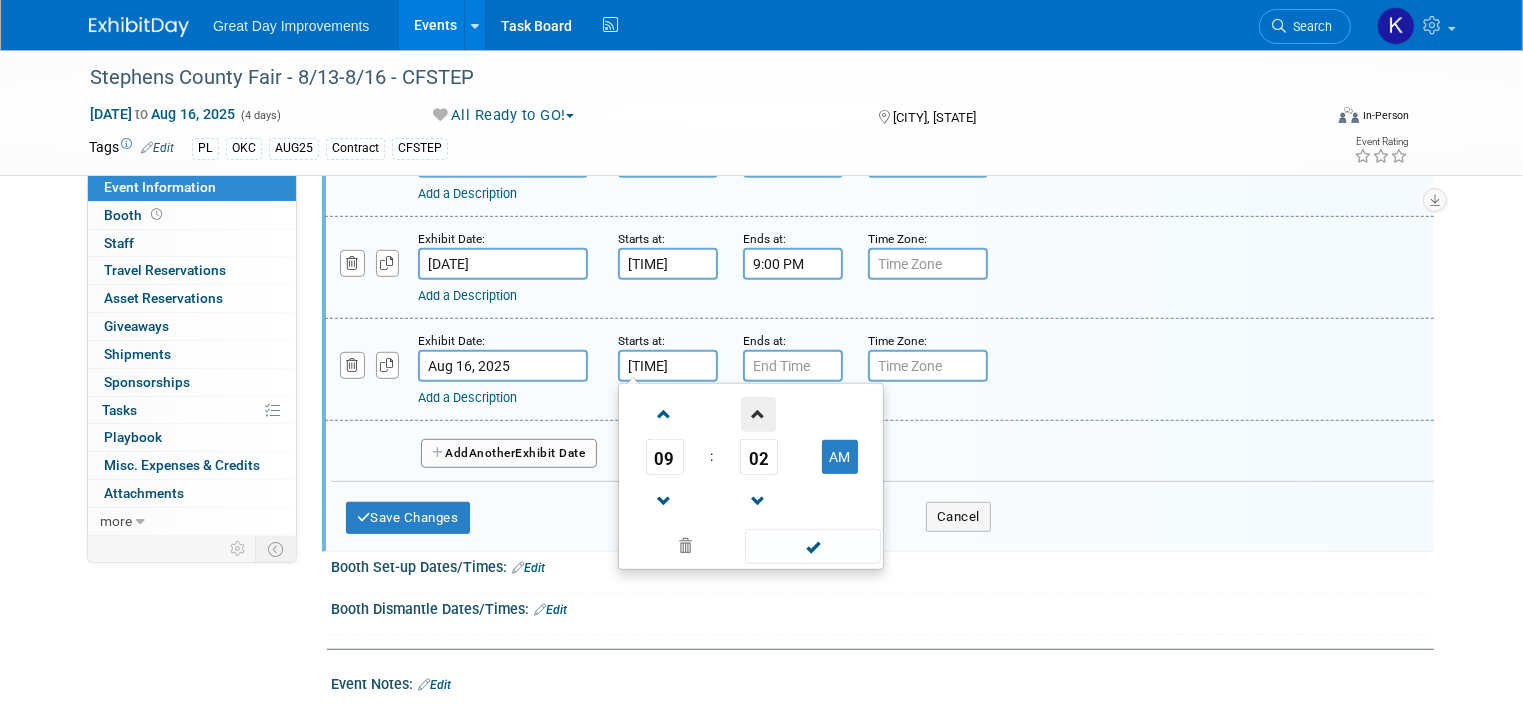 click at bounding box center [758, 414] 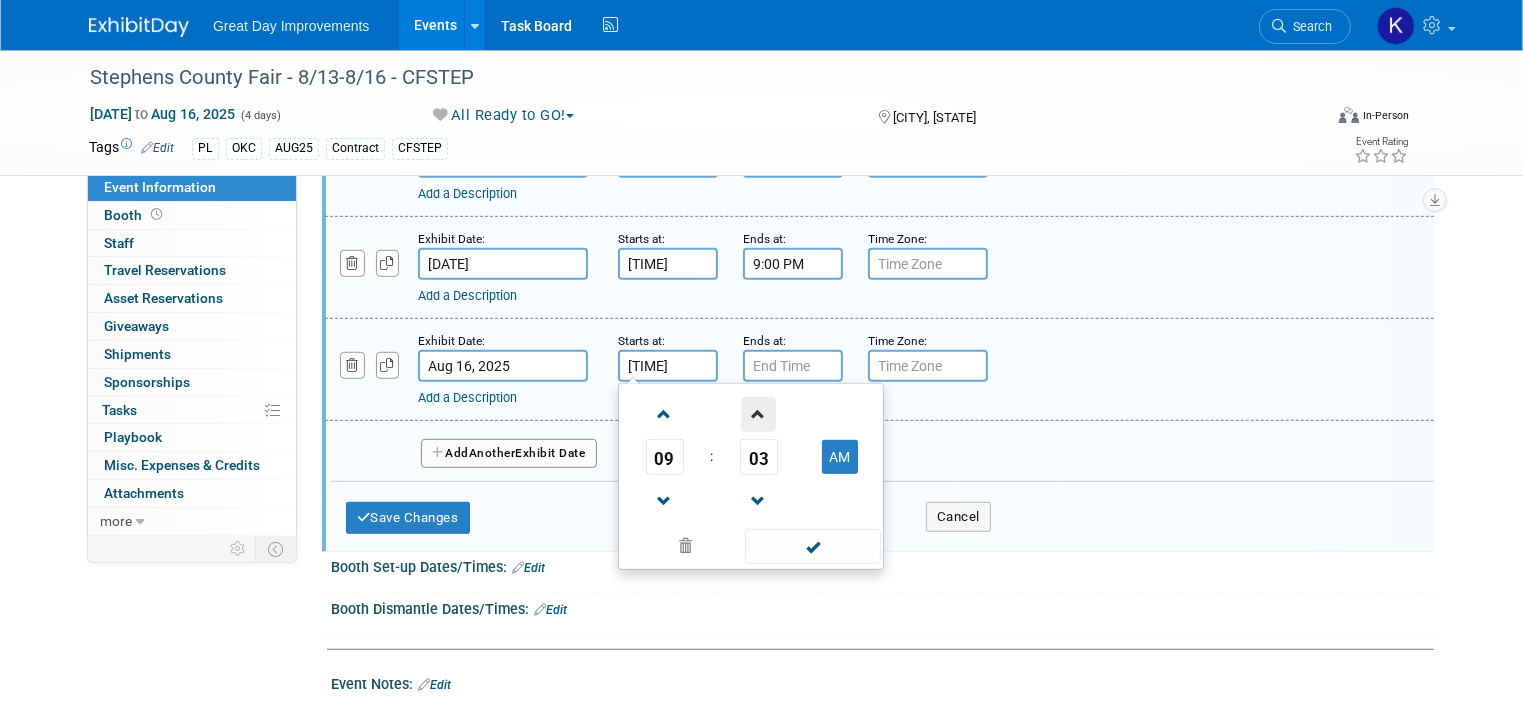 click at bounding box center [758, 414] 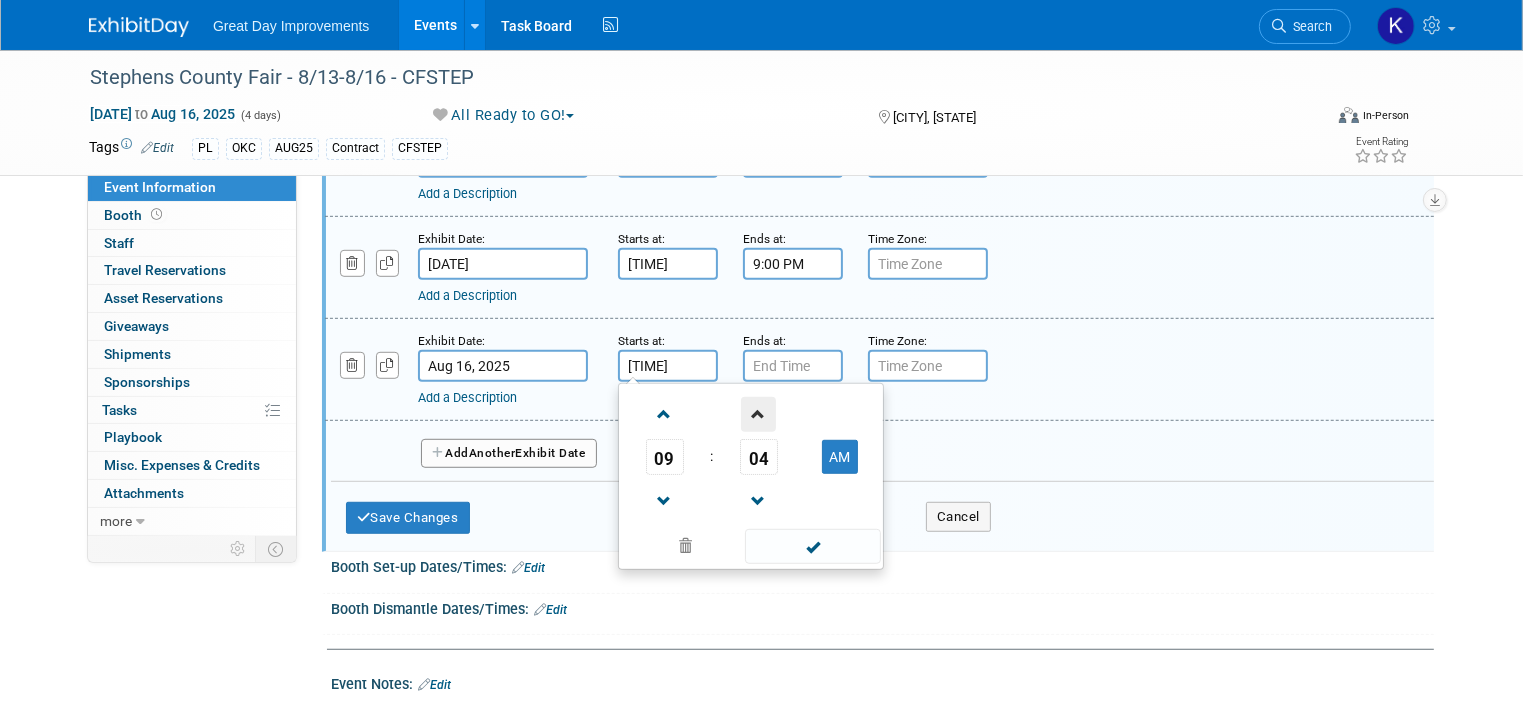 click at bounding box center (758, 414) 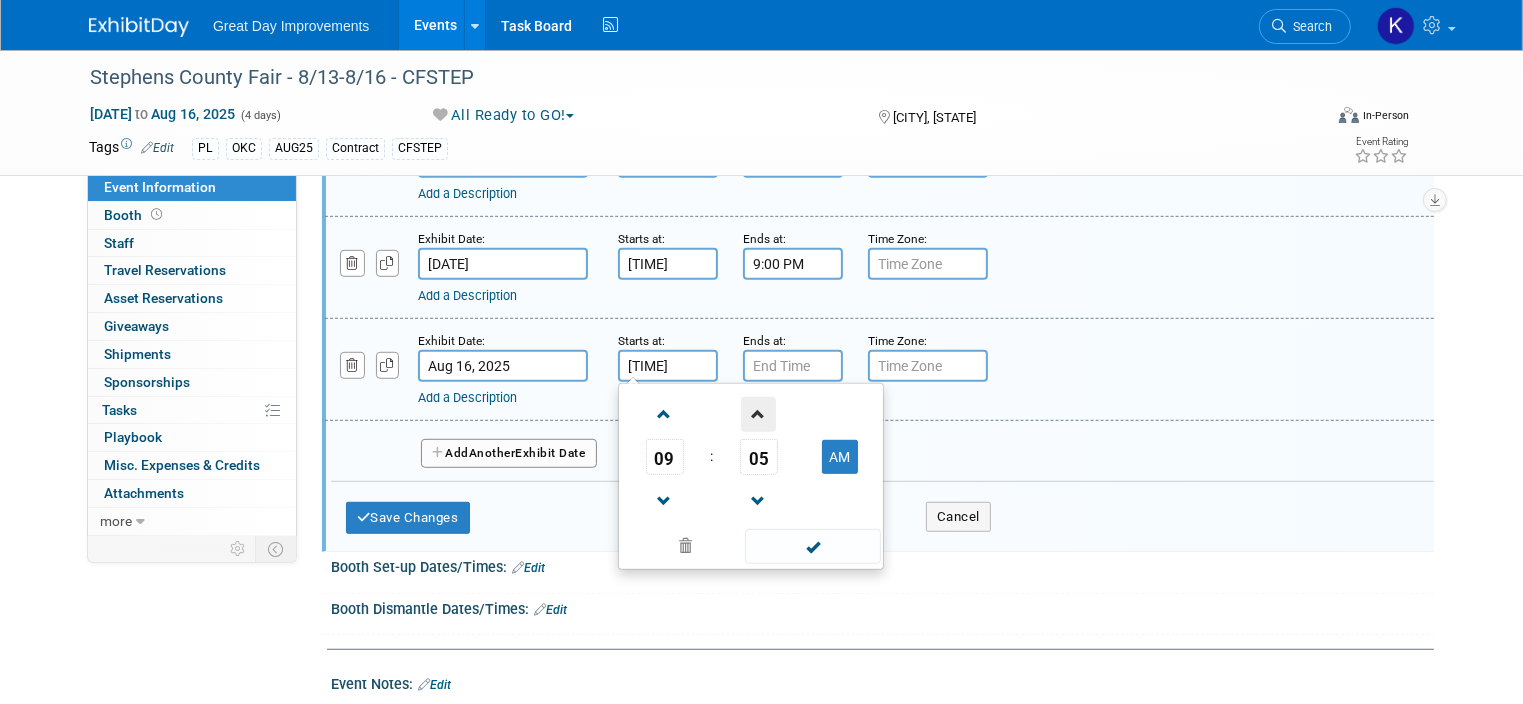 click at bounding box center (758, 414) 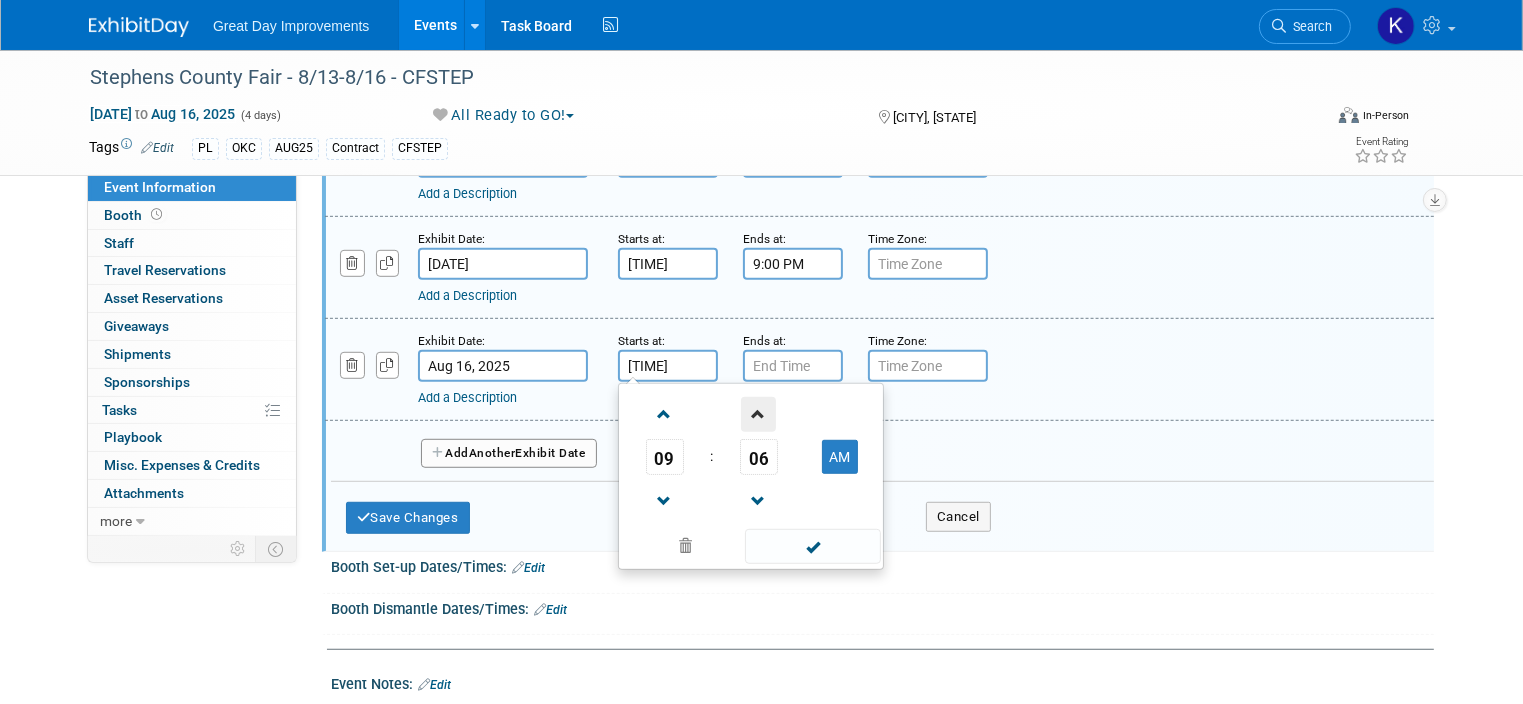click at bounding box center [758, 414] 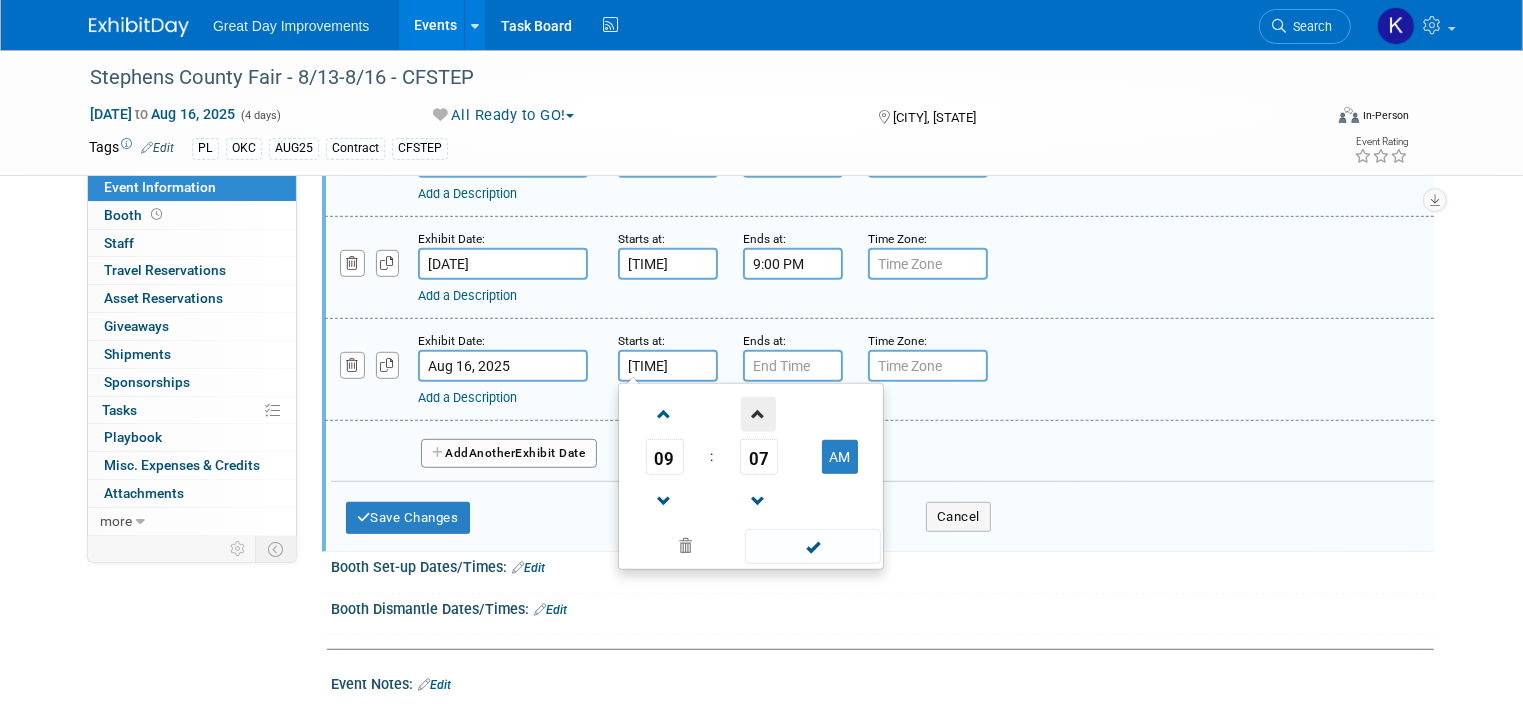 click at bounding box center [758, 414] 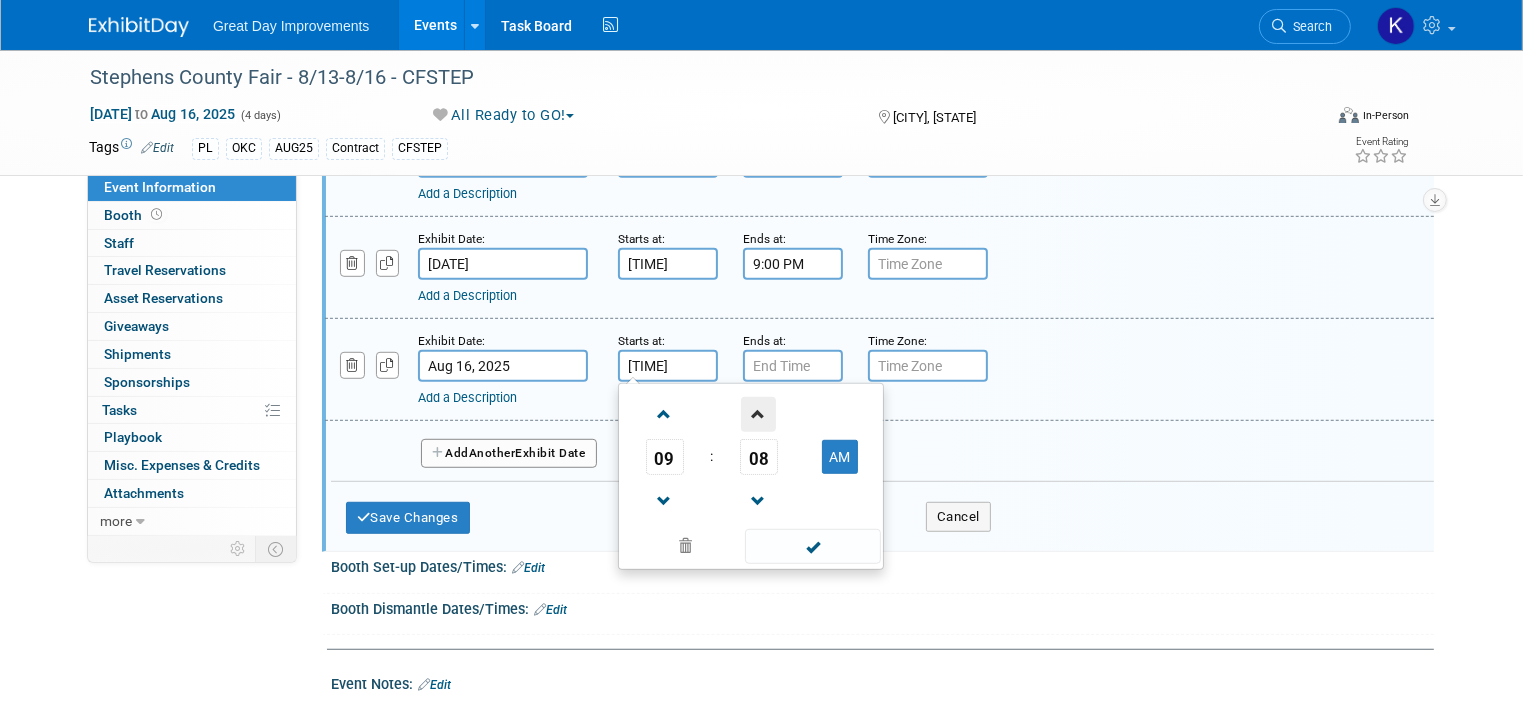 click at bounding box center [758, 414] 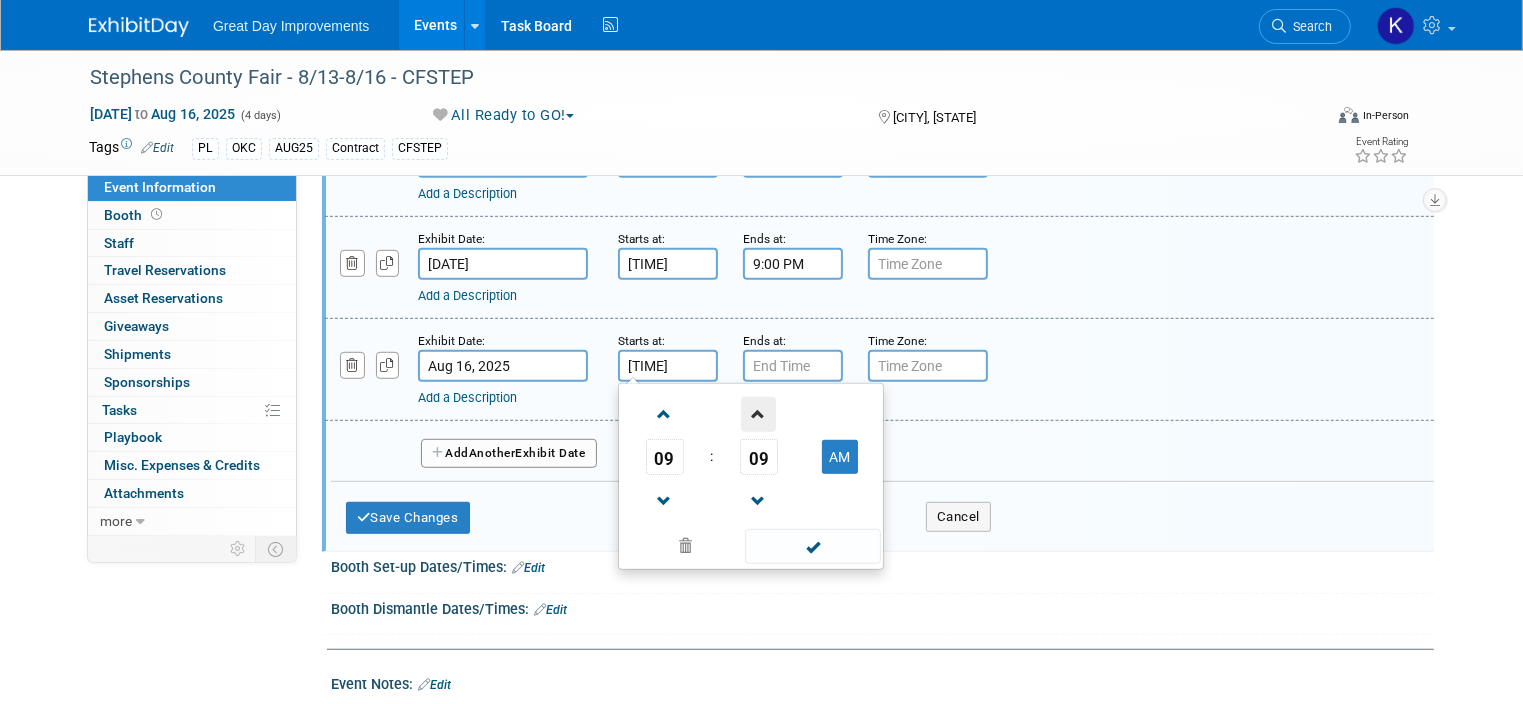 click at bounding box center [758, 414] 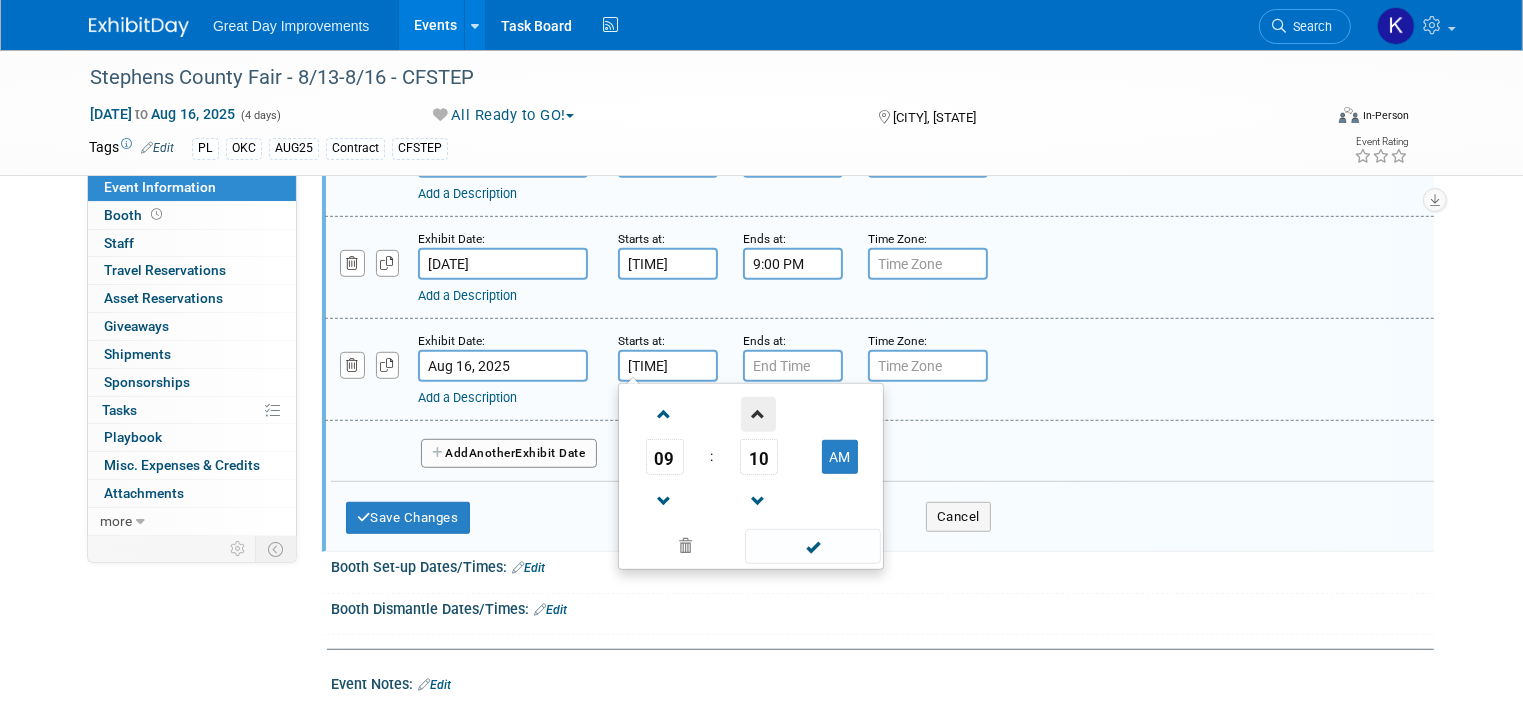 click at bounding box center [758, 414] 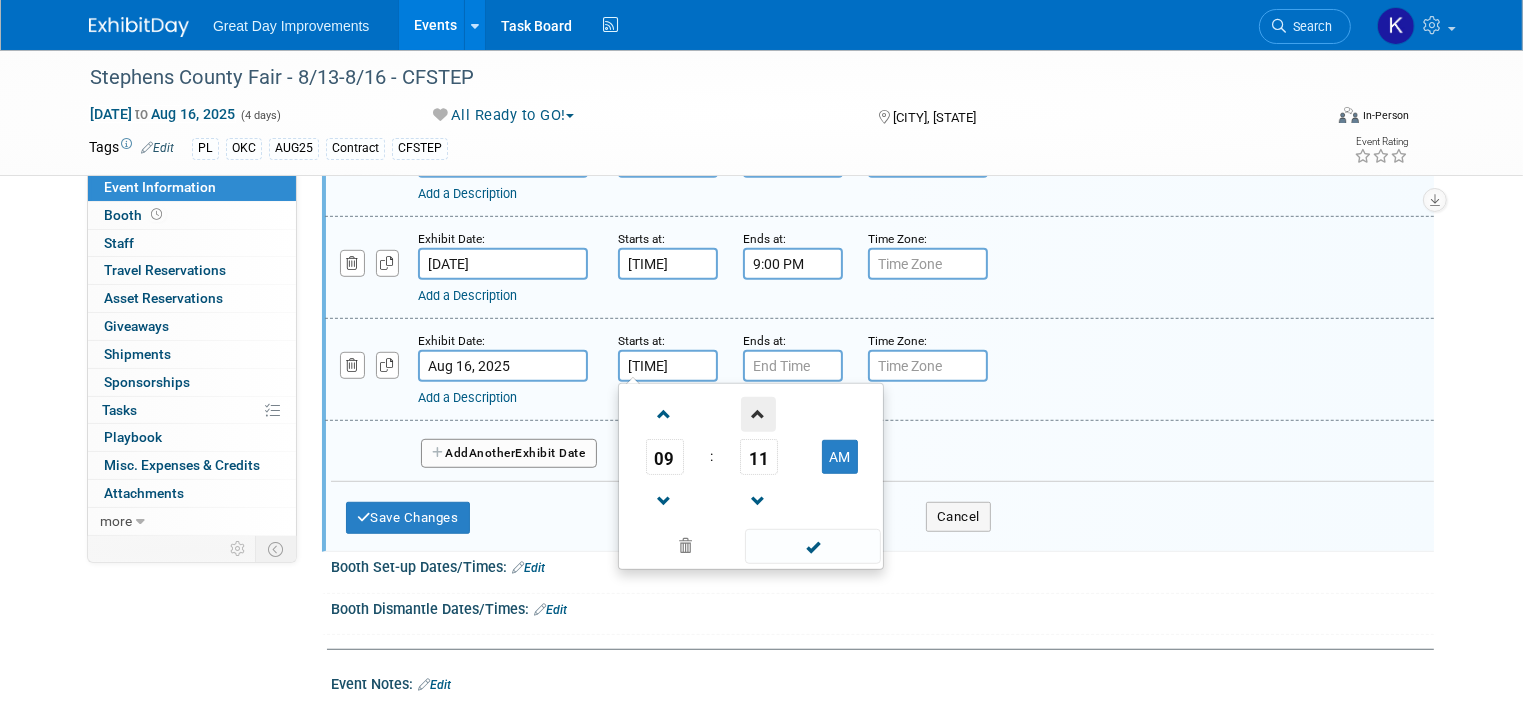 click at bounding box center [758, 414] 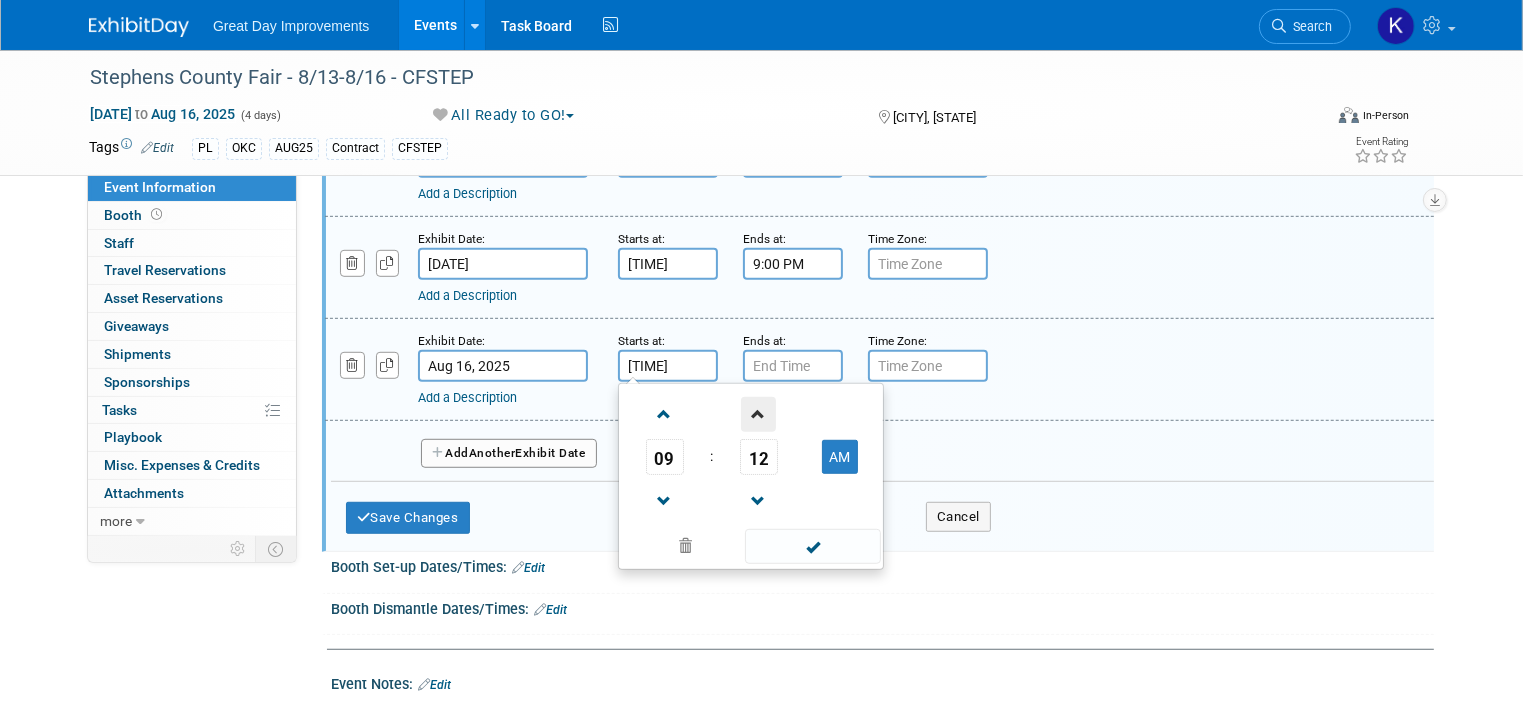 click at bounding box center [758, 414] 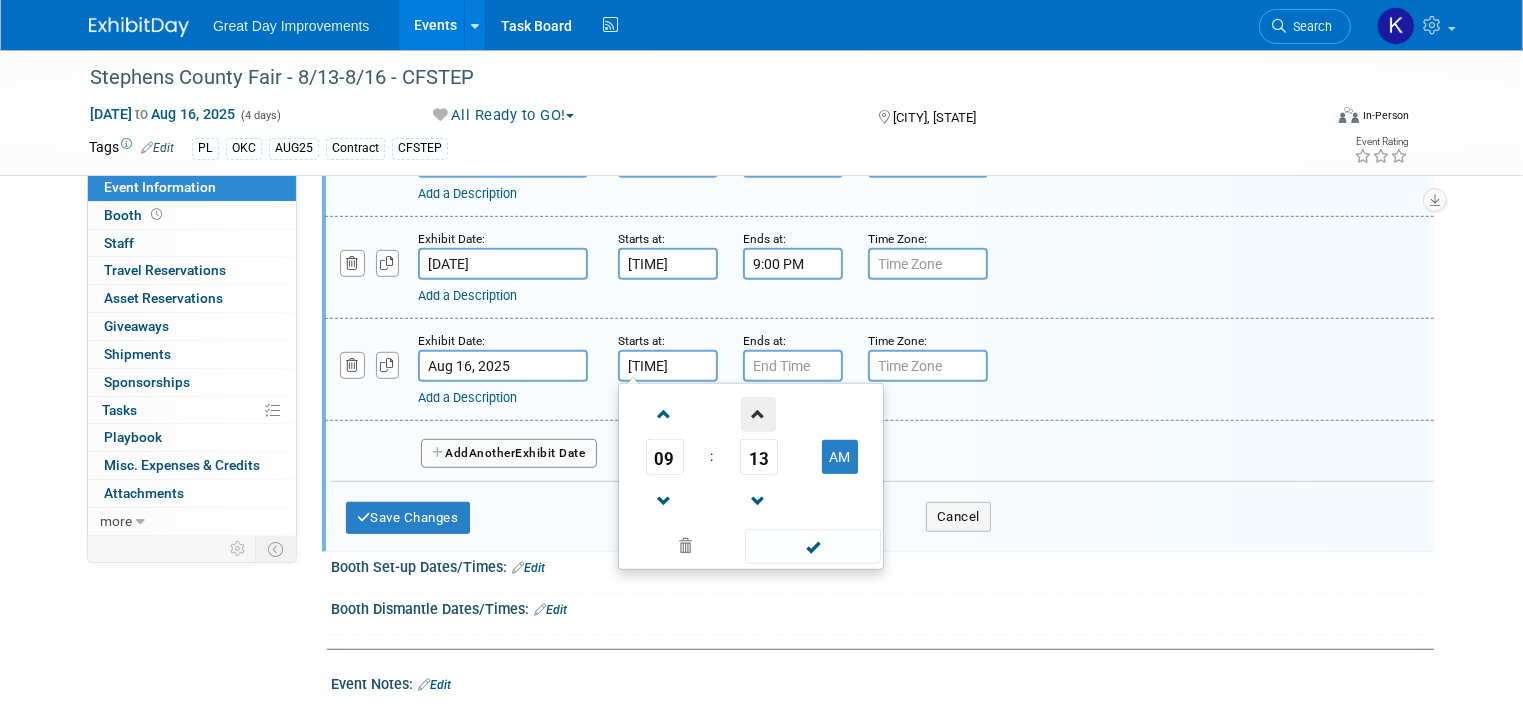 click at bounding box center [758, 414] 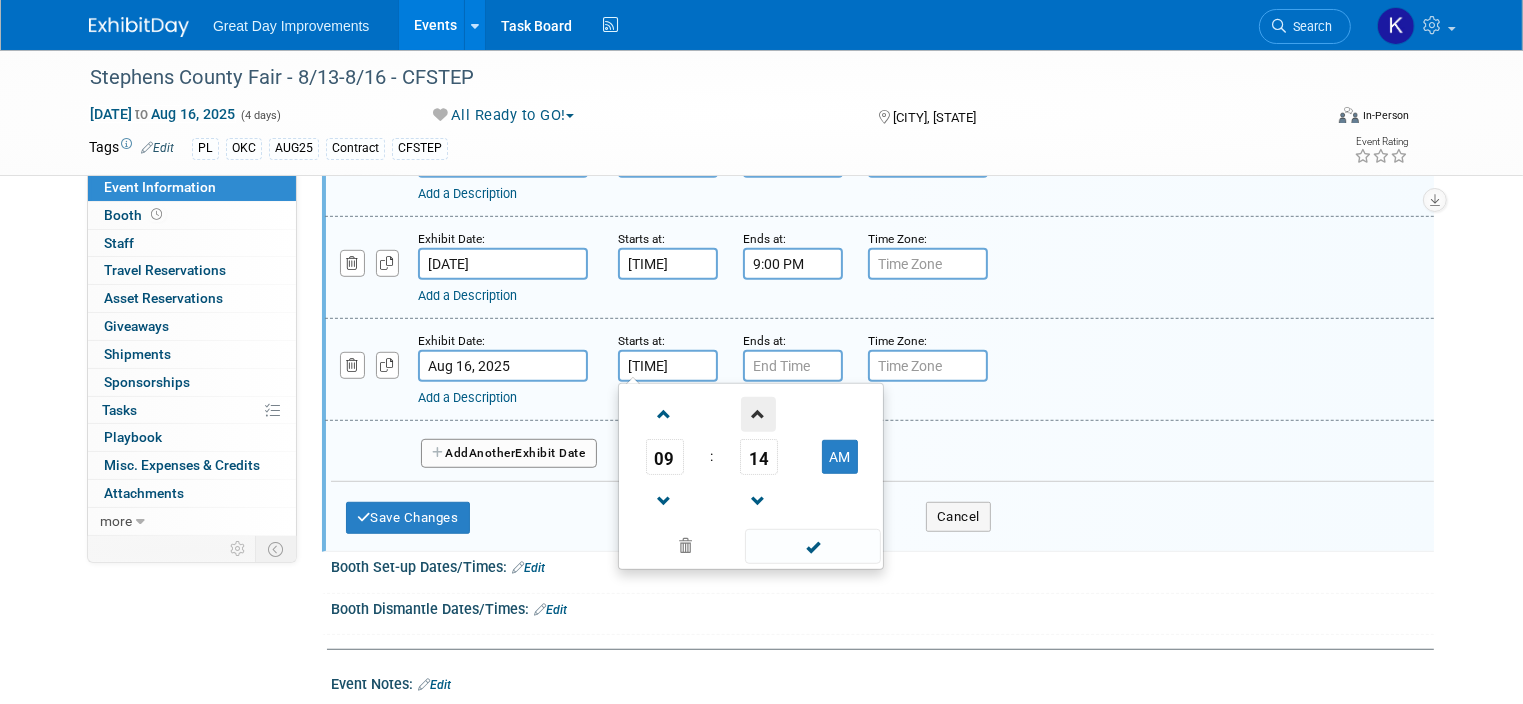 click at bounding box center (758, 414) 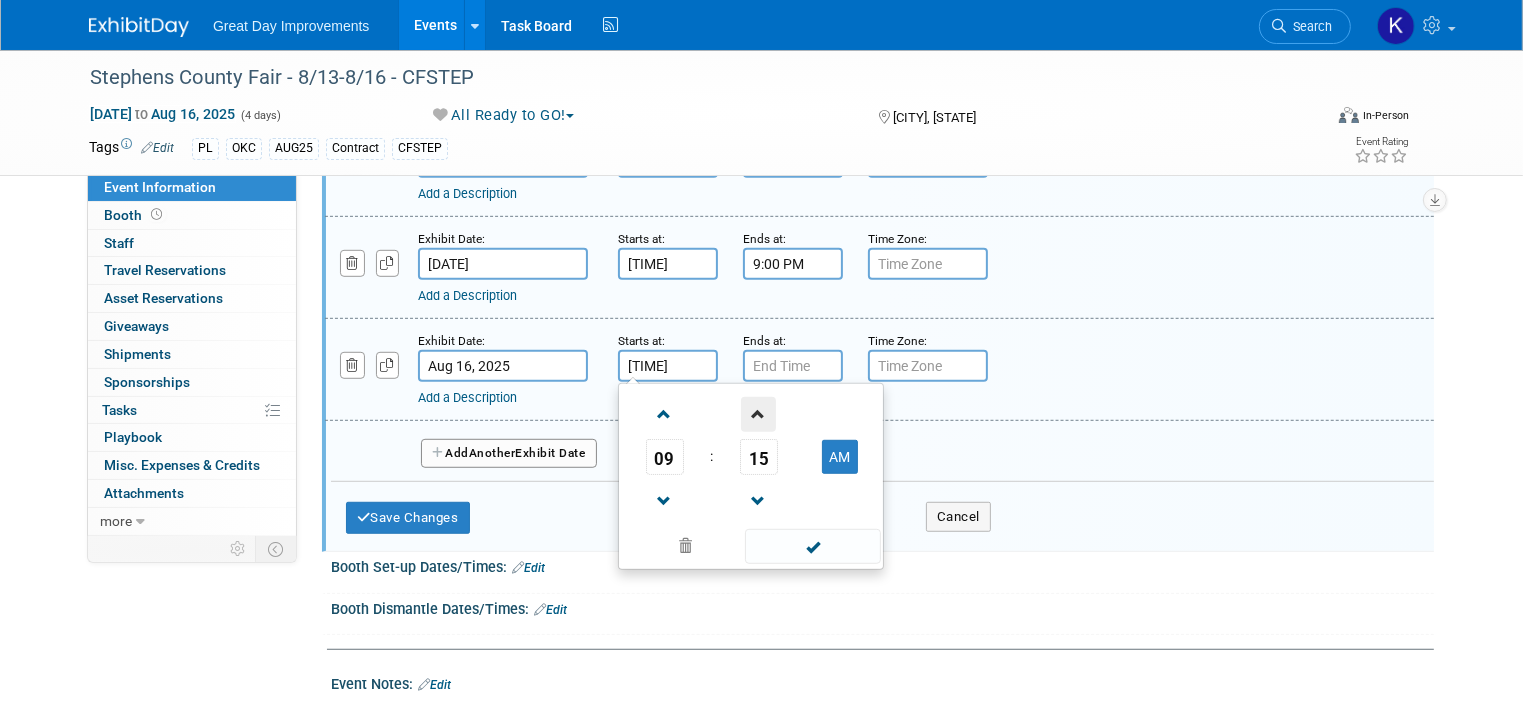 click at bounding box center (758, 414) 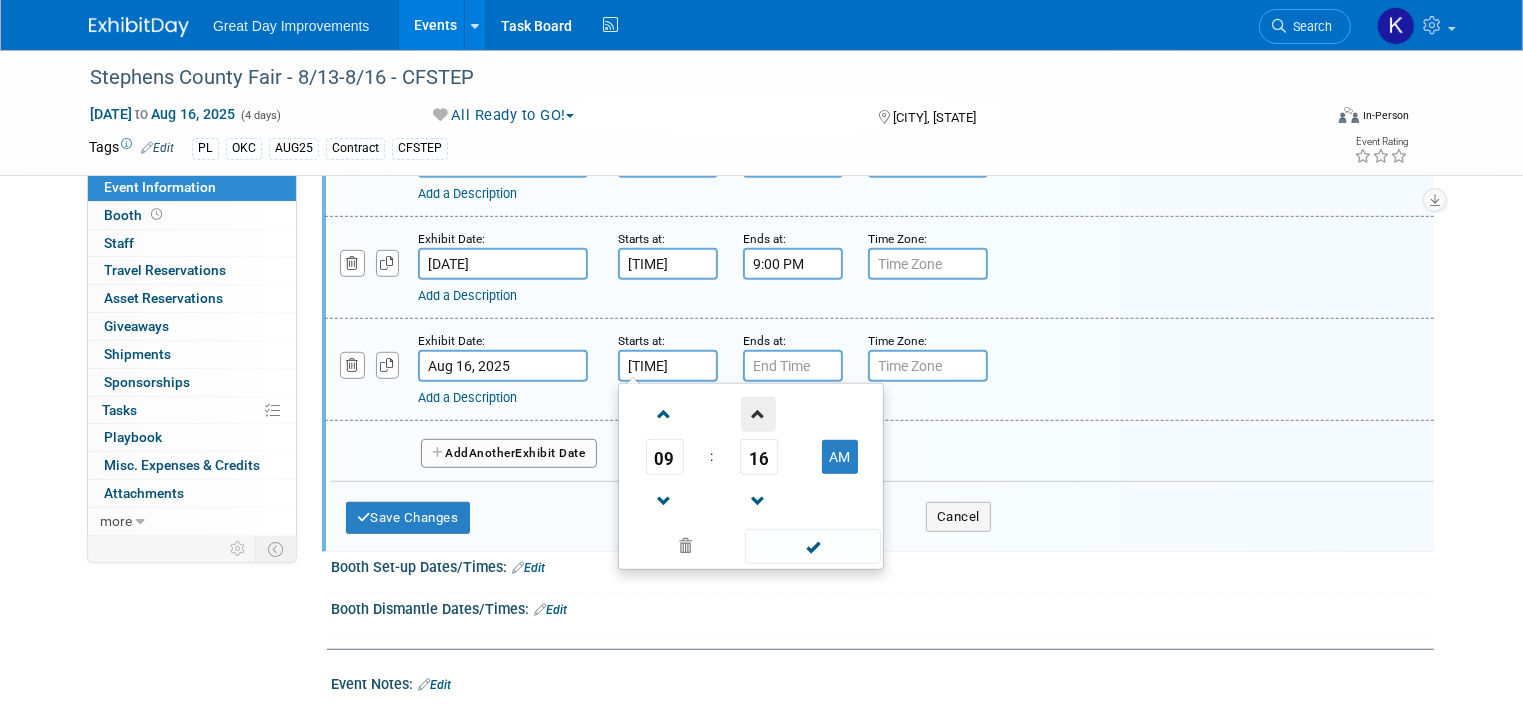 click at bounding box center (758, 414) 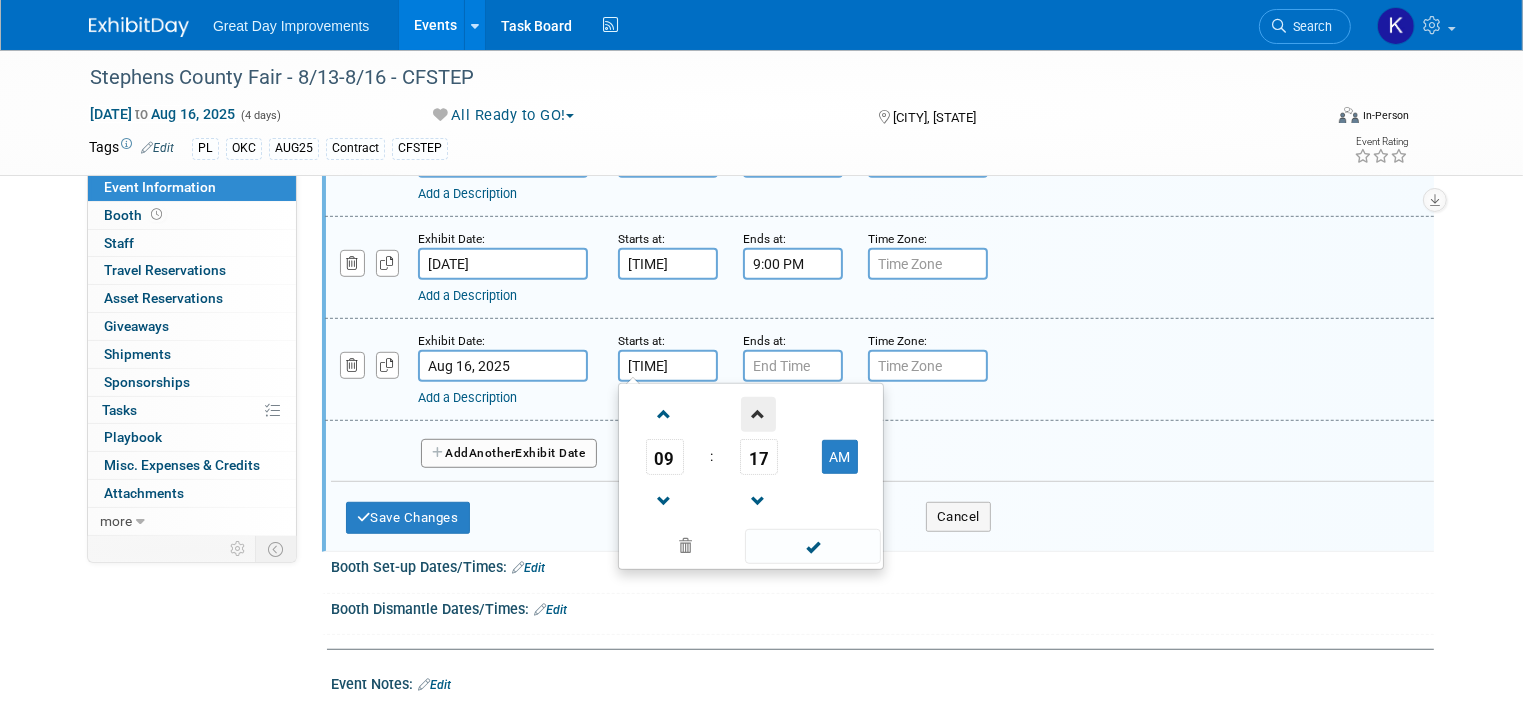 click at bounding box center [758, 414] 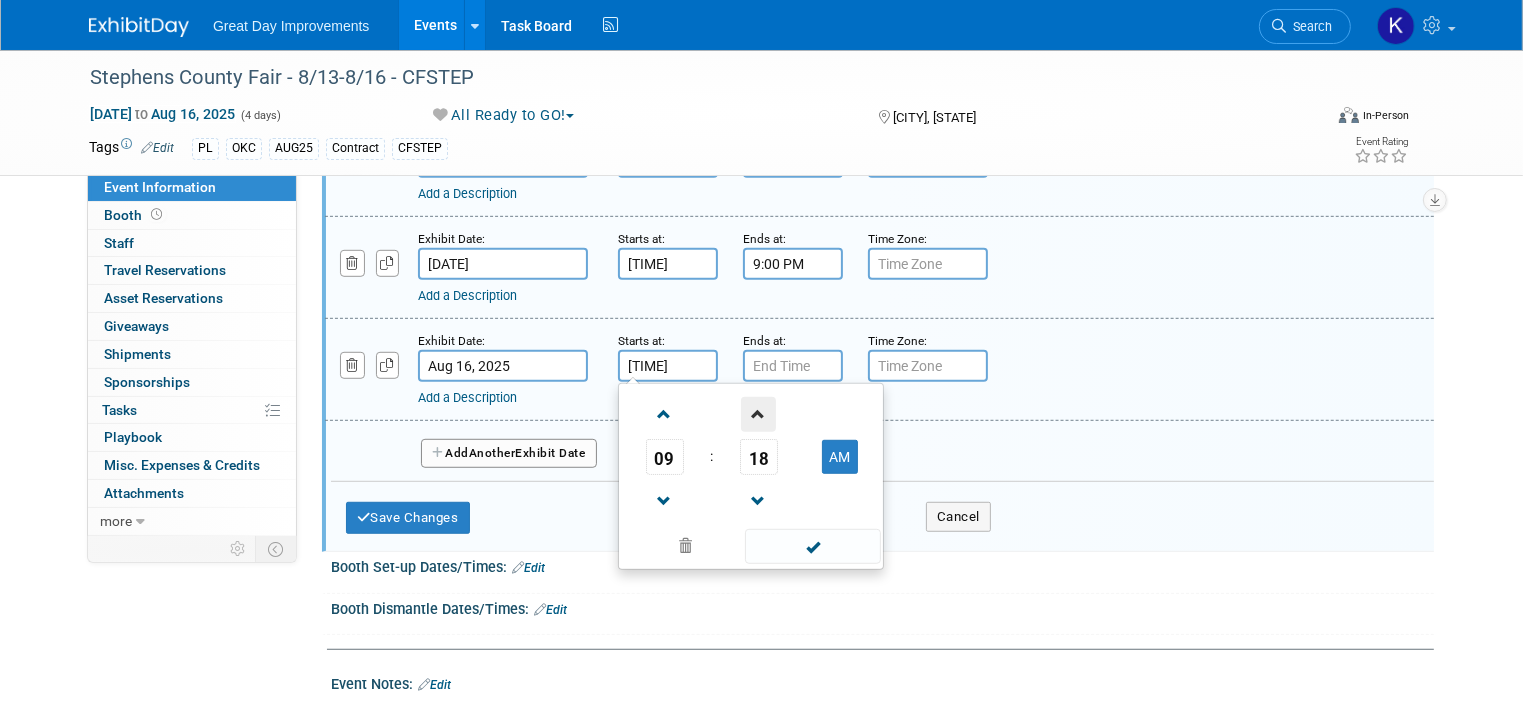 click at bounding box center [758, 414] 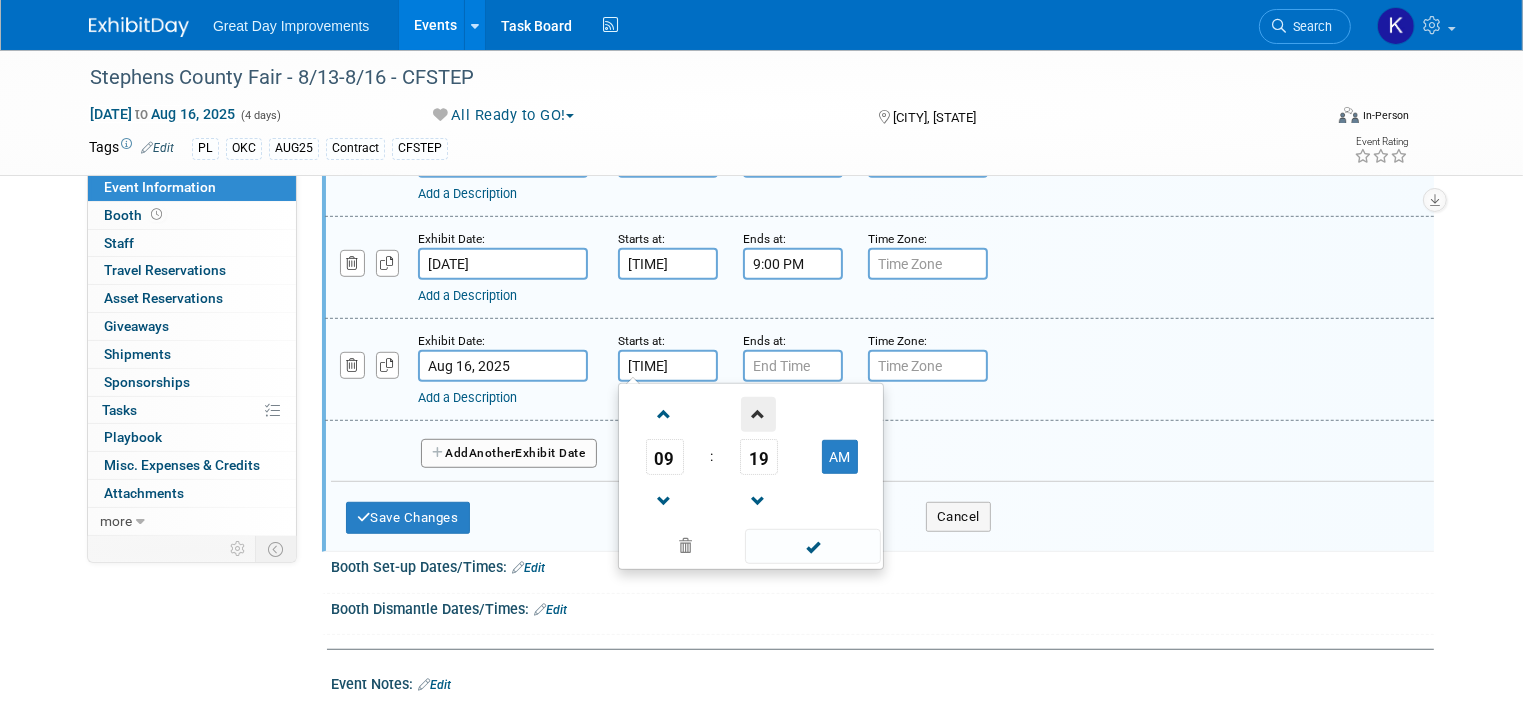 click at bounding box center (758, 414) 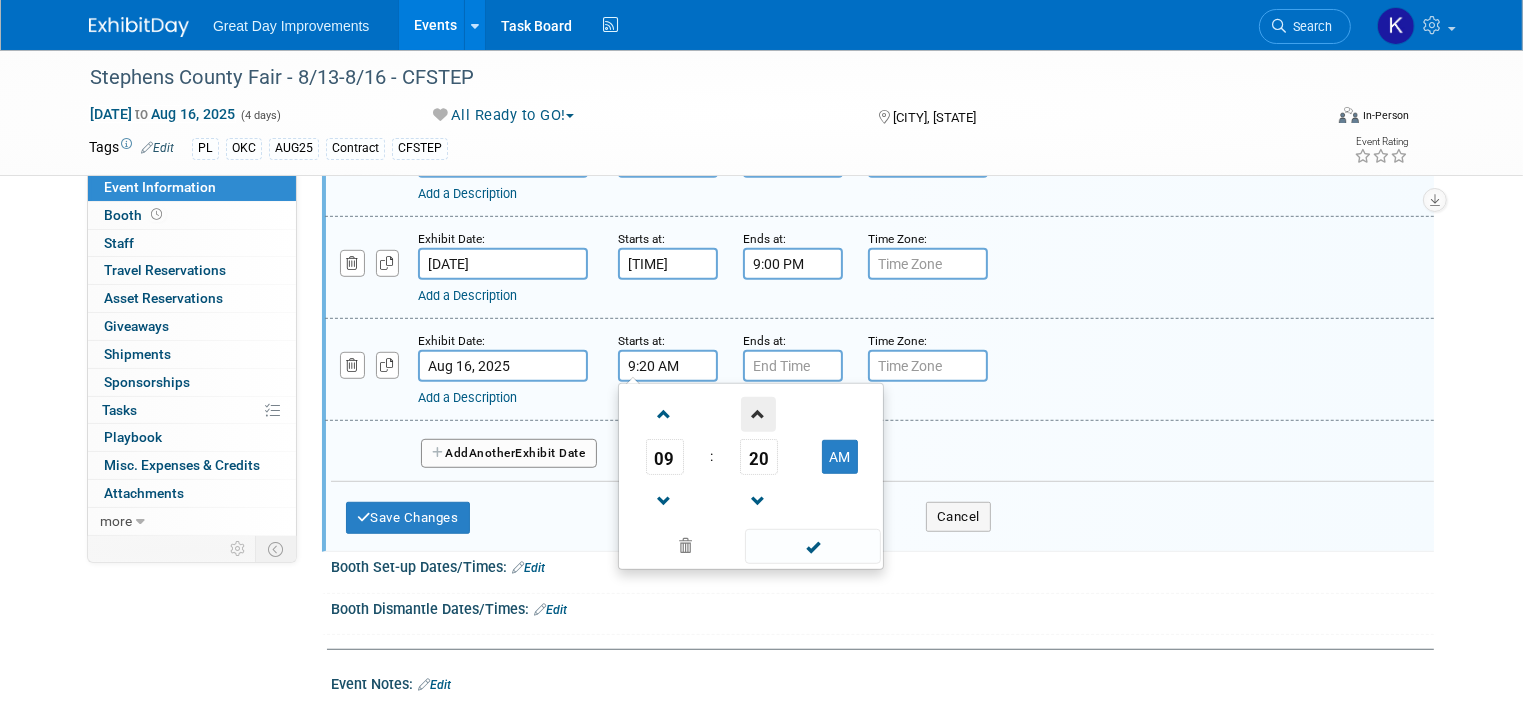 click at bounding box center [758, 414] 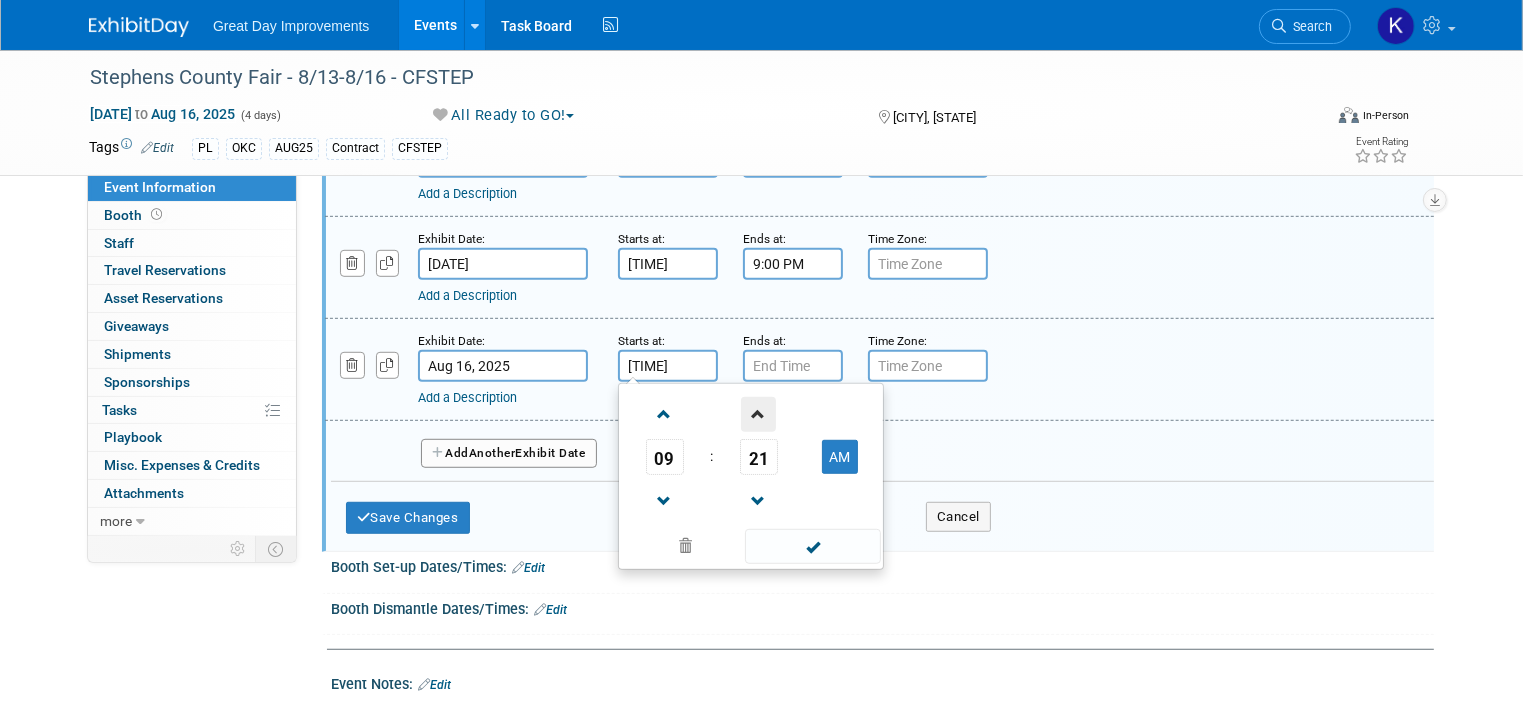 click at bounding box center [758, 414] 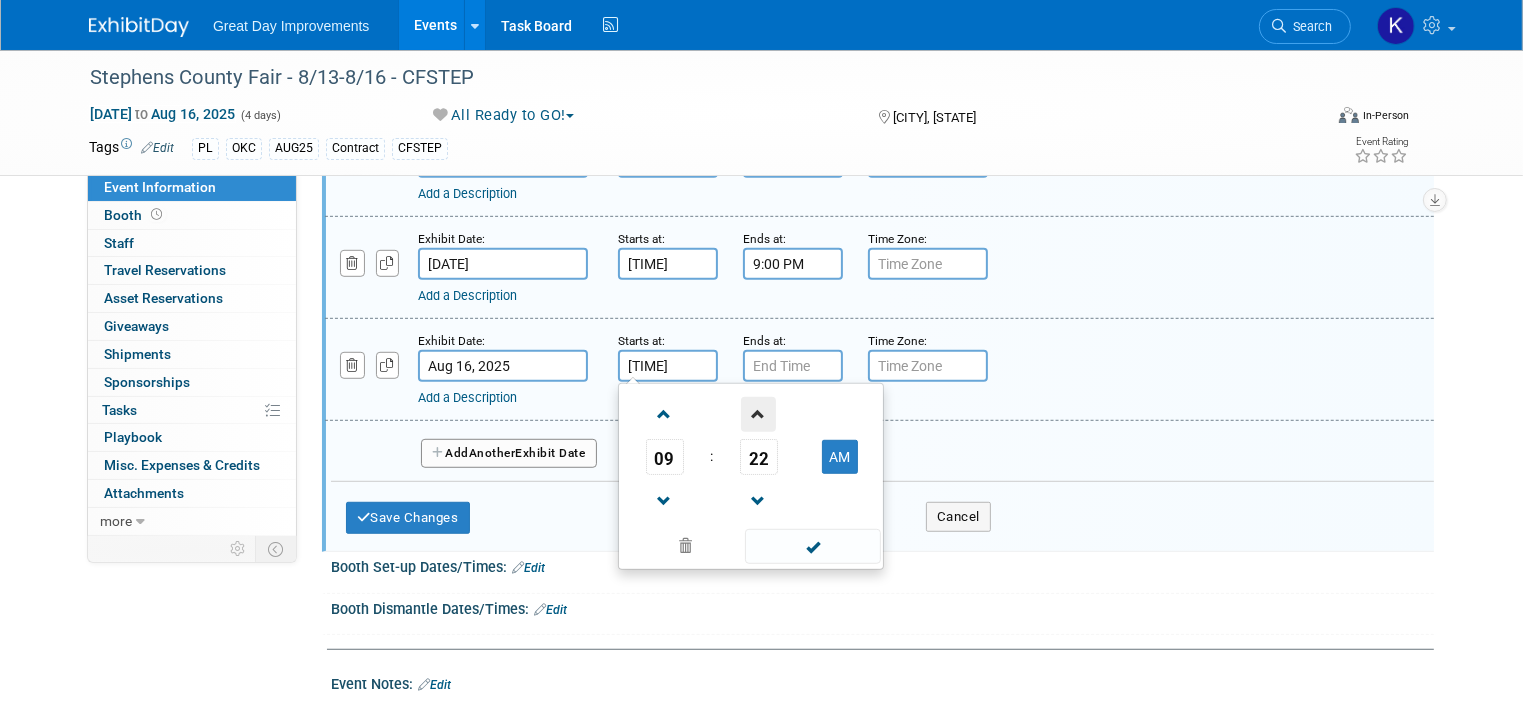 click at bounding box center (758, 414) 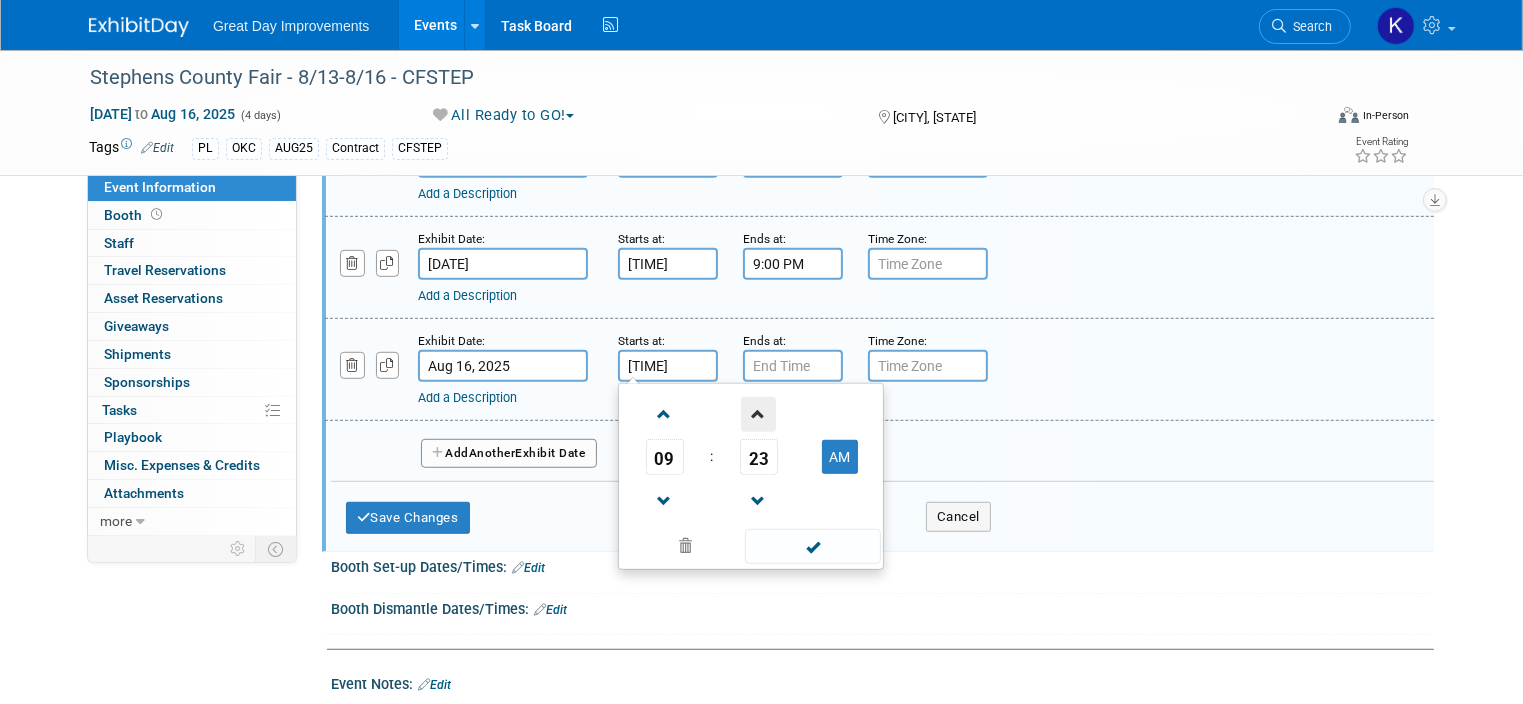 click at bounding box center [758, 414] 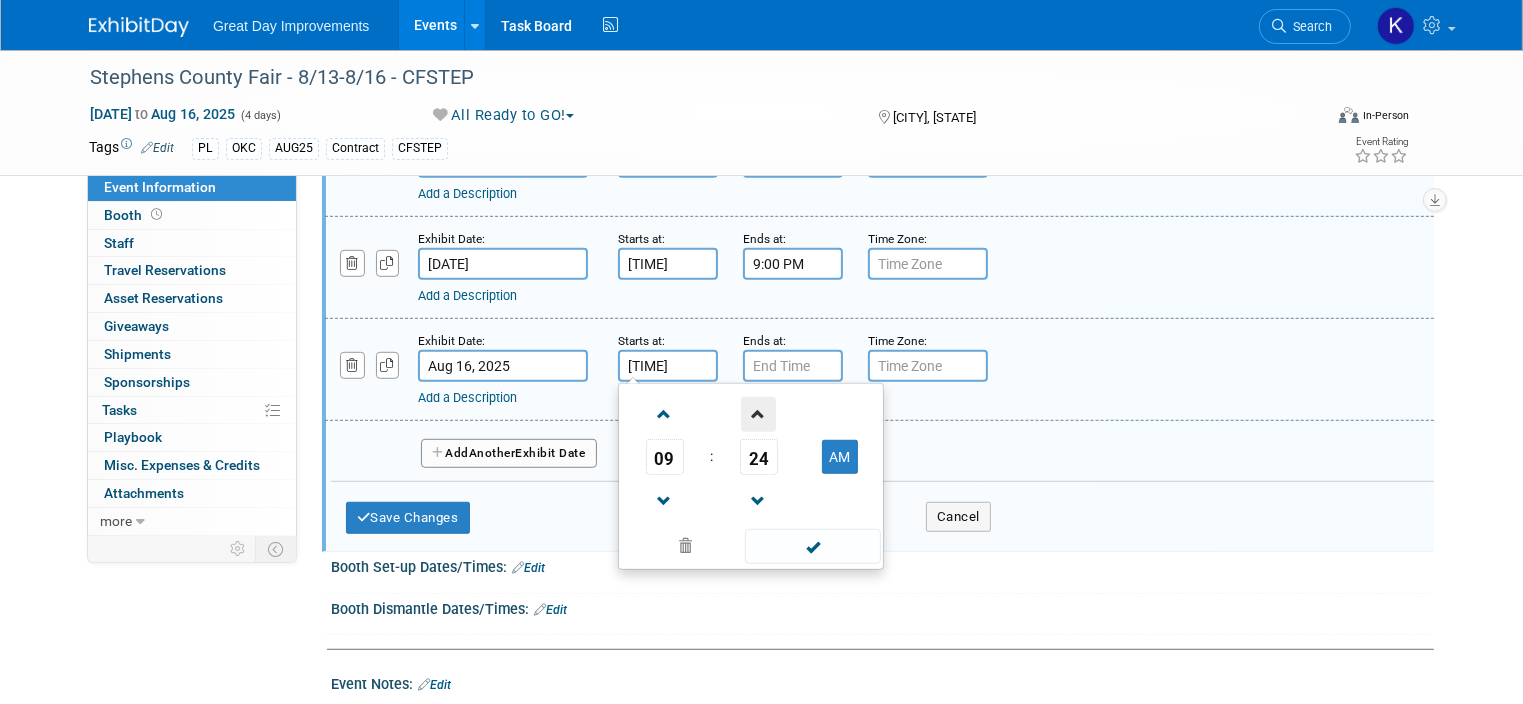 click at bounding box center [758, 414] 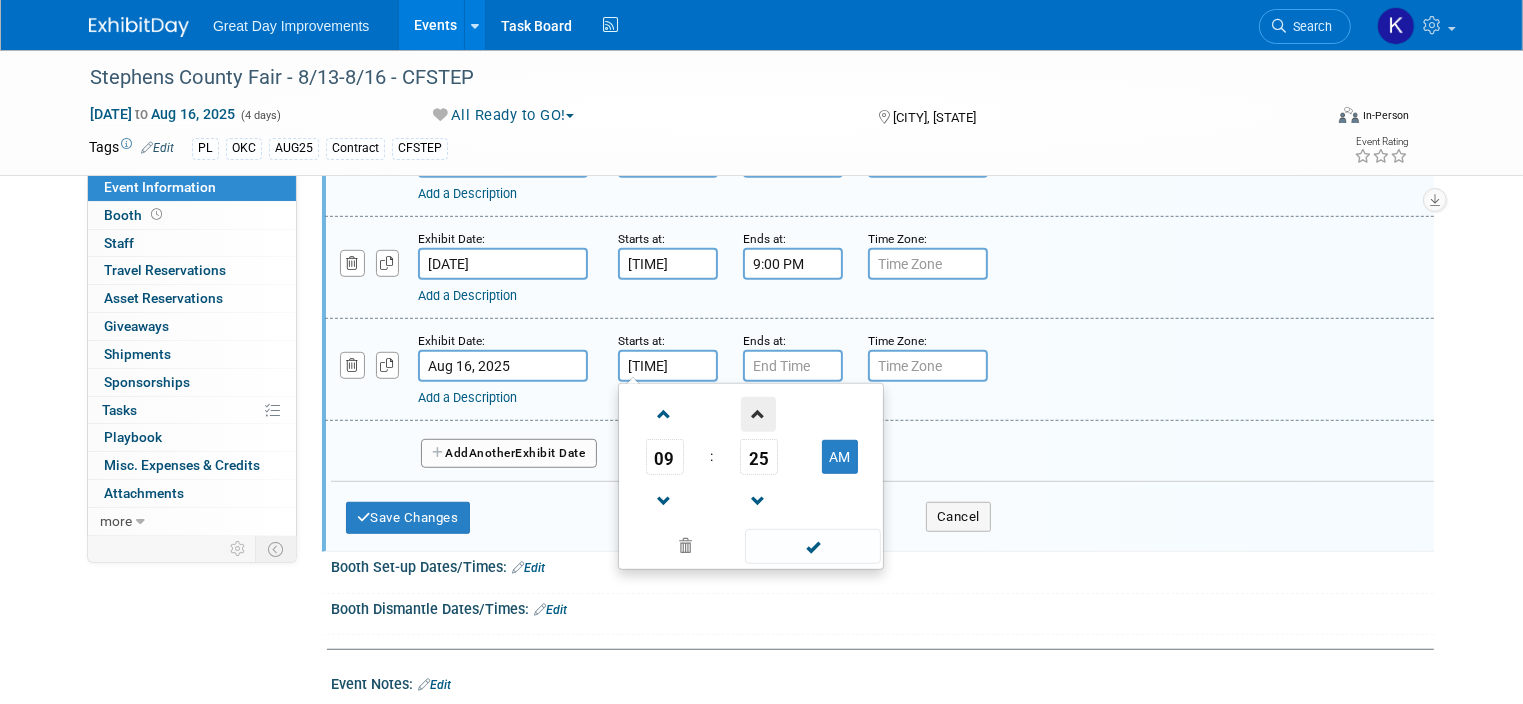 click at bounding box center (758, 414) 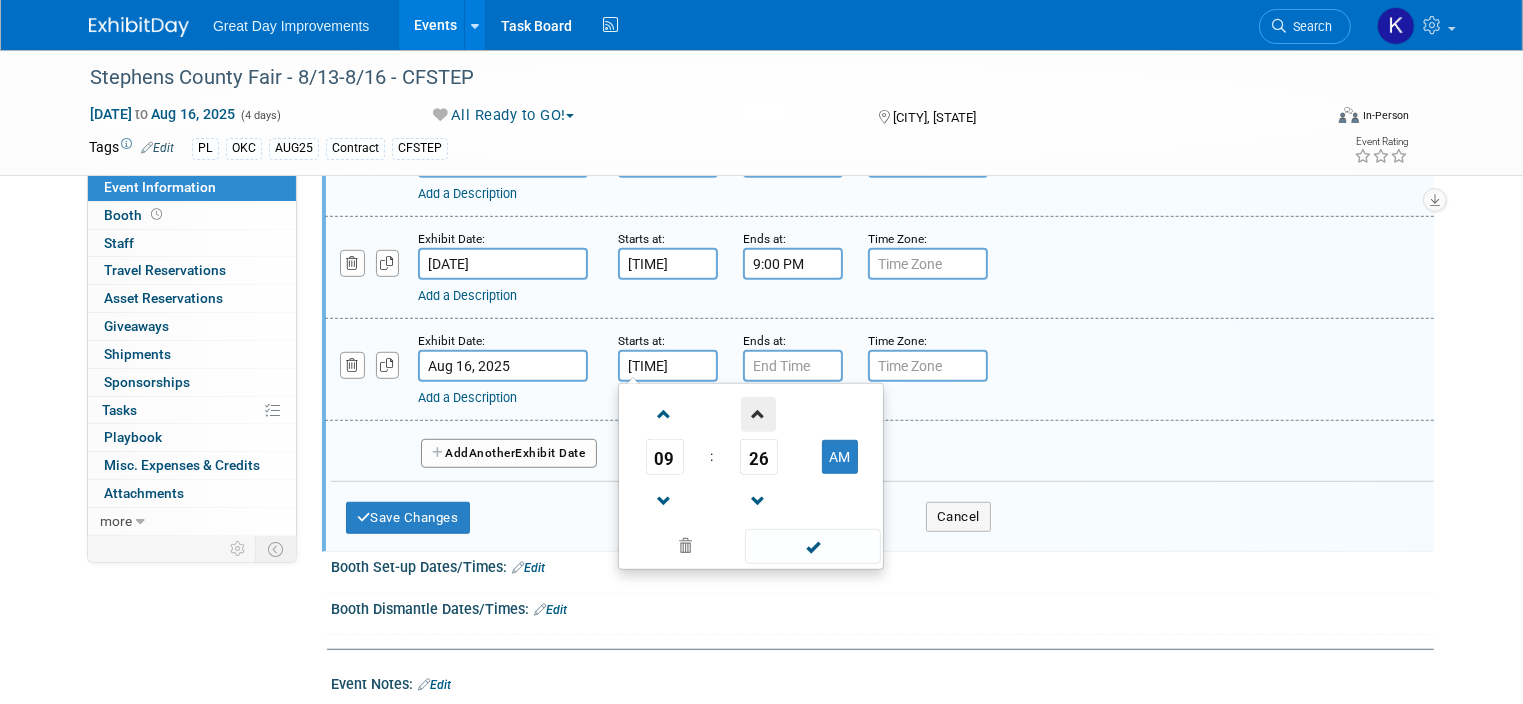 click at bounding box center (758, 414) 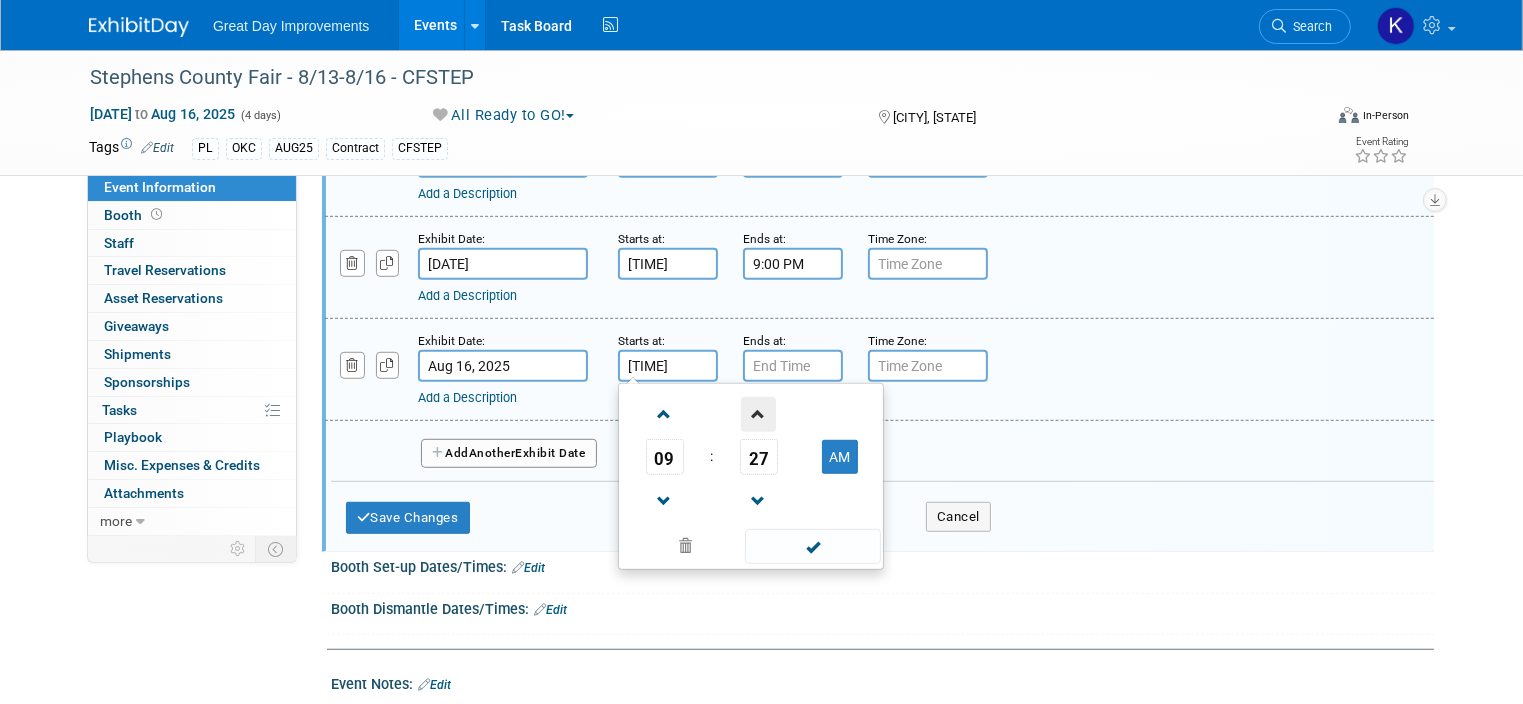 click at bounding box center (758, 414) 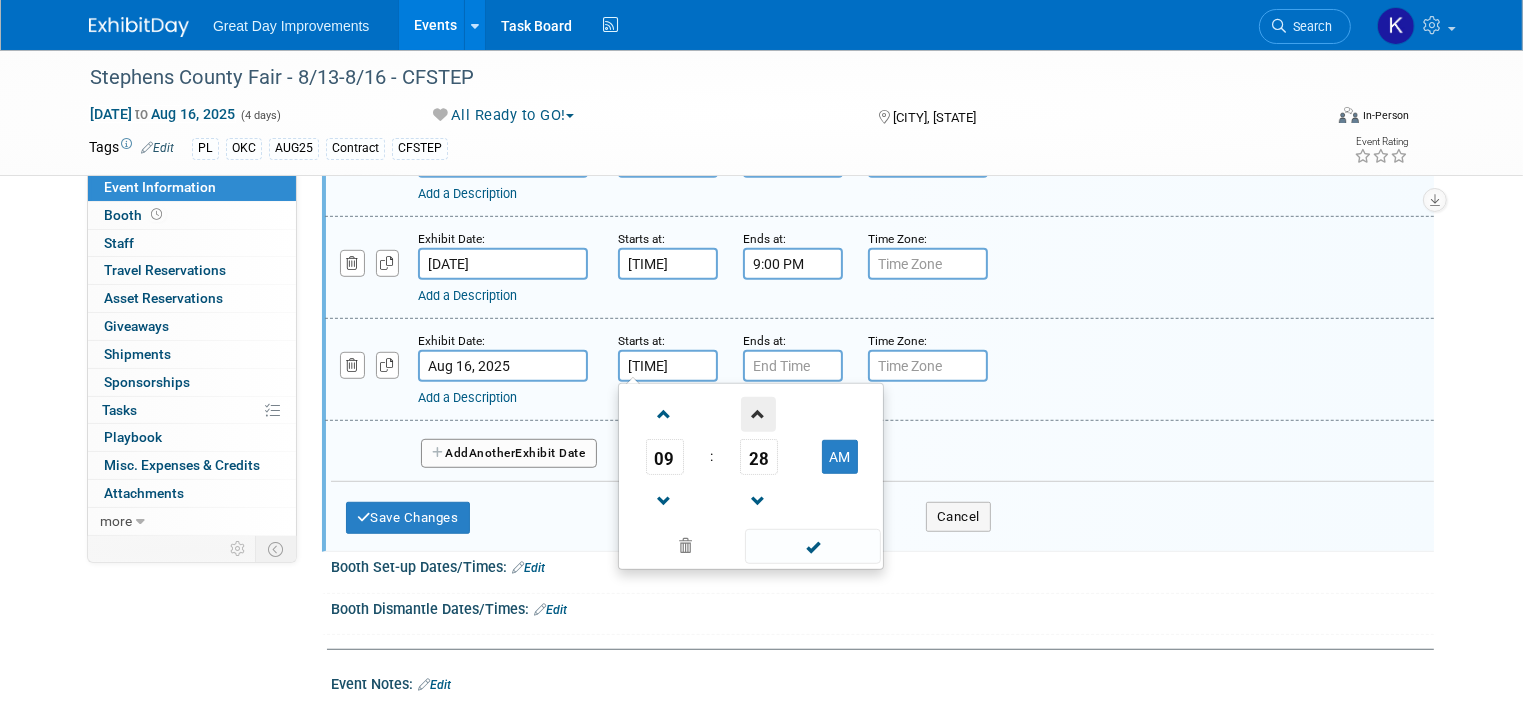 click at bounding box center (758, 414) 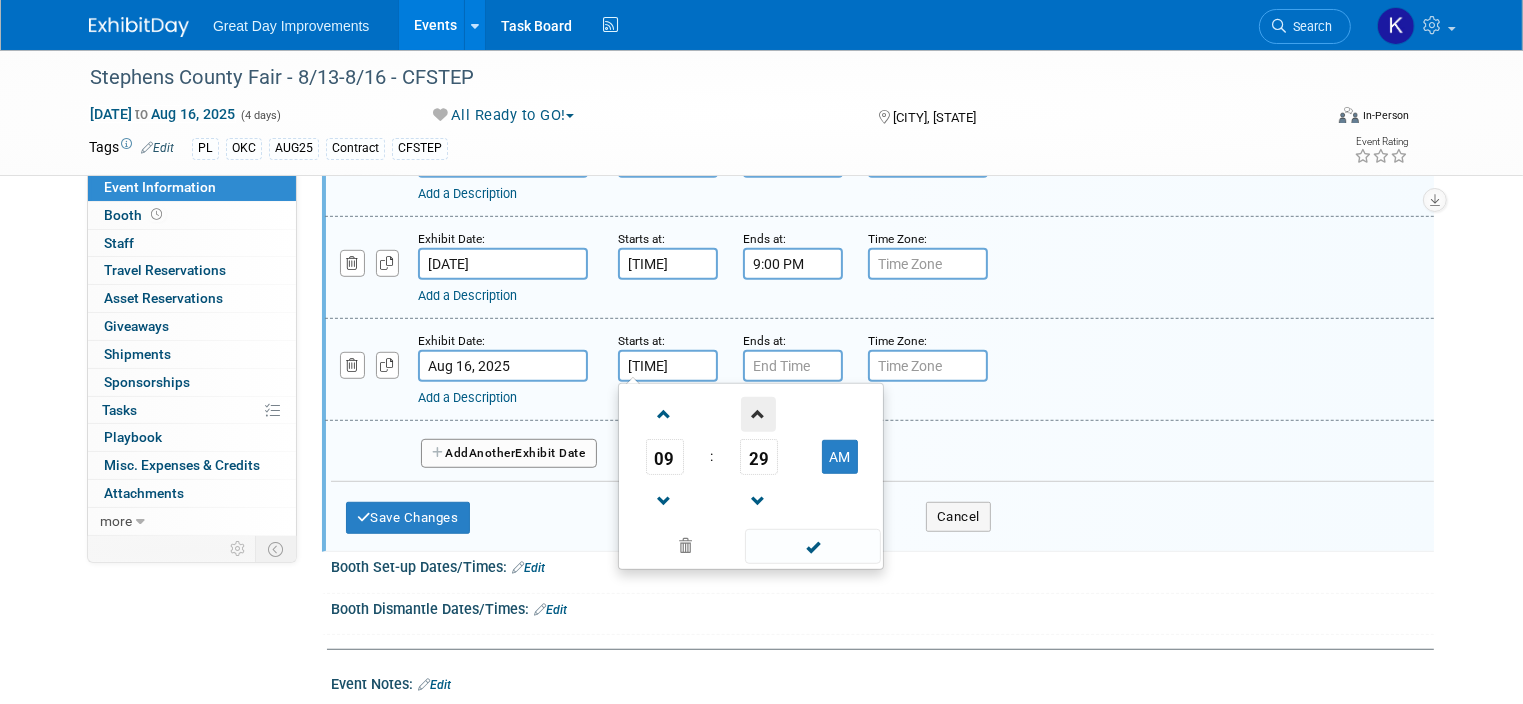click at bounding box center (758, 414) 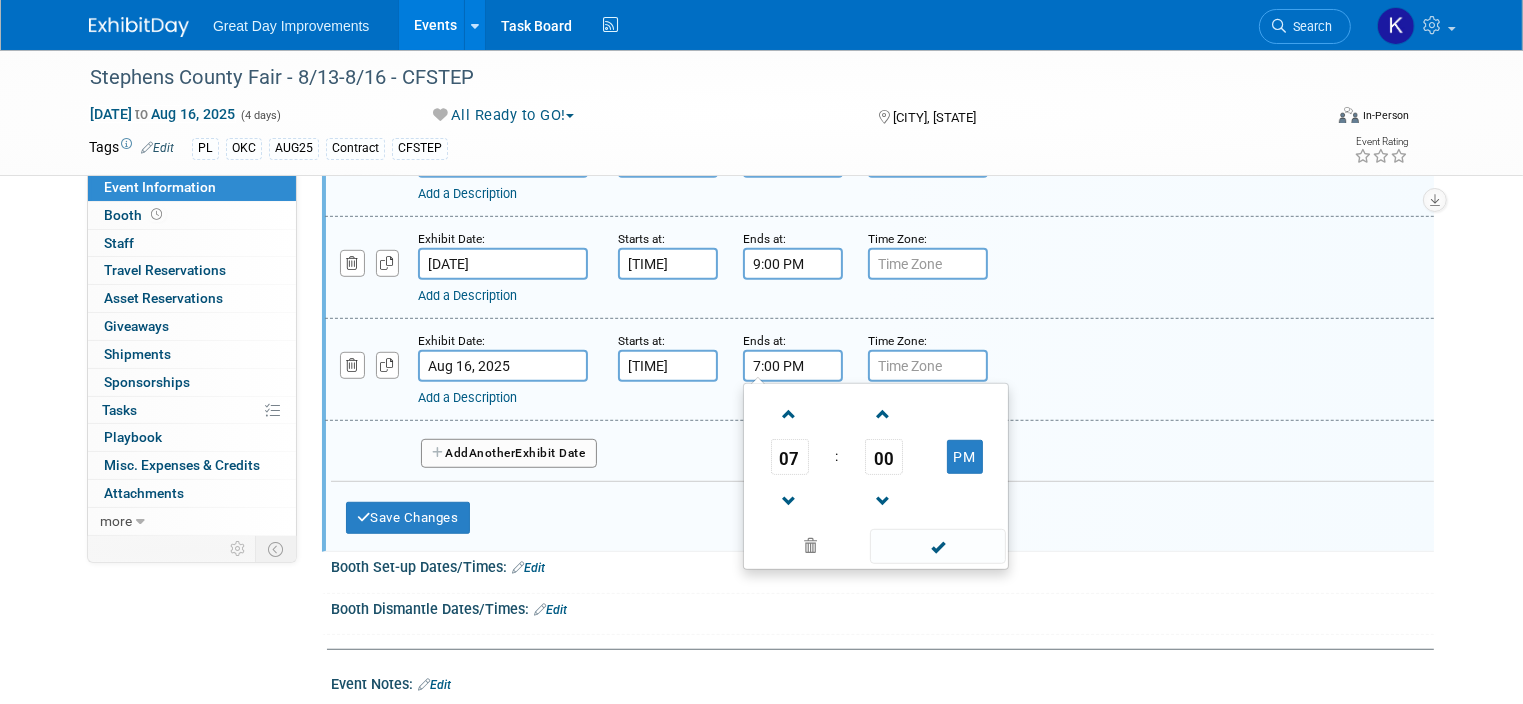 click on "7:00 PM" at bounding box center [793, 366] 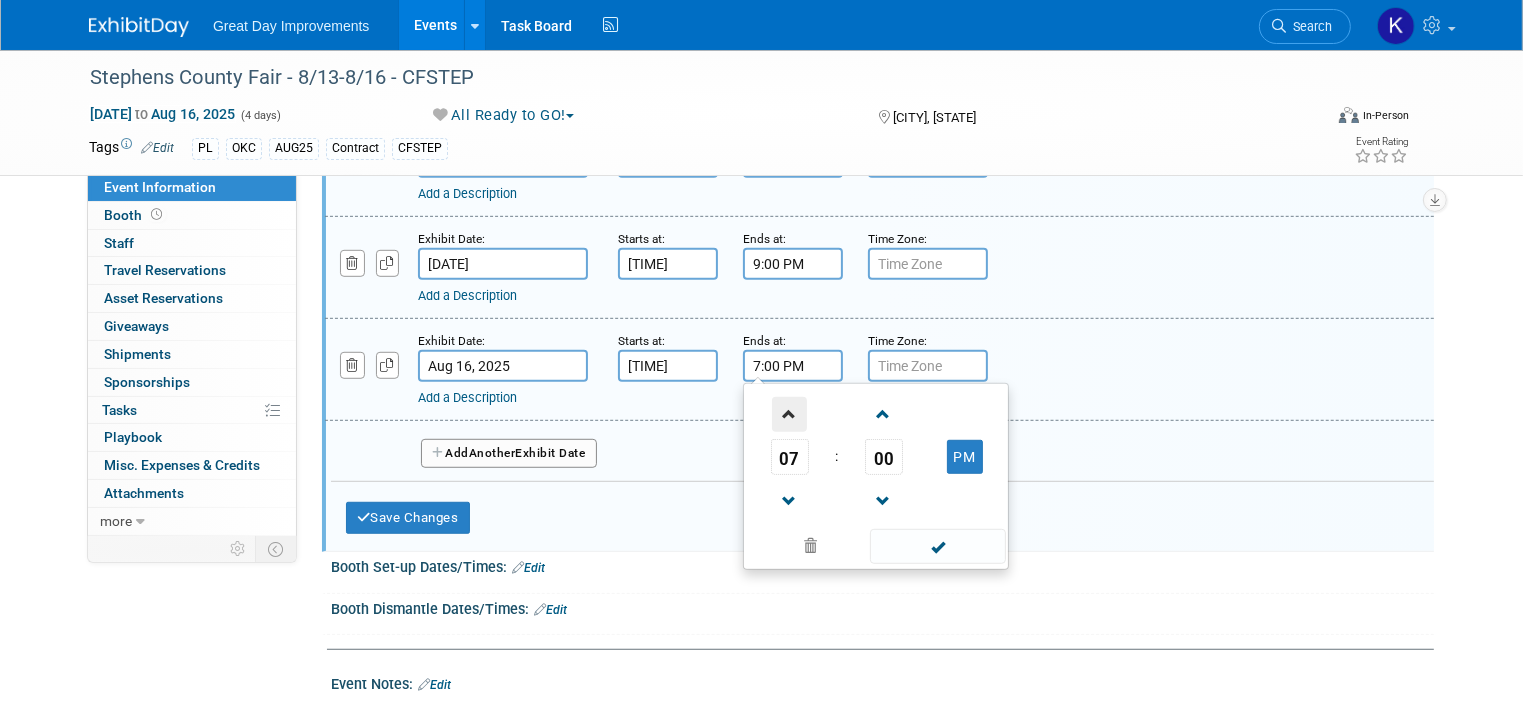 click at bounding box center [789, 414] 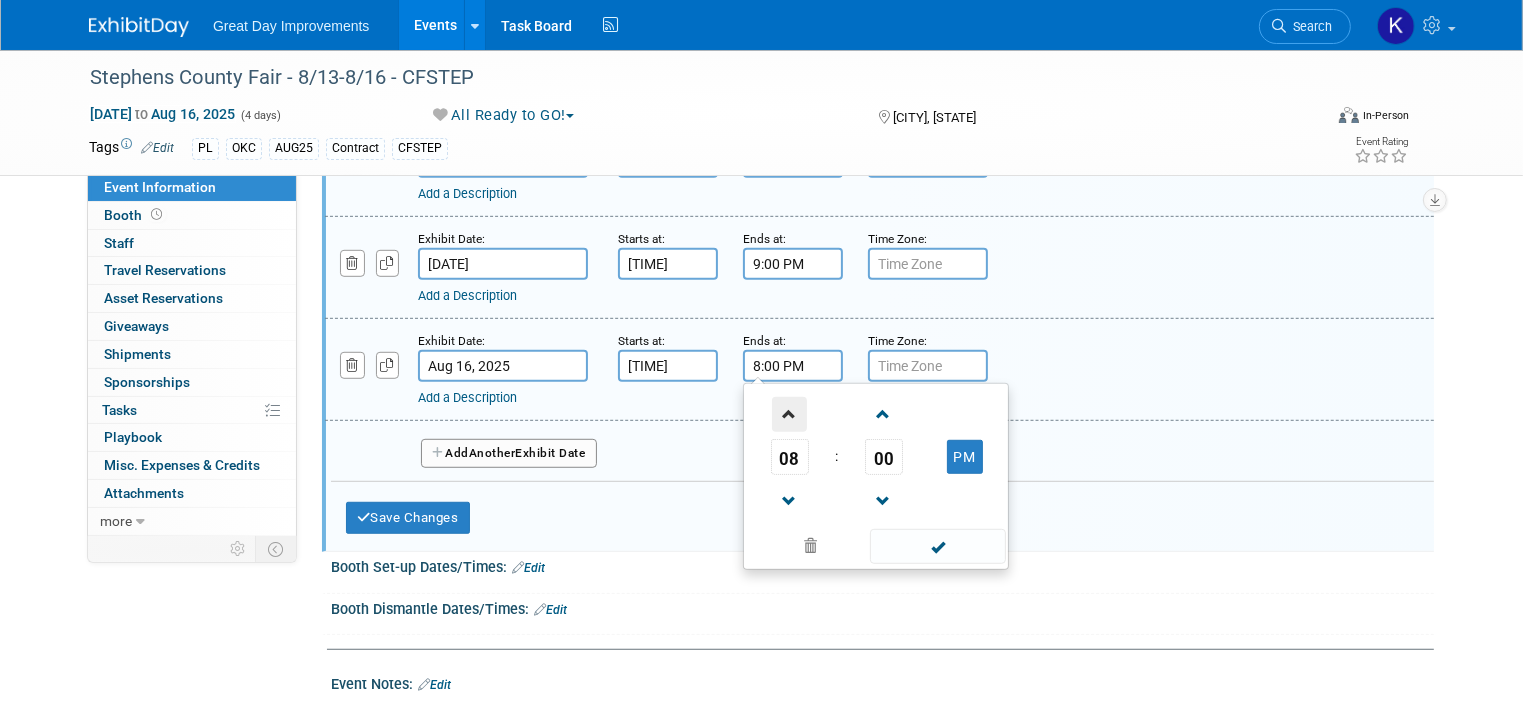 click at bounding box center (789, 414) 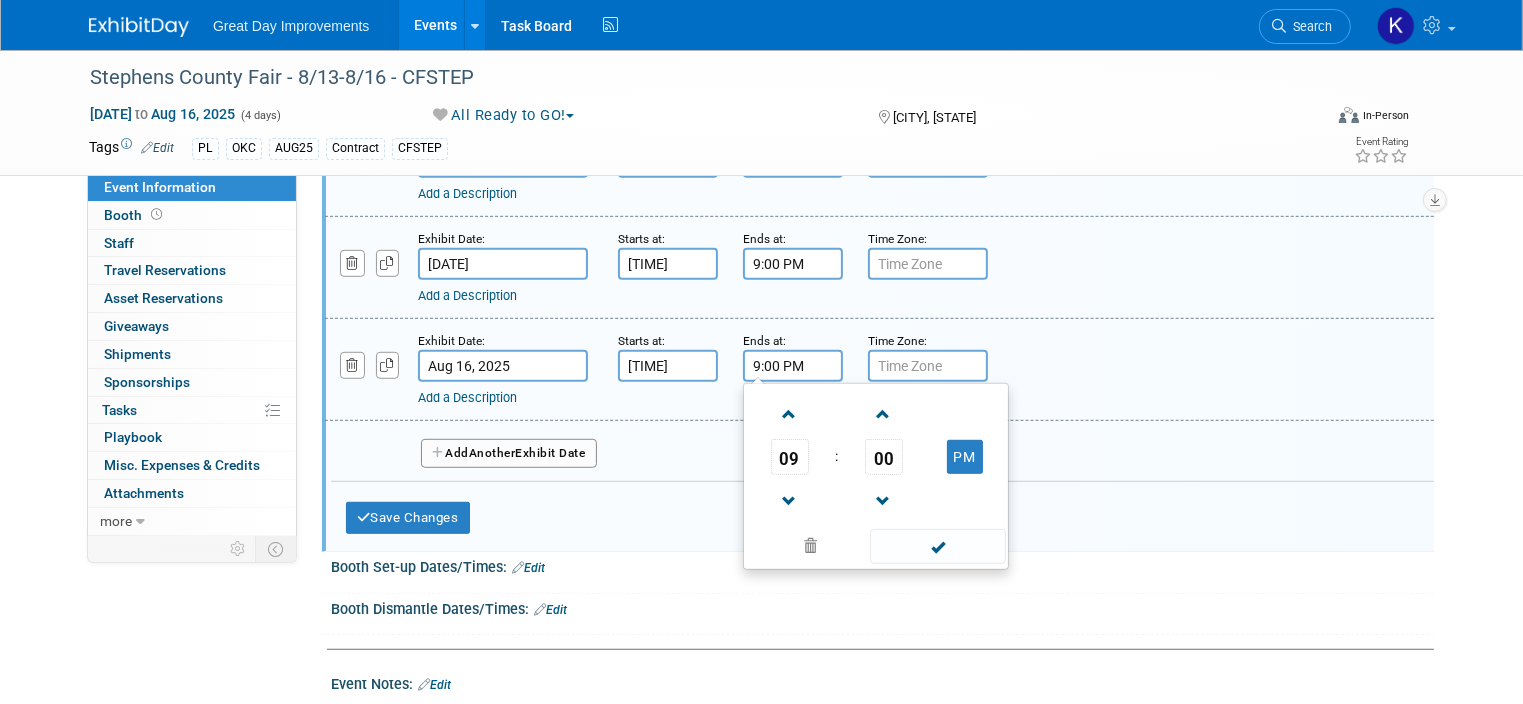 click on "Add  Another  Exhibit Date" at bounding box center (882, 447) 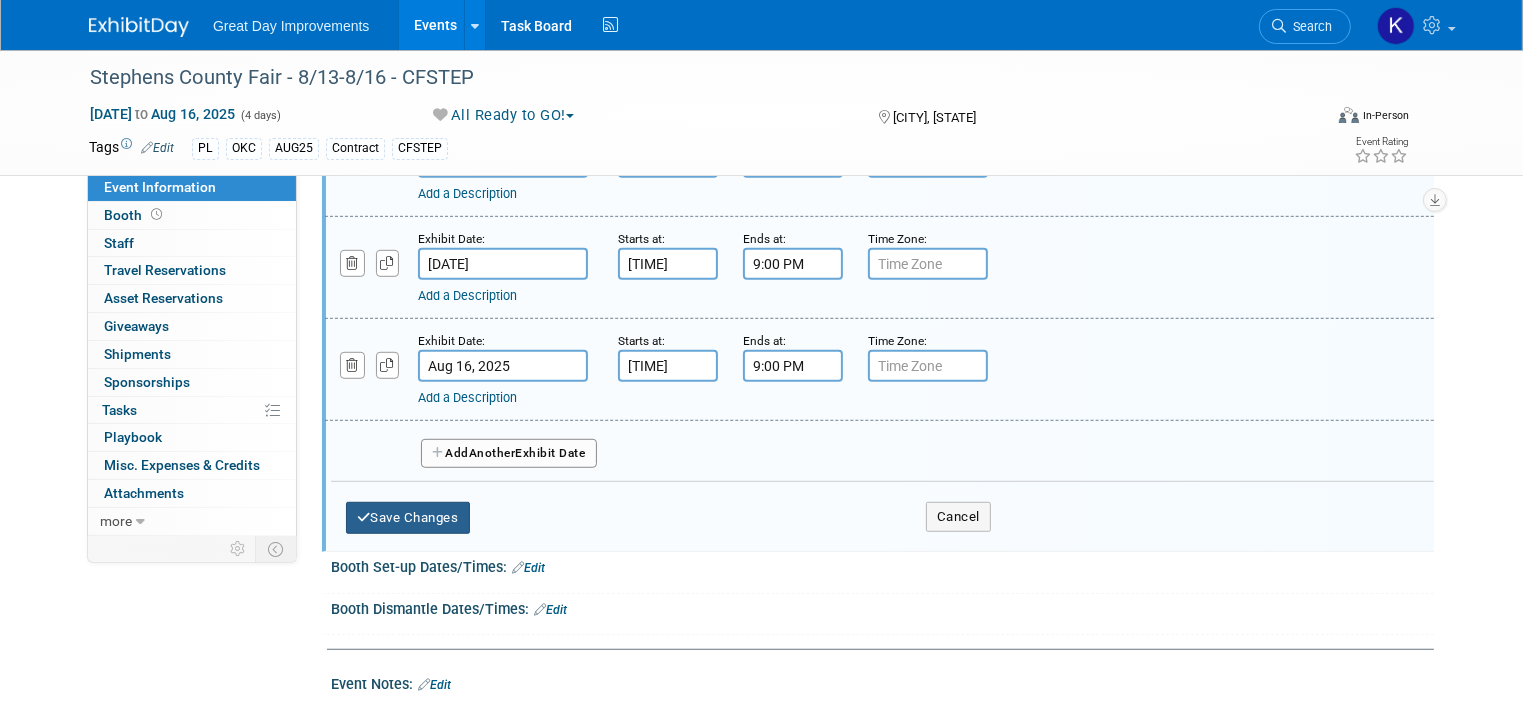 click on "Save Changes" at bounding box center (408, 518) 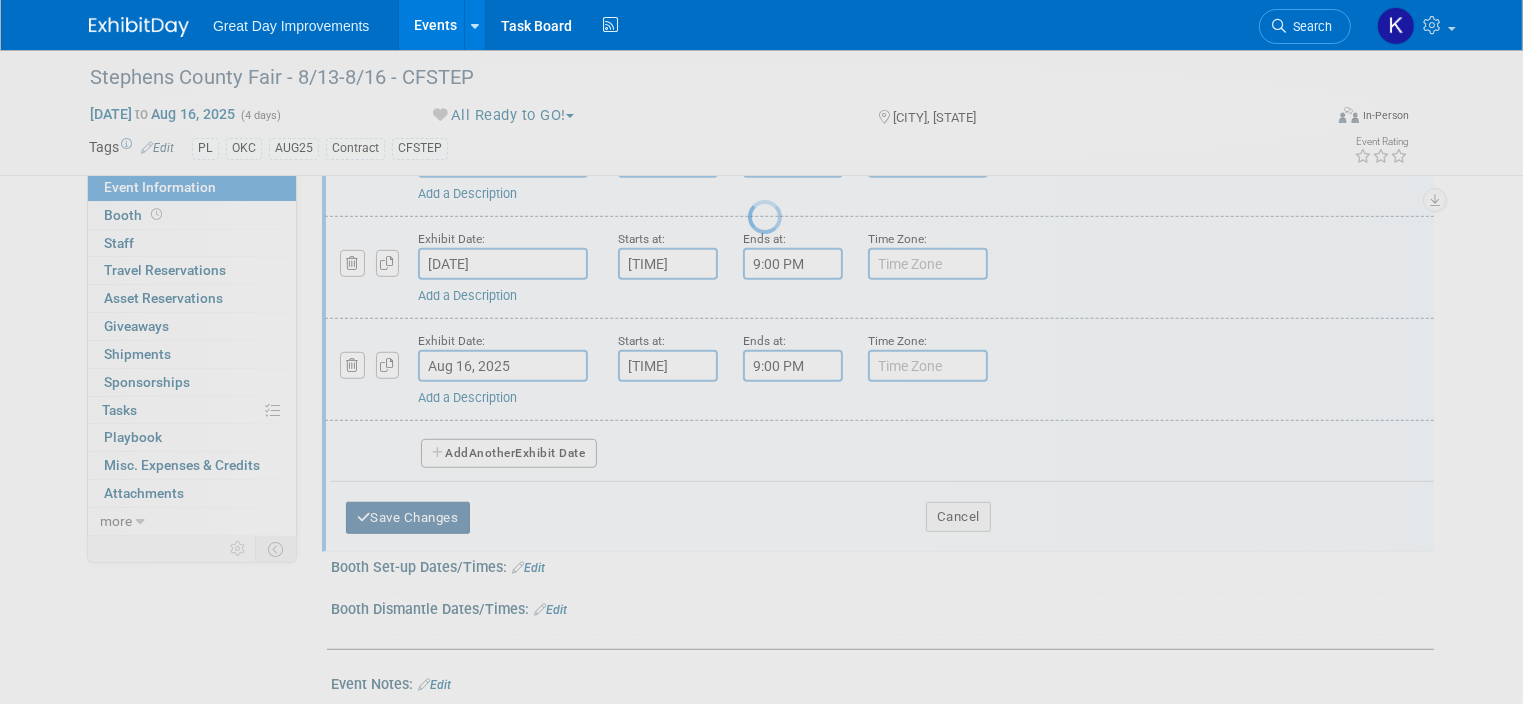 scroll, scrollTop: 891, scrollLeft: 0, axis: vertical 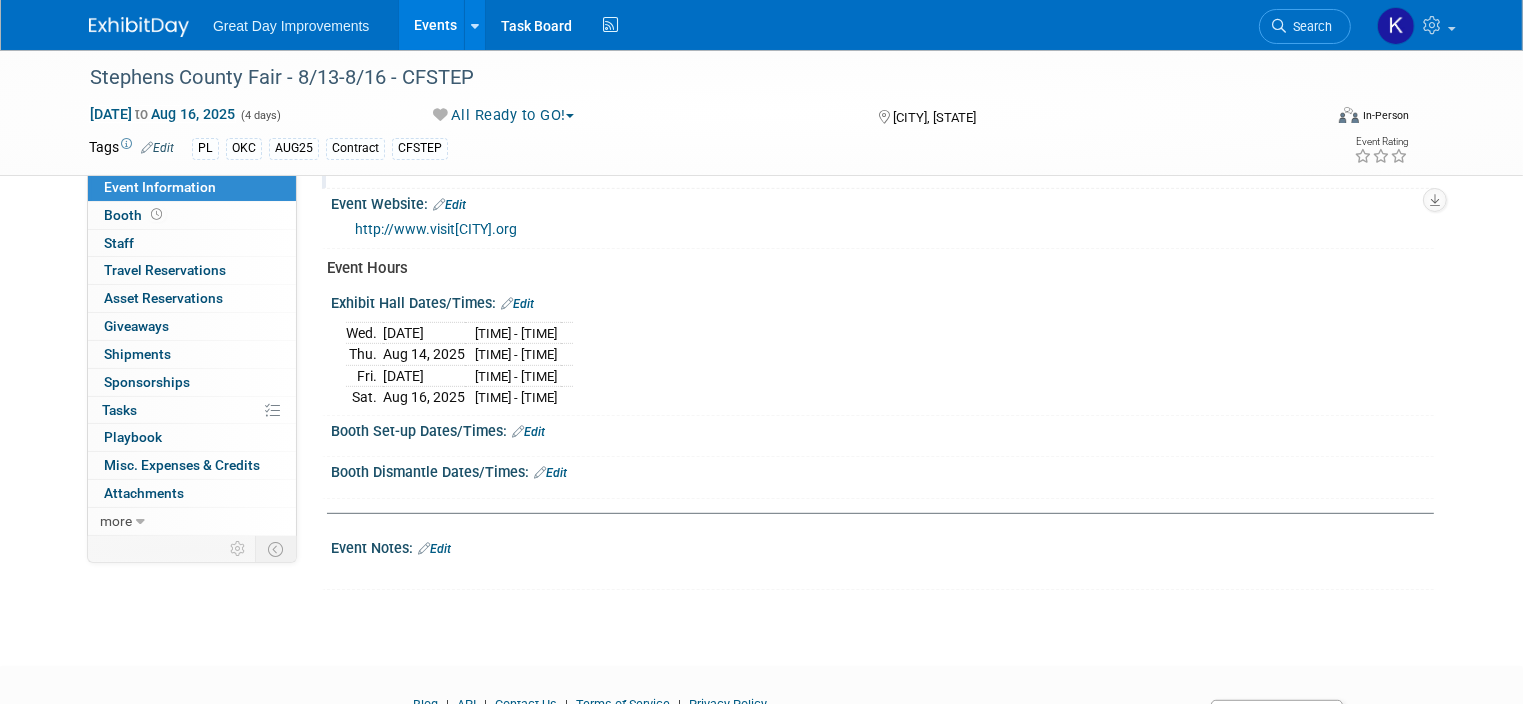 click on "Edit" at bounding box center [528, 432] 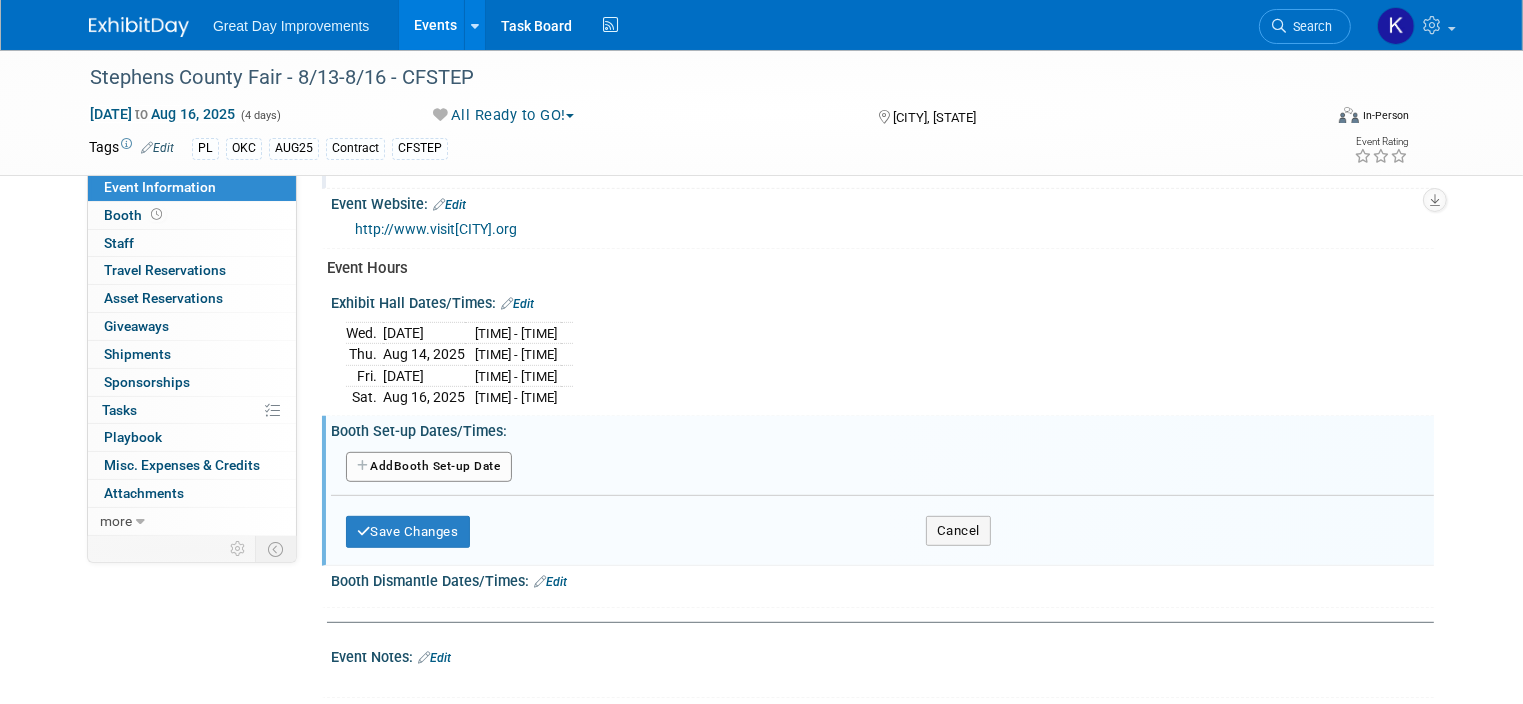 click on "Add  Another  Booth Set-up Date" at bounding box center (429, 467) 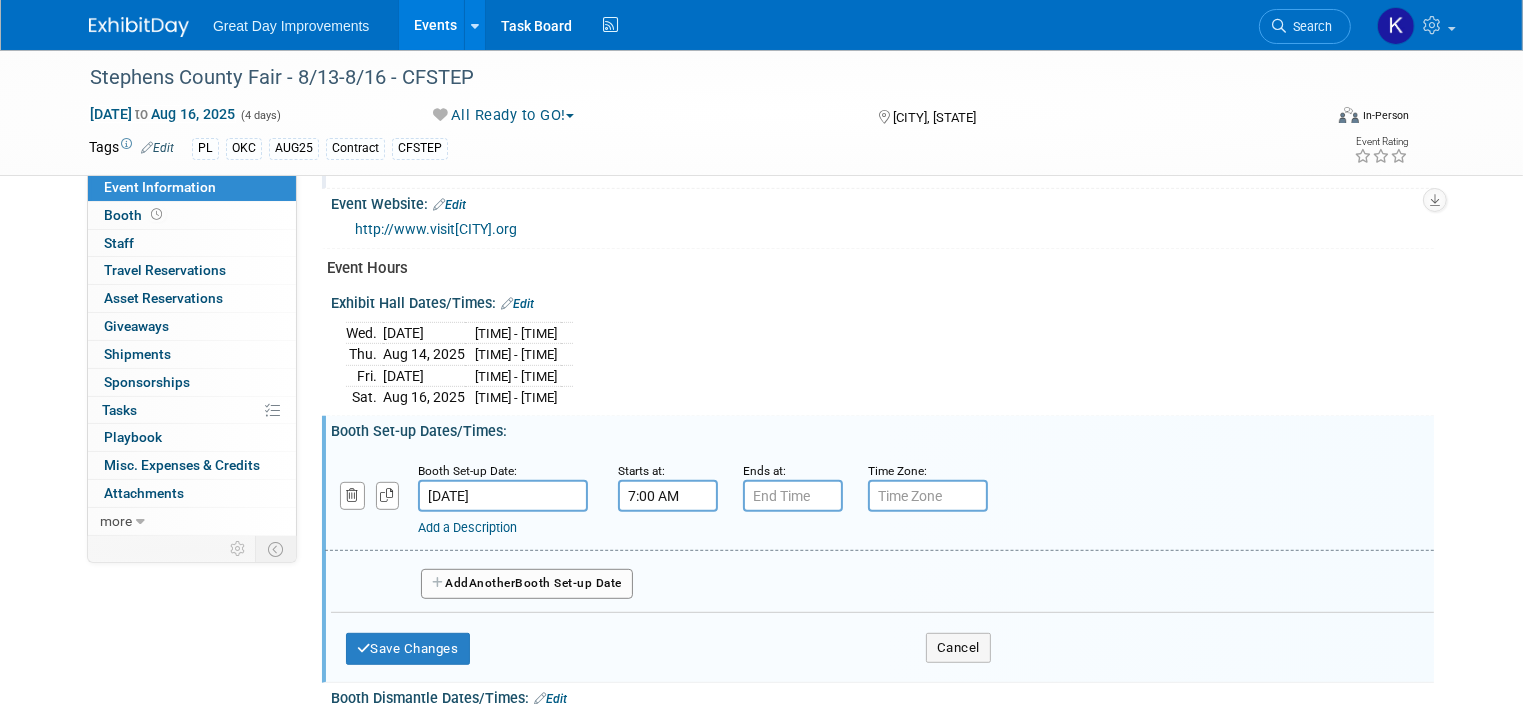 click on "7:00 AM" at bounding box center [668, 496] 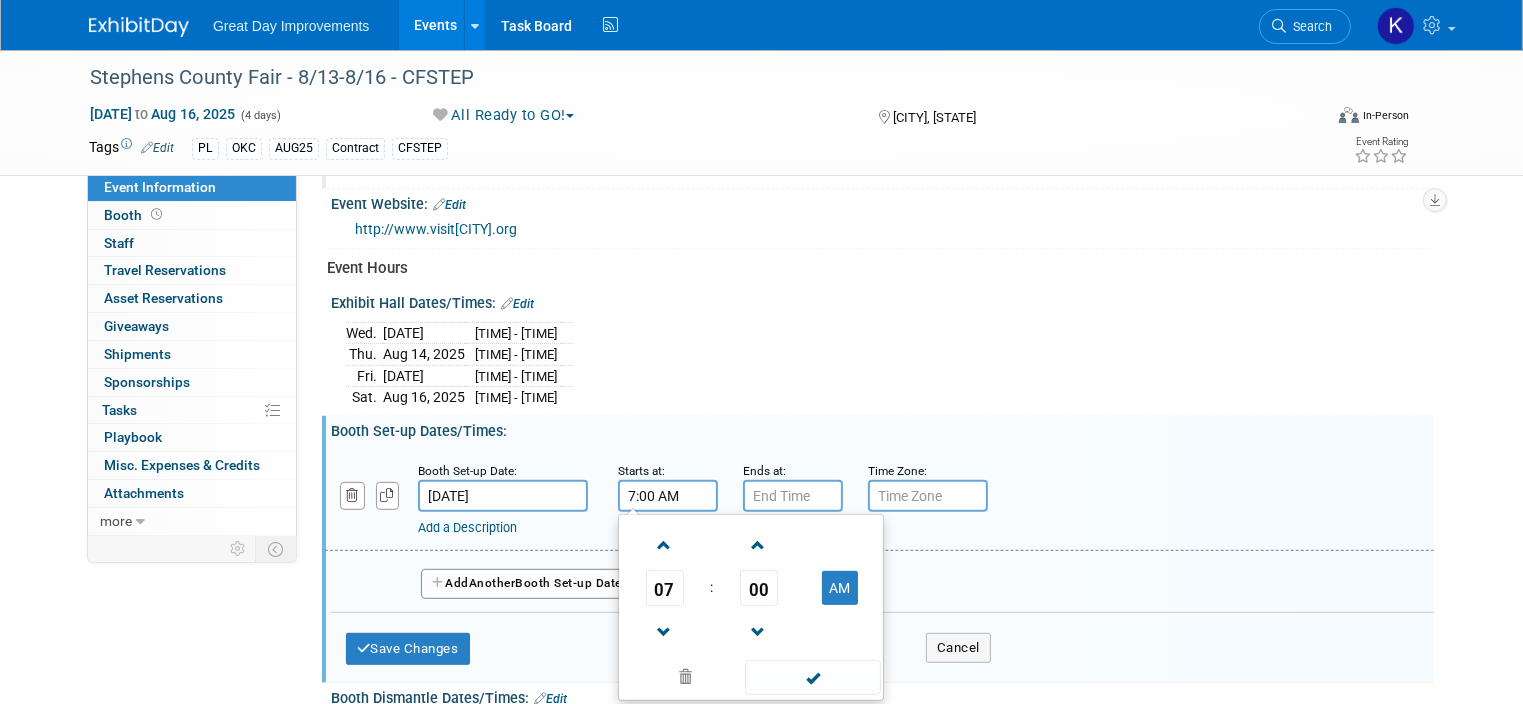 click on "7:00 AM" at bounding box center (668, 496) 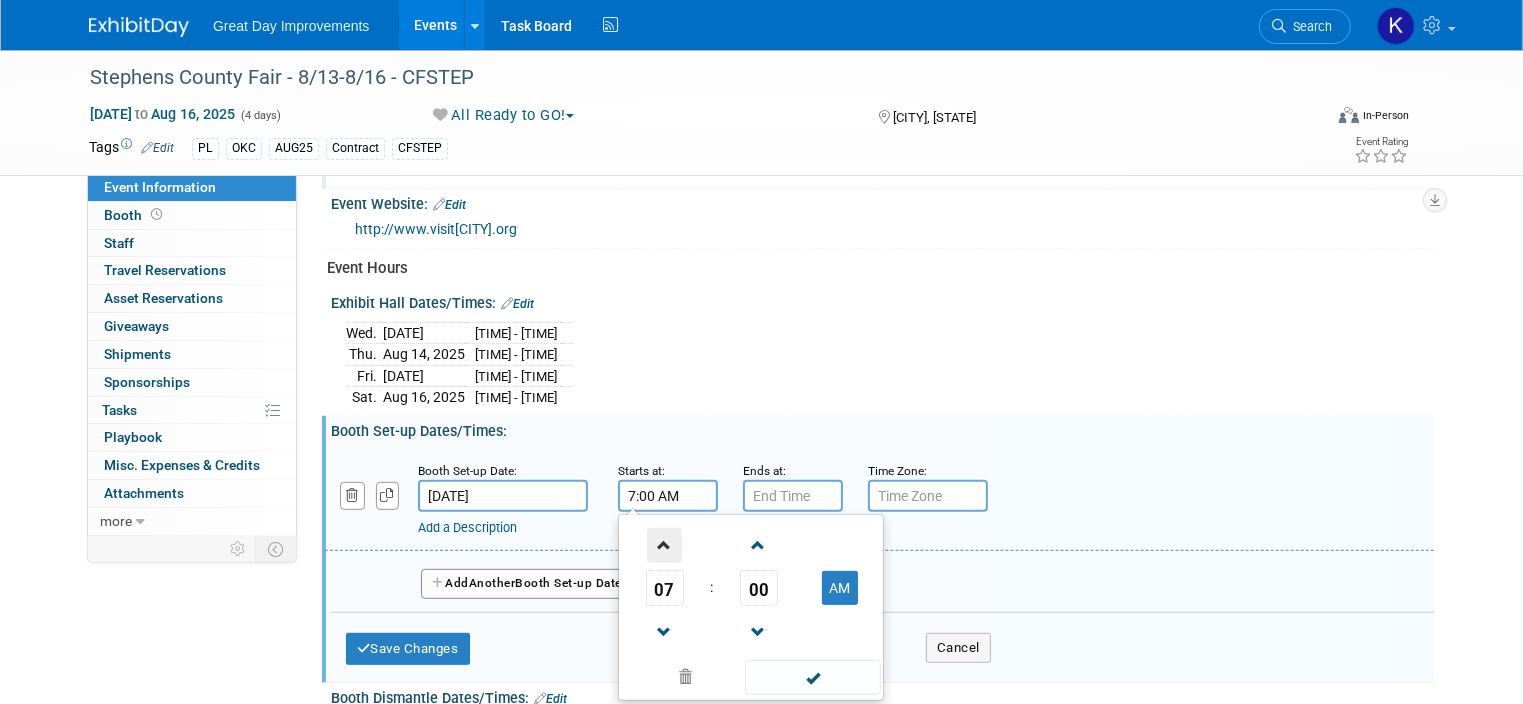 click at bounding box center (664, 545) 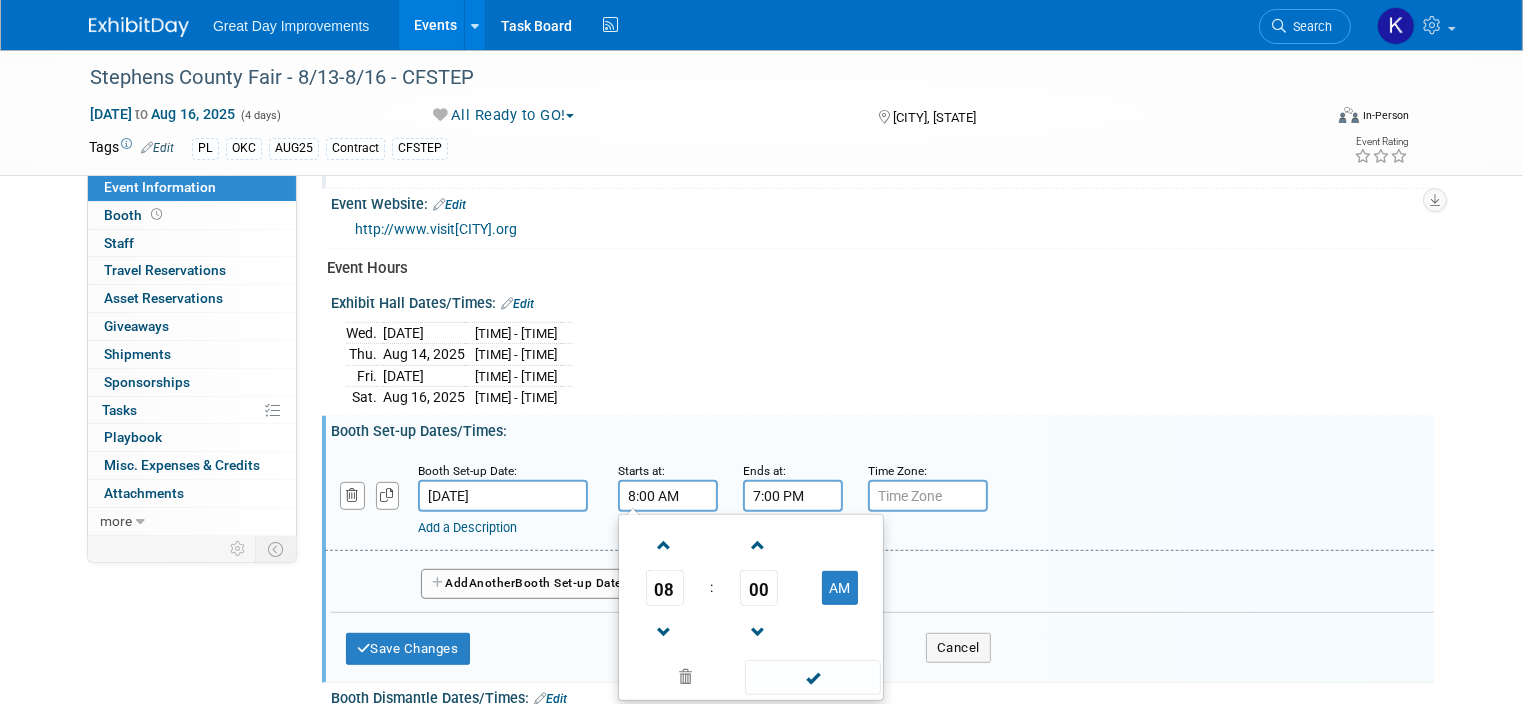 click on "7:00 PM" at bounding box center (793, 496) 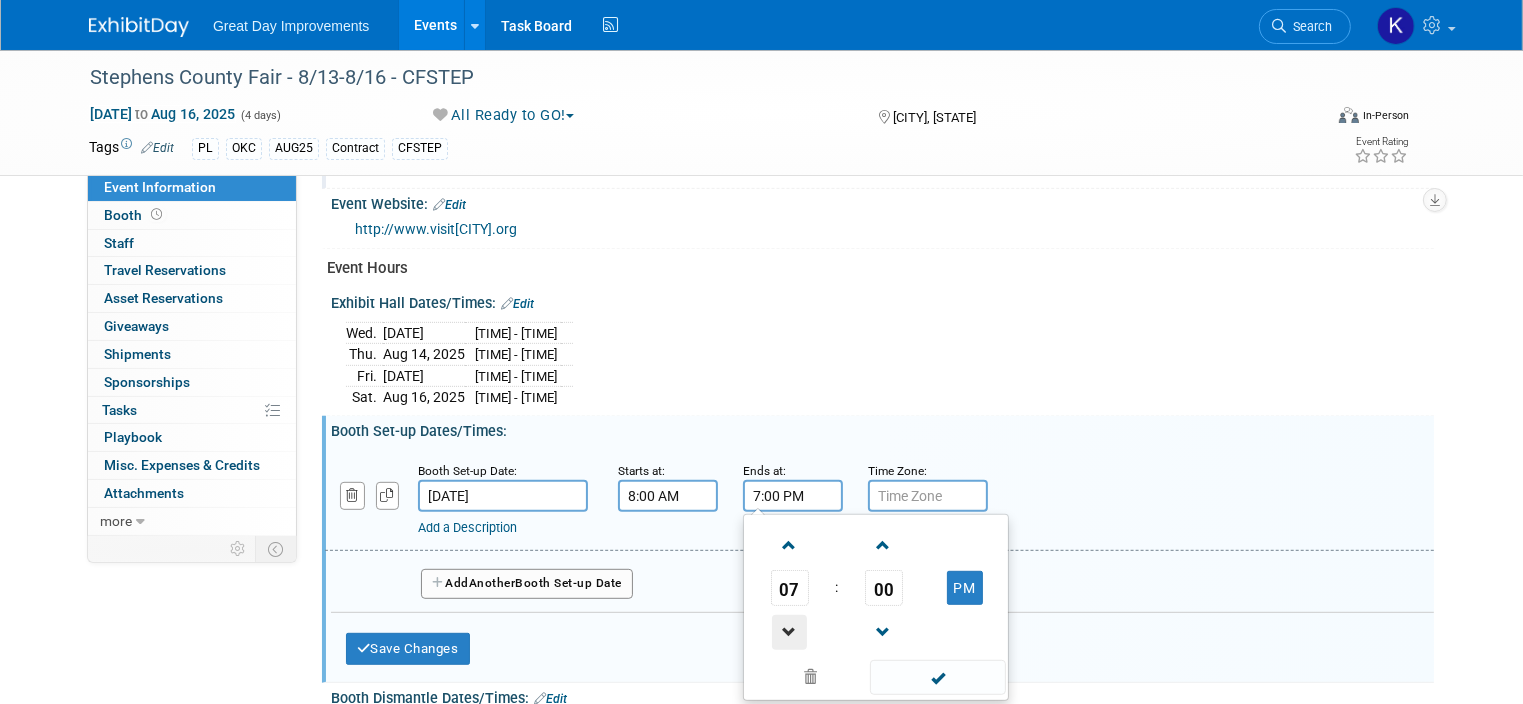click at bounding box center (789, 632) 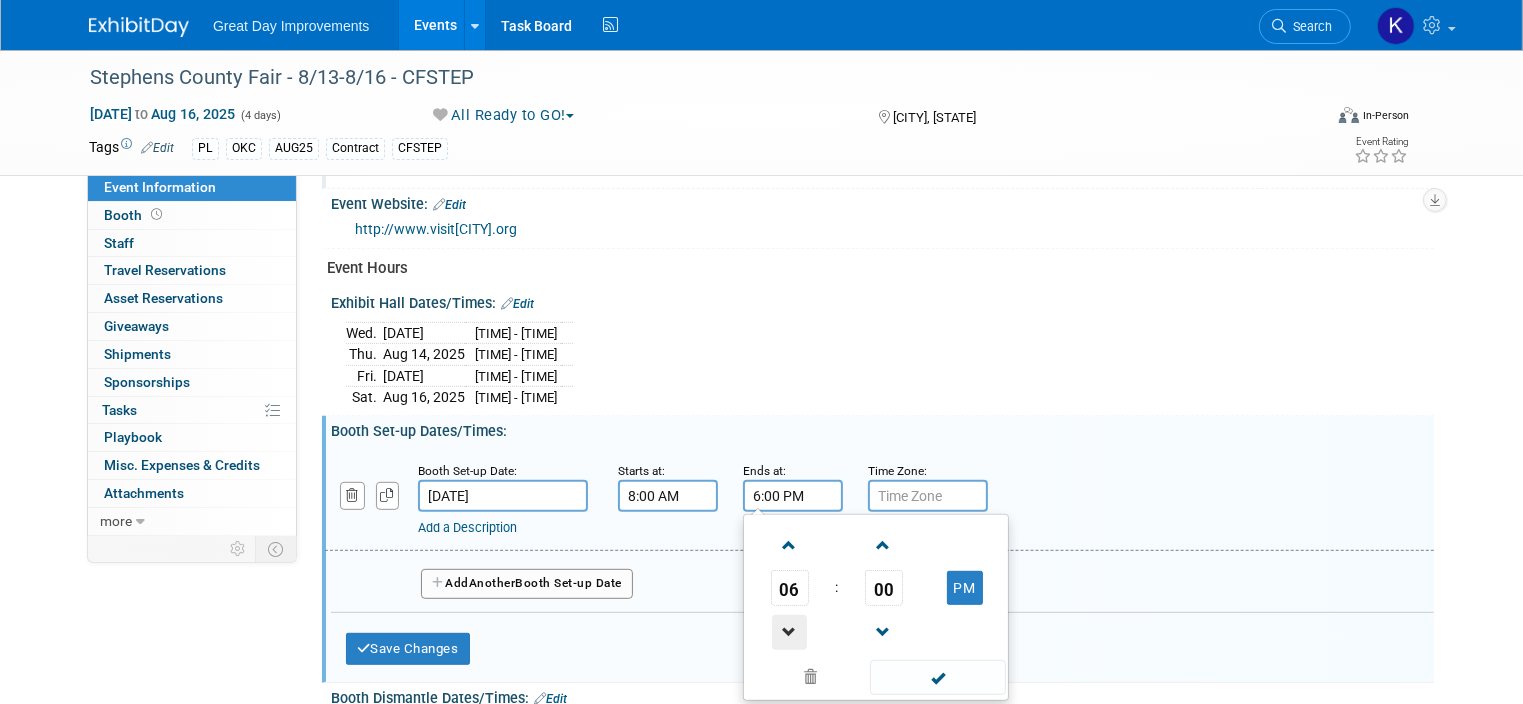 click at bounding box center [789, 632] 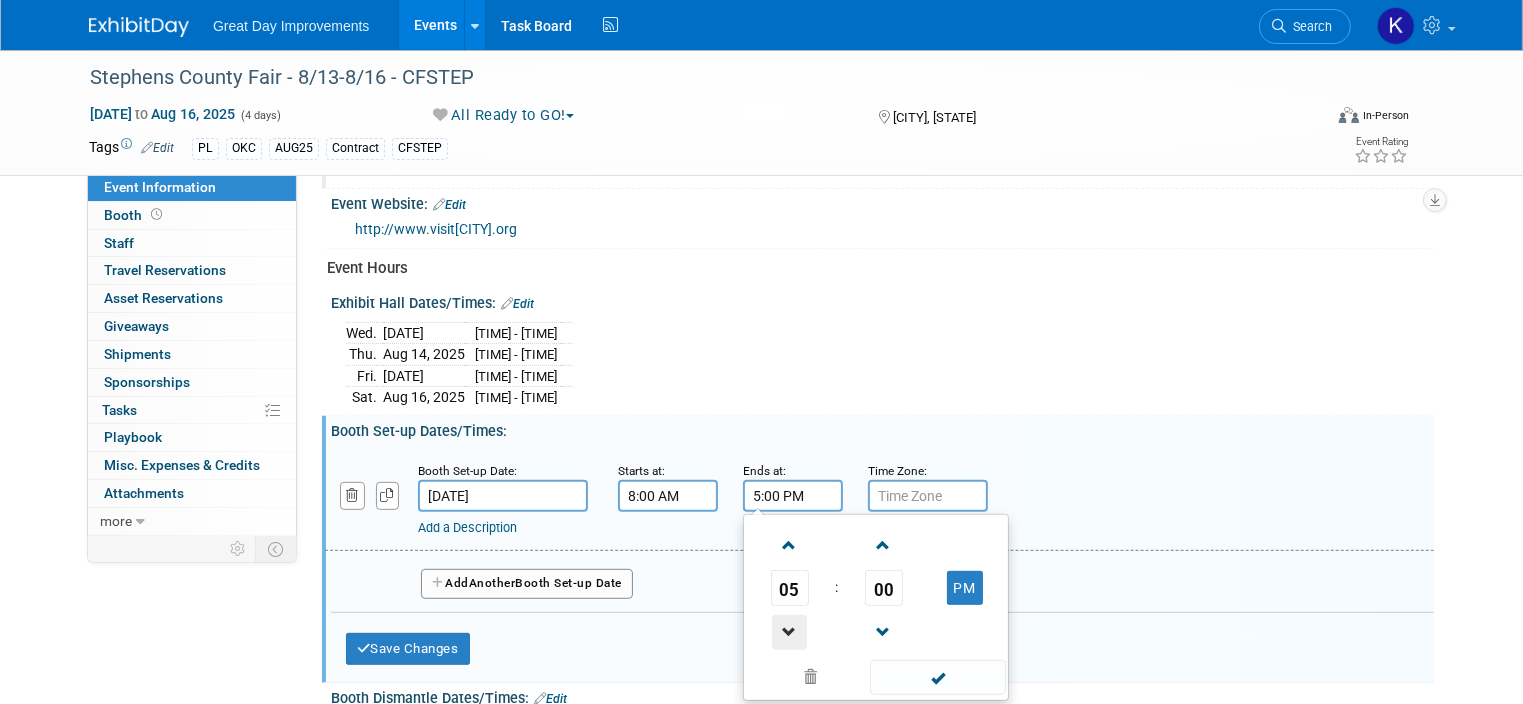 click at bounding box center (789, 632) 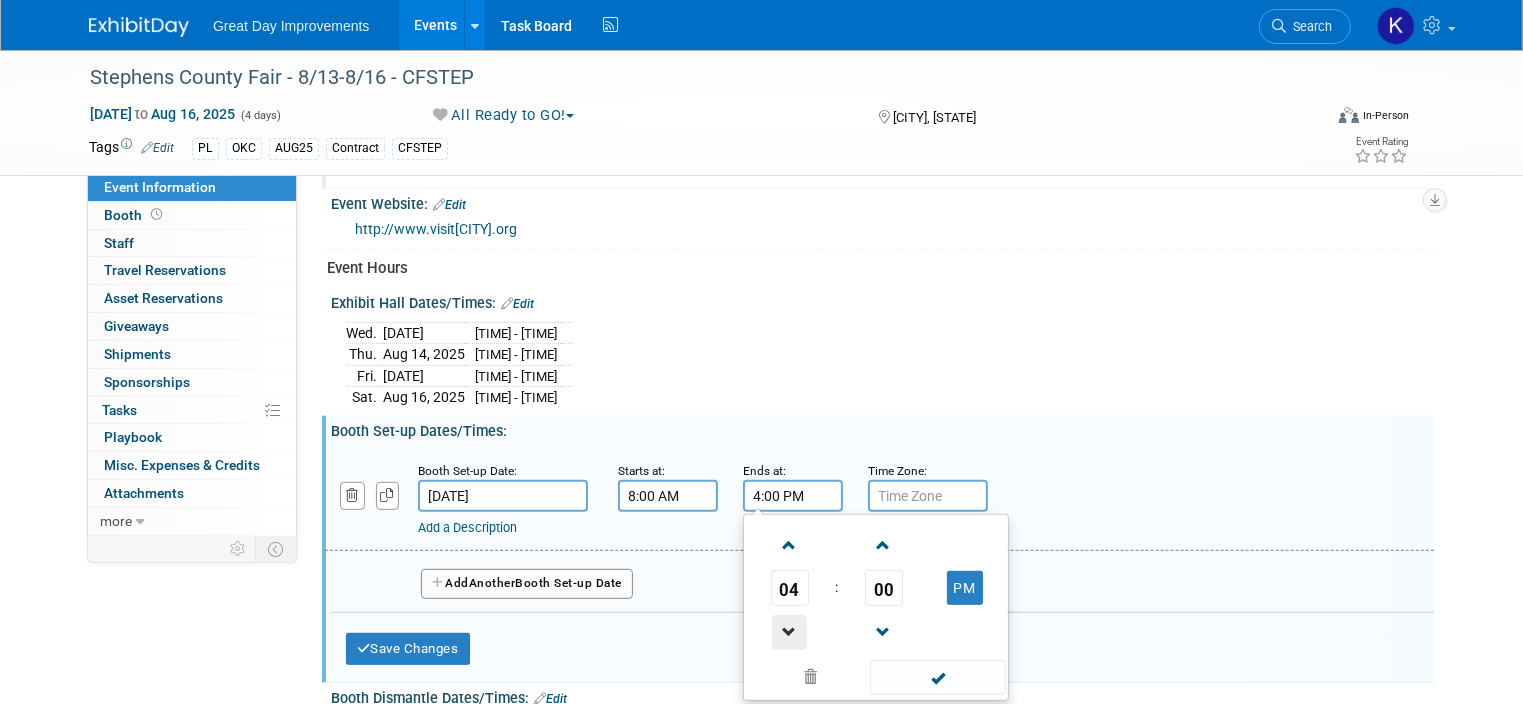 click at bounding box center (789, 632) 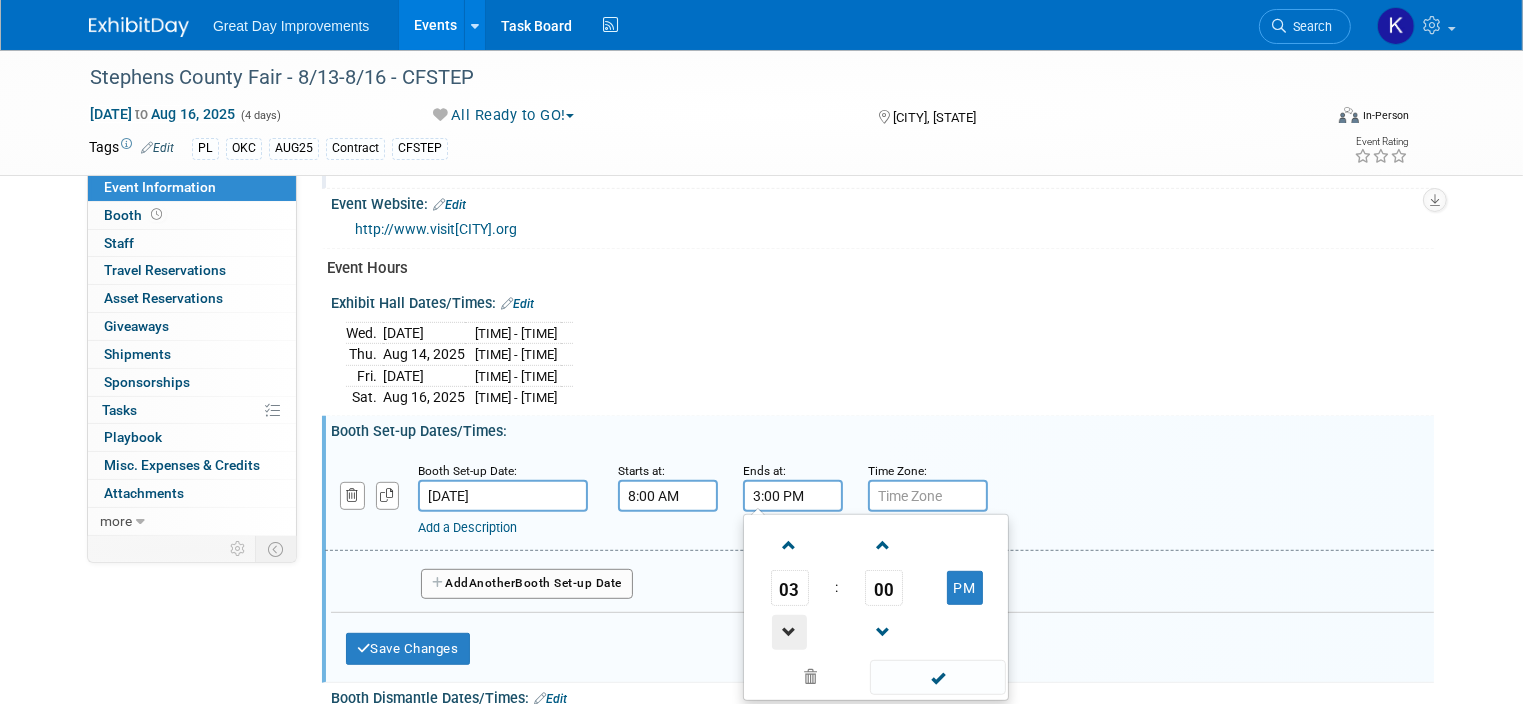 click at bounding box center [789, 632] 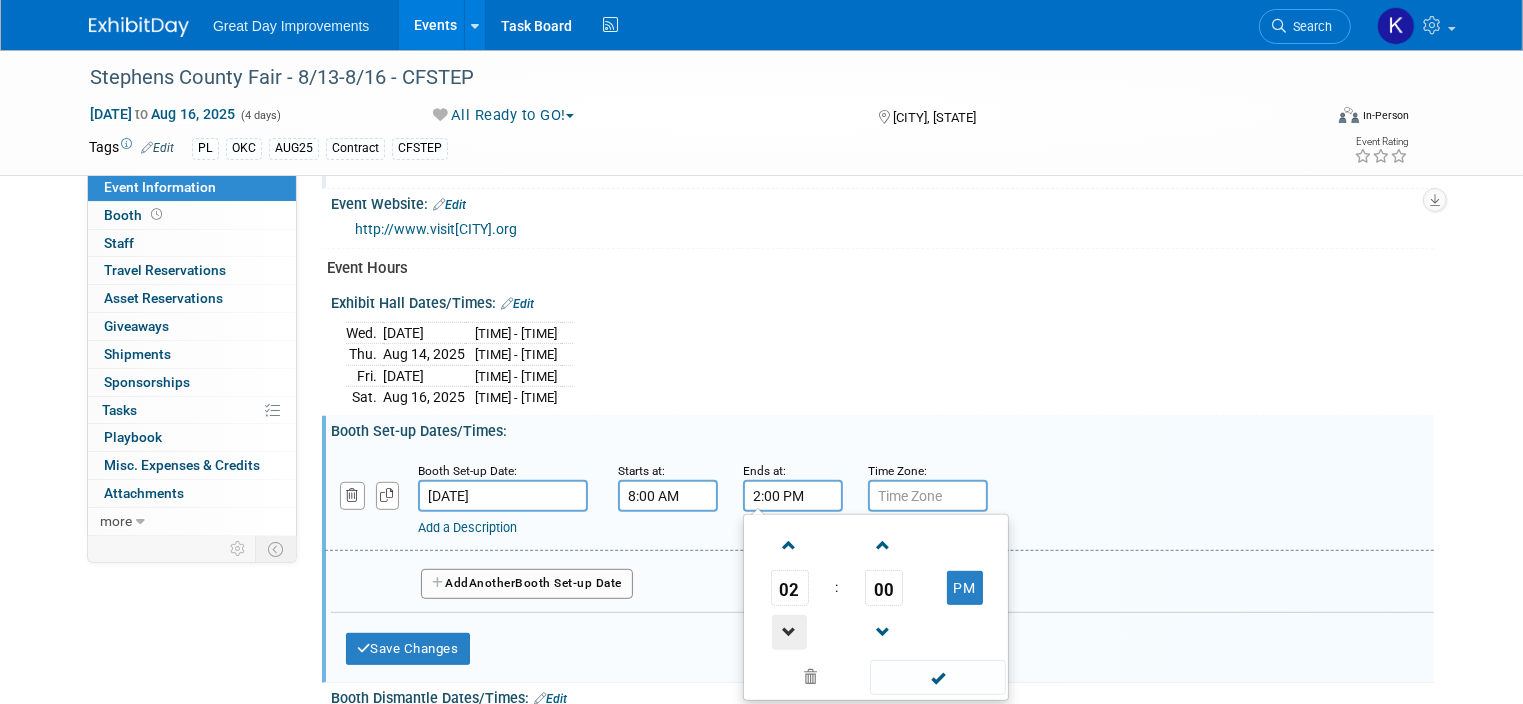 click at bounding box center (789, 632) 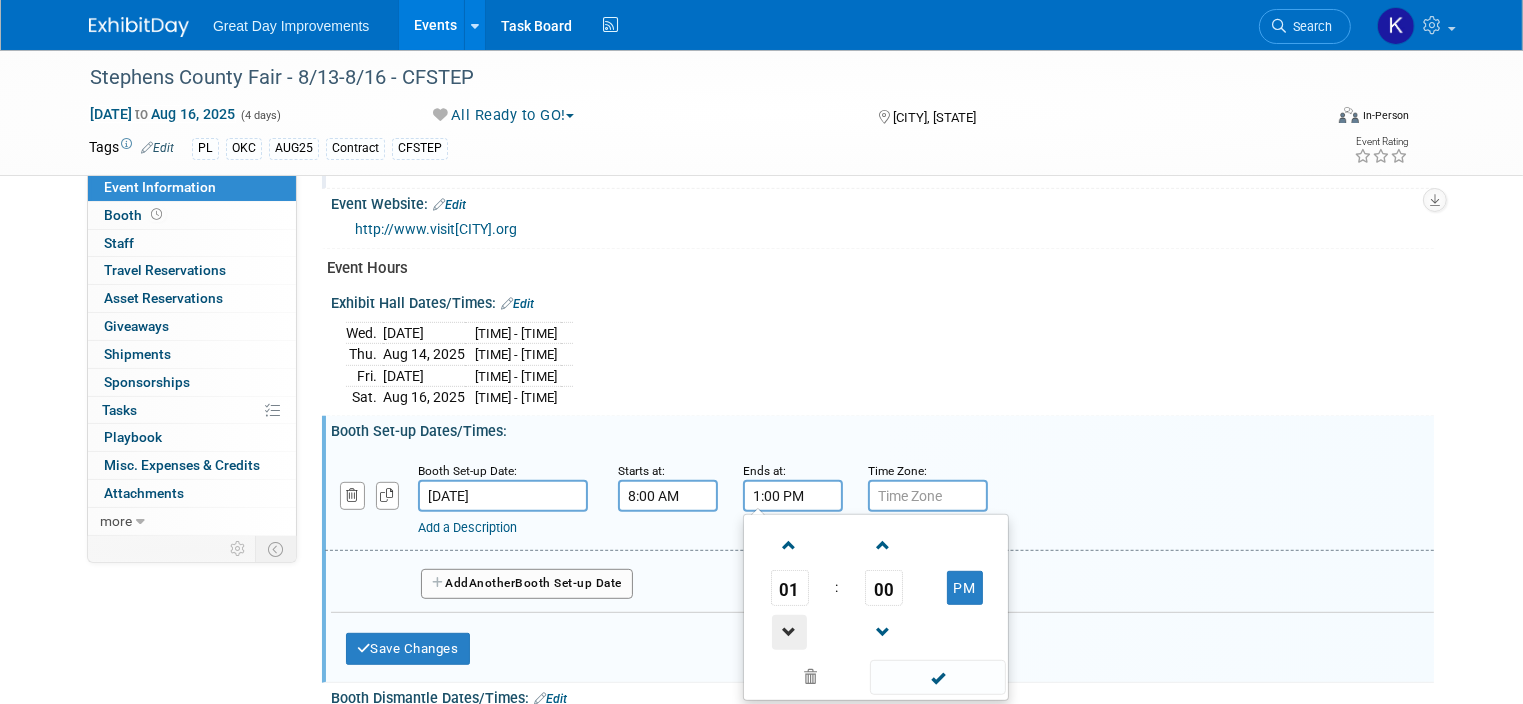 click at bounding box center (789, 632) 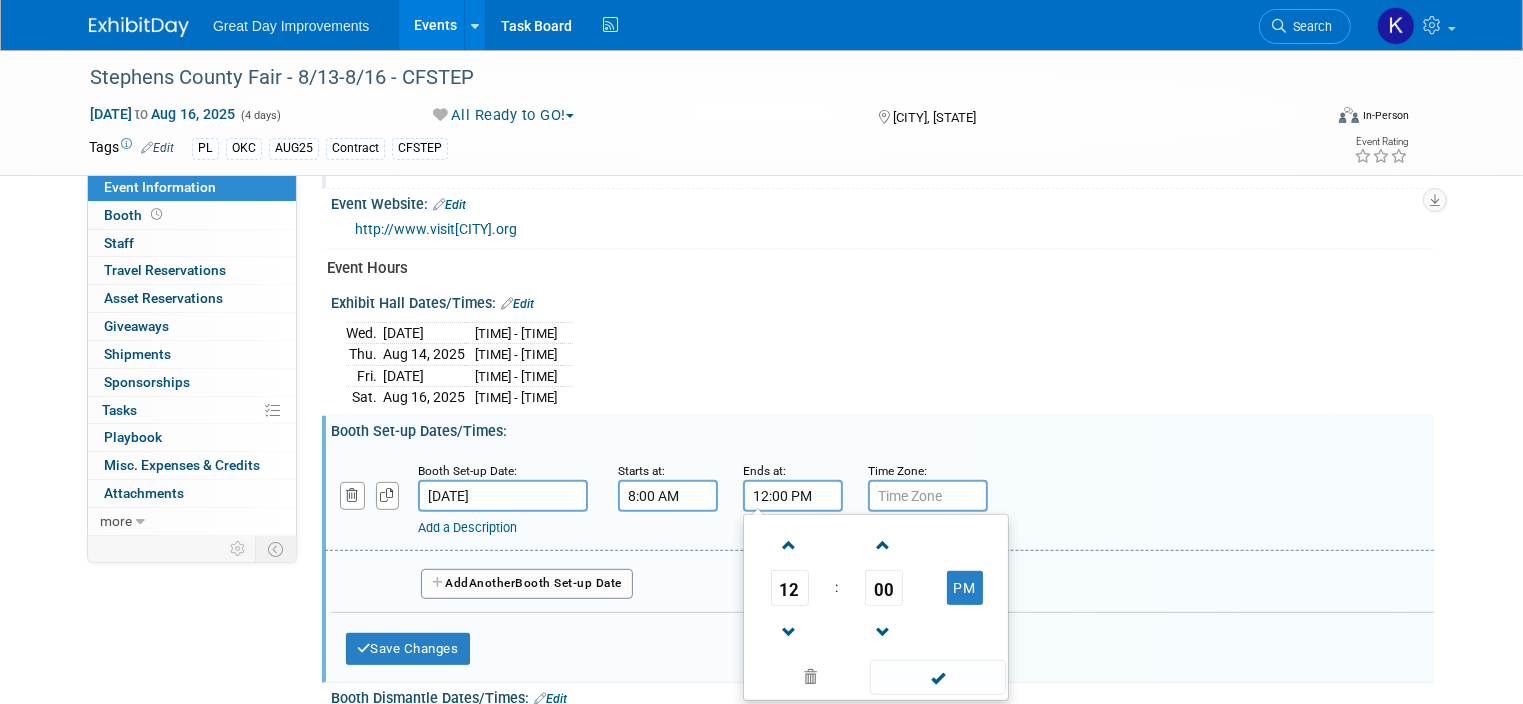 click on "12:00 PM" at bounding box center [793, 496] 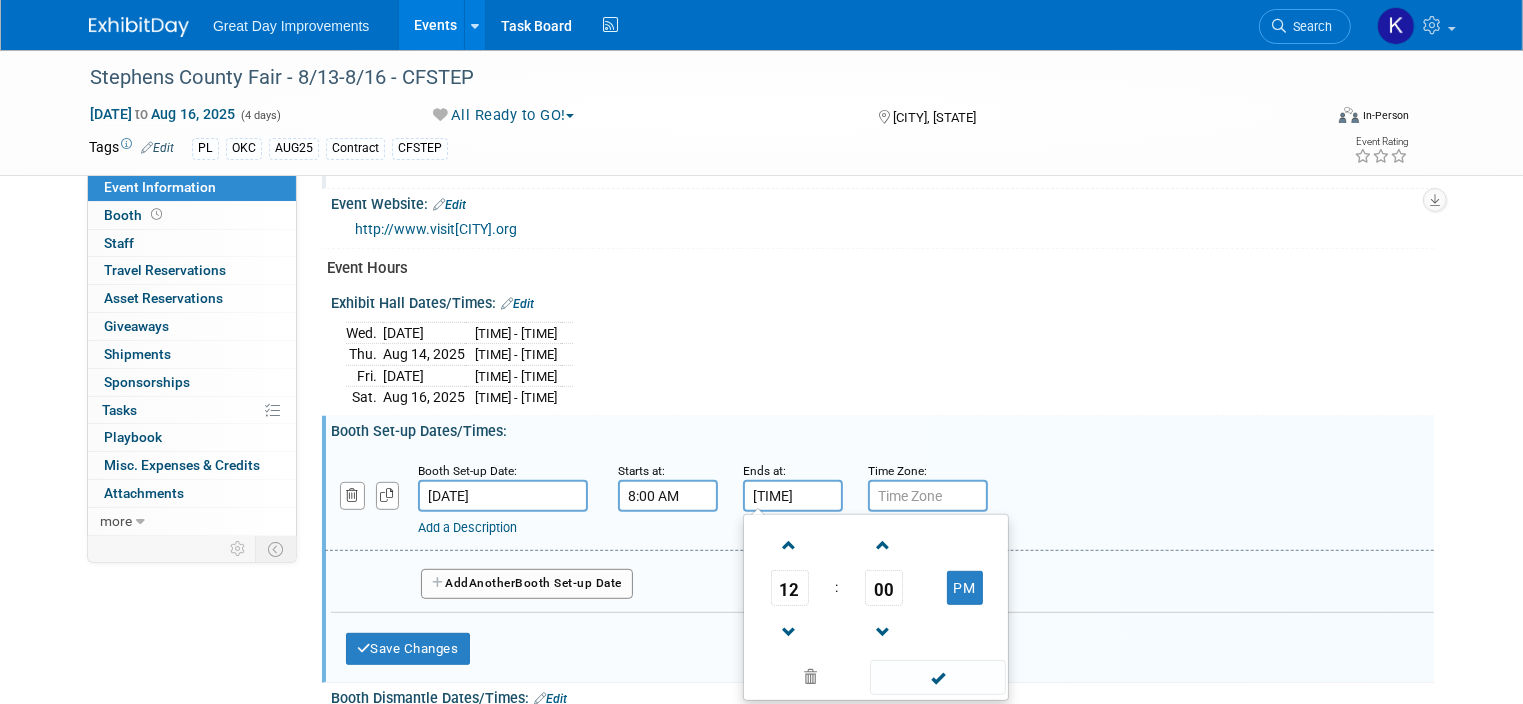 type on "12:30 PM" 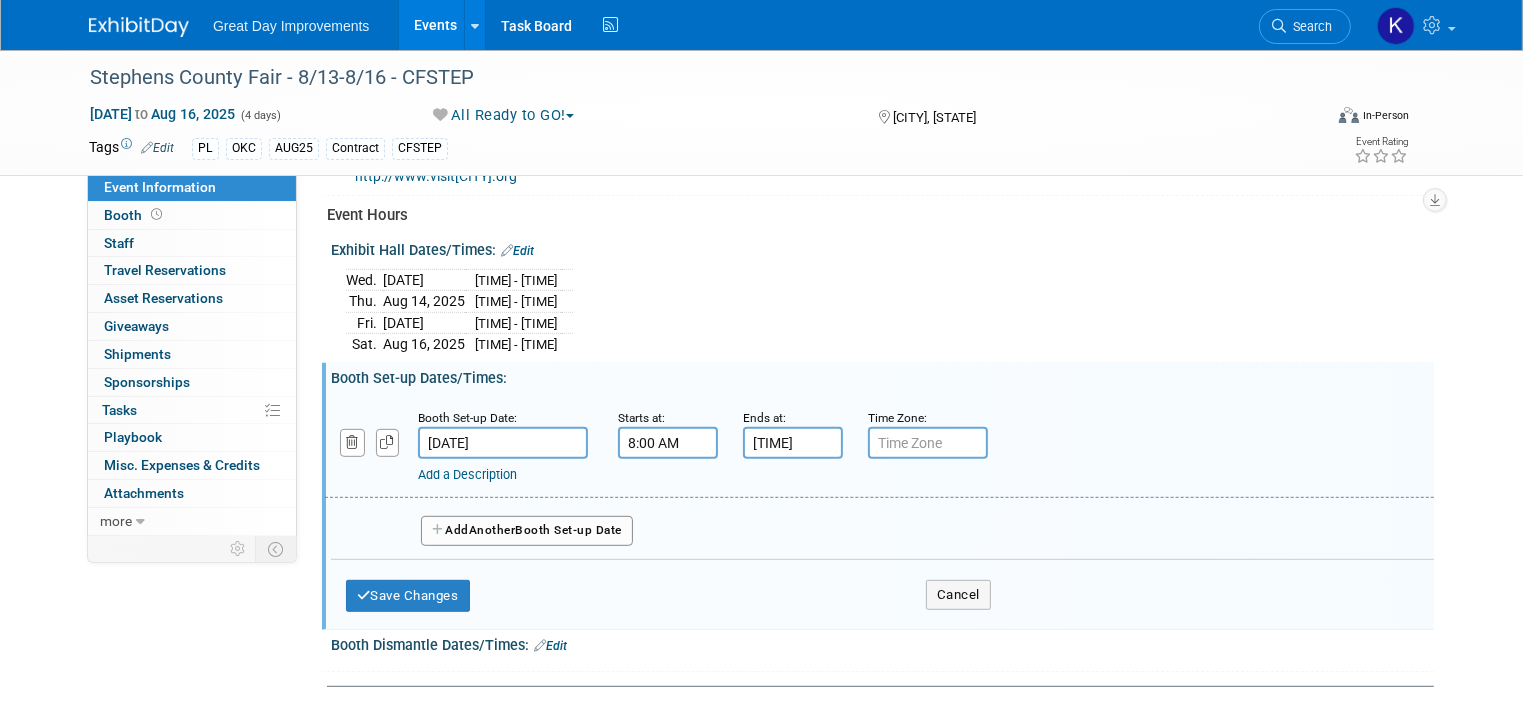 scroll, scrollTop: 991, scrollLeft: 0, axis: vertical 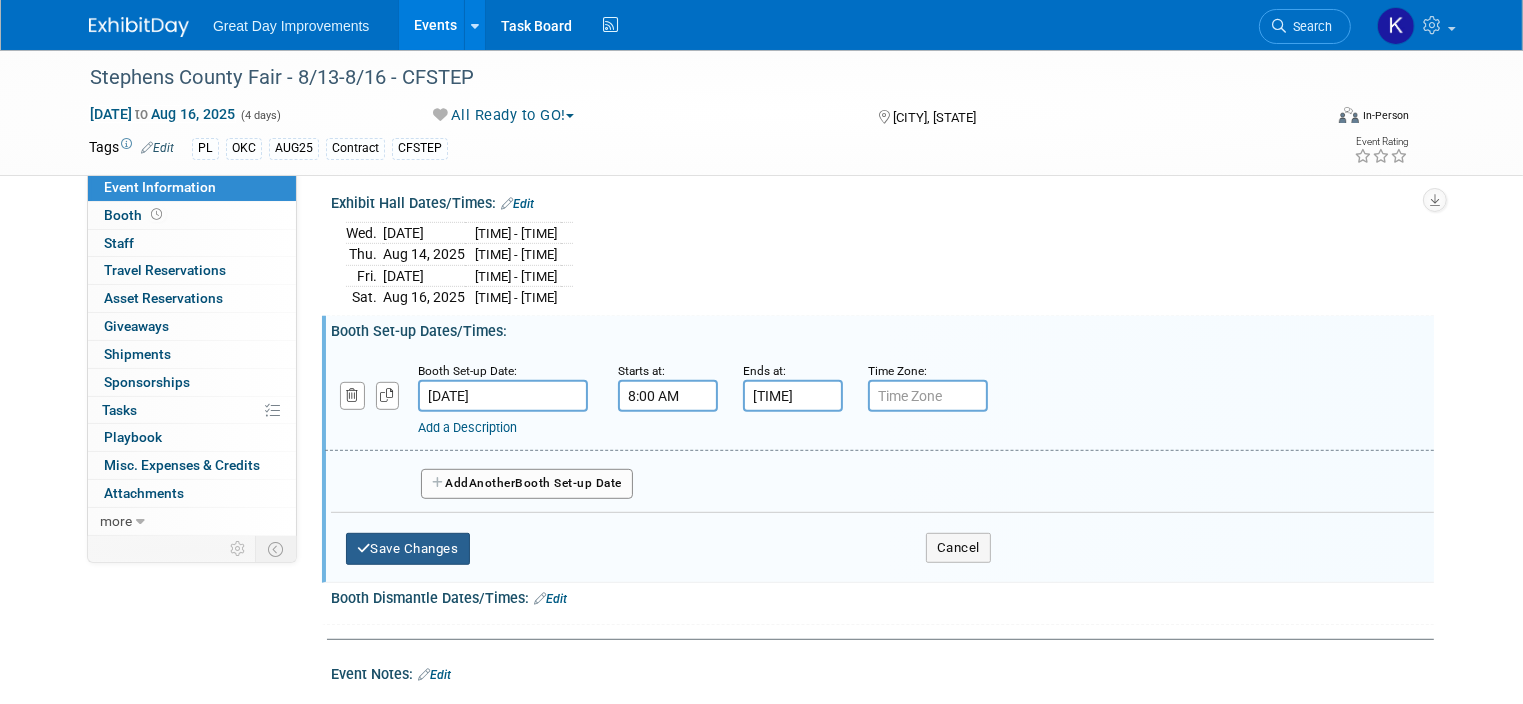click on "Save Changes" at bounding box center [408, 549] 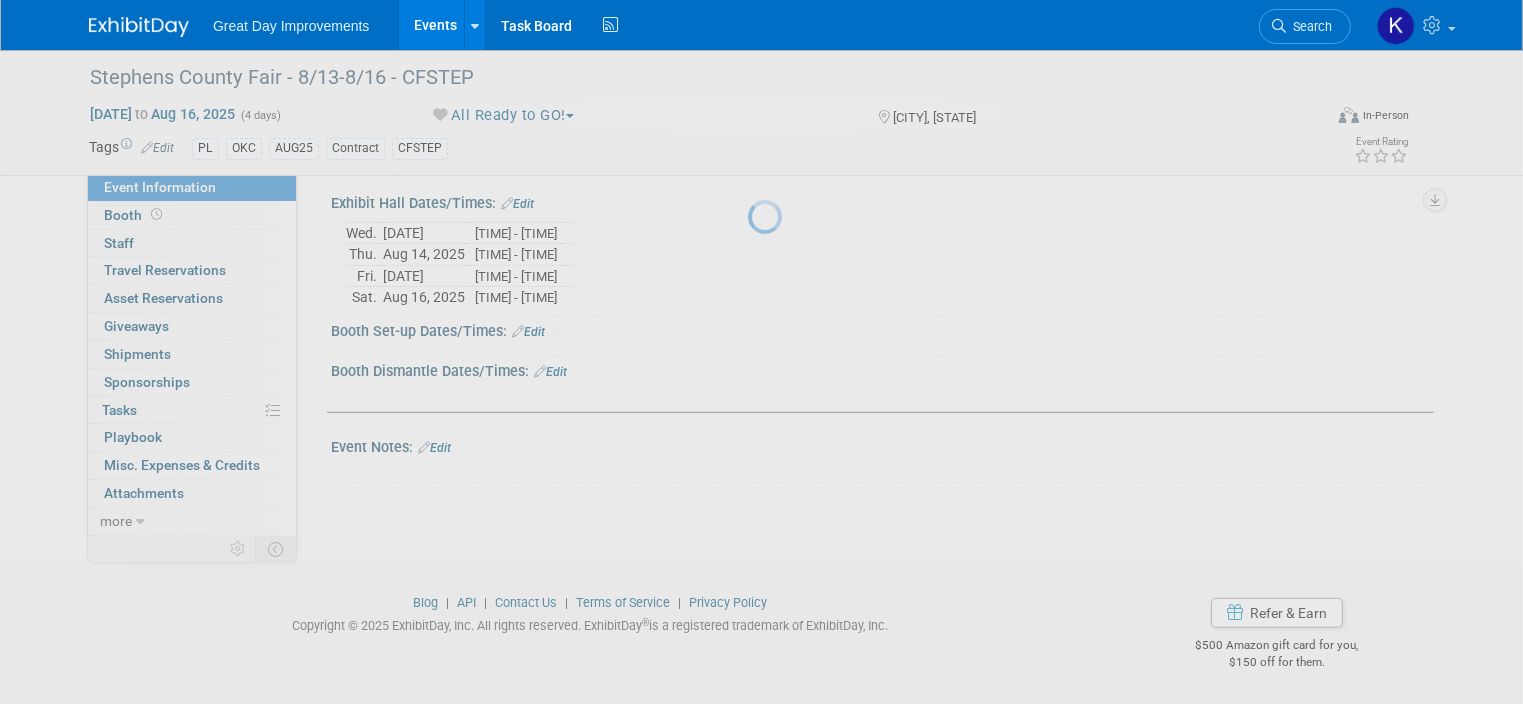 scroll, scrollTop: 976, scrollLeft: 0, axis: vertical 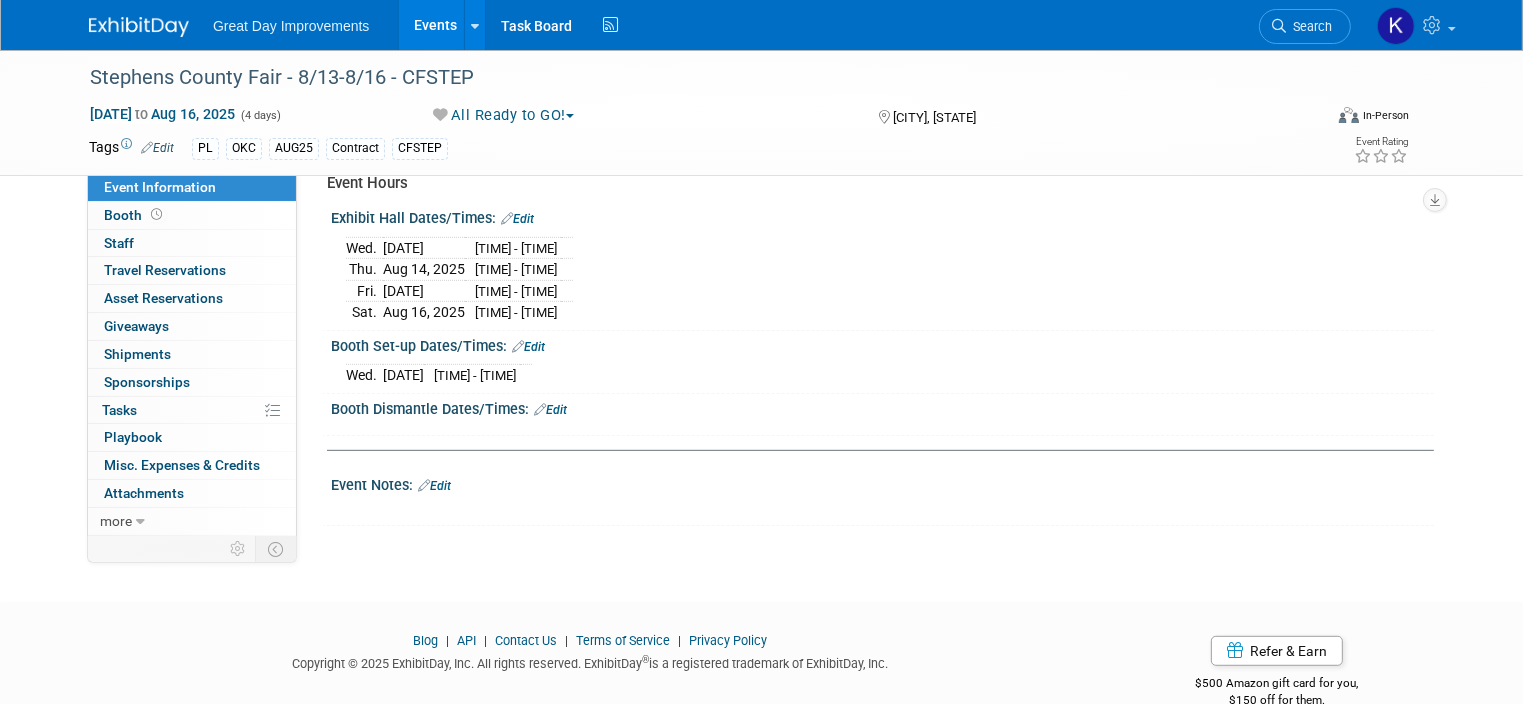 click on "Edit" at bounding box center [434, 486] 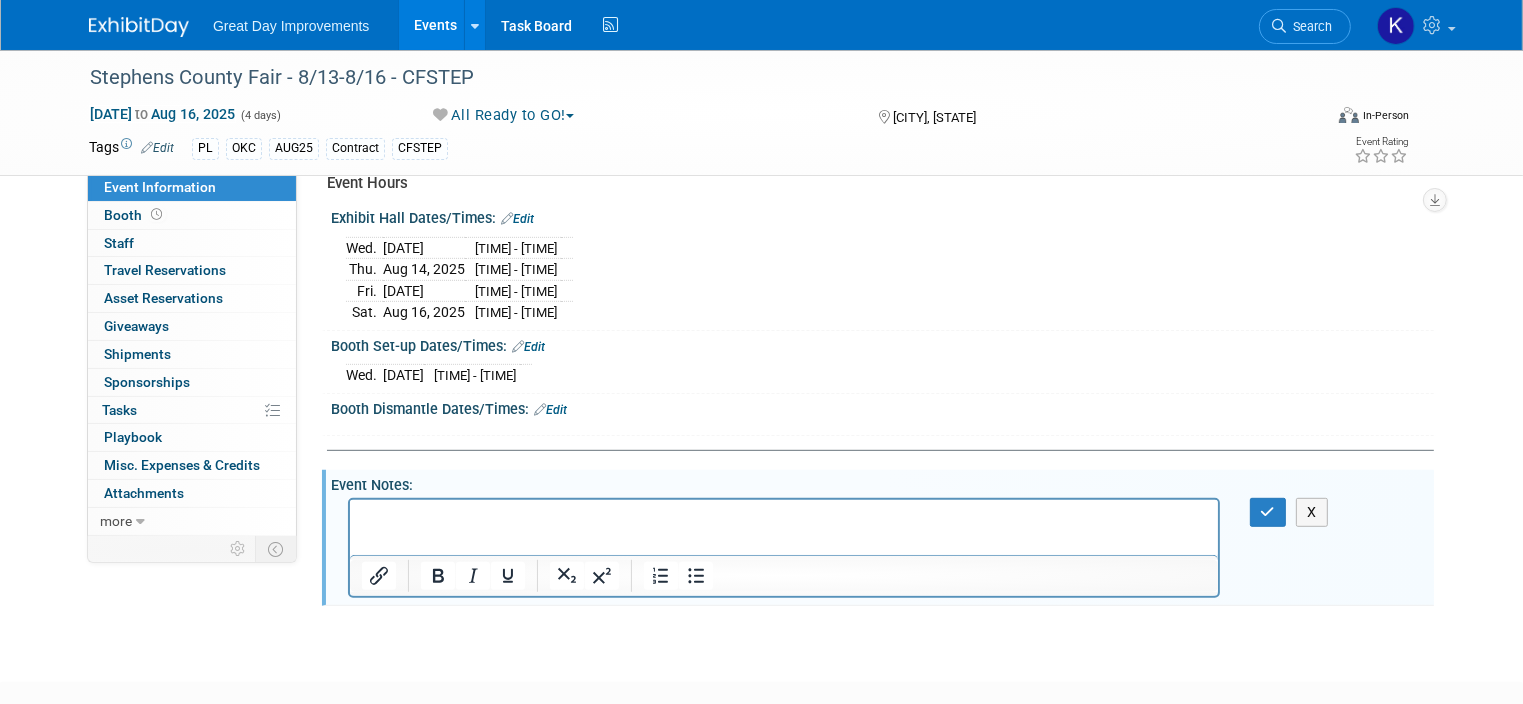 scroll, scrollTop: 0, scrollLeft: 0, axis: both 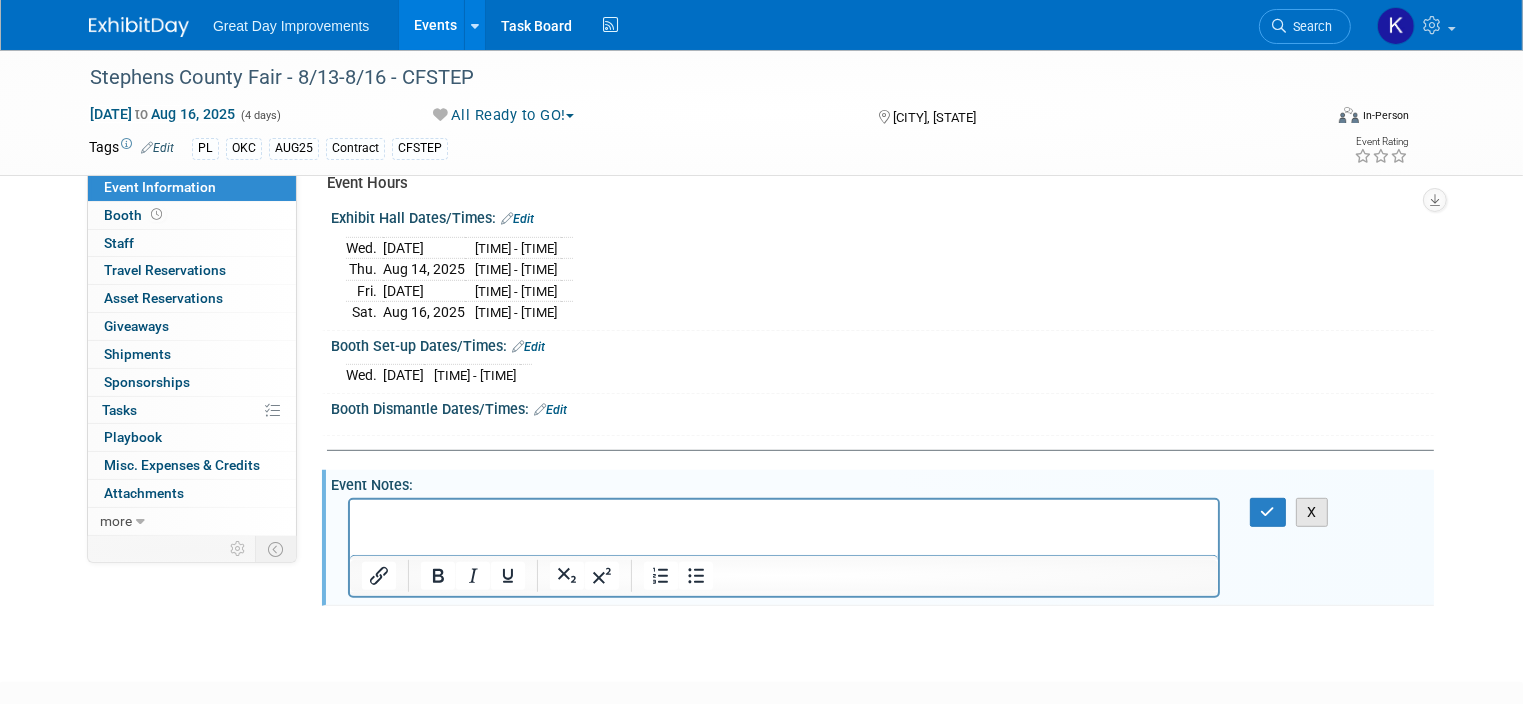 click on "X" at bounding box center (1312, 512) 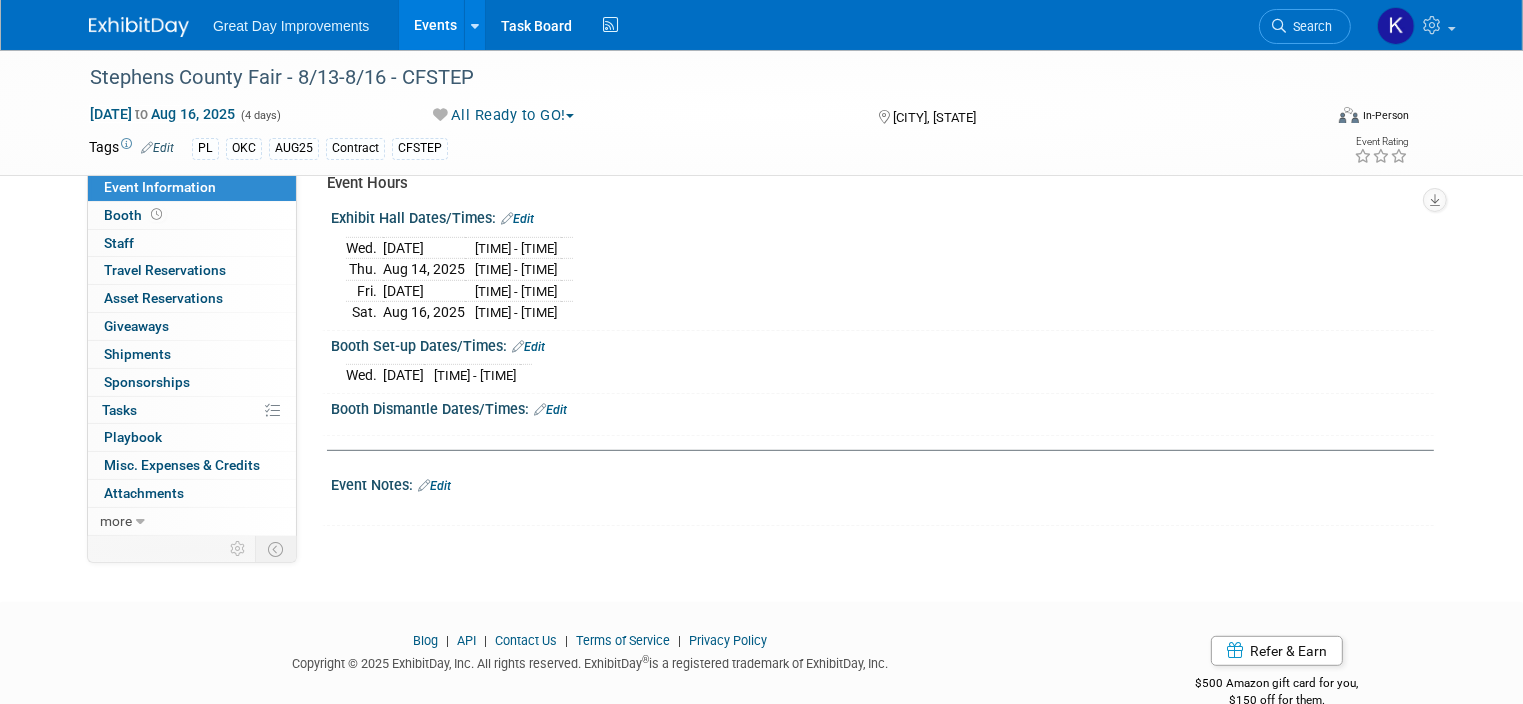 click on "Edit" at bounding box center (550, 410) 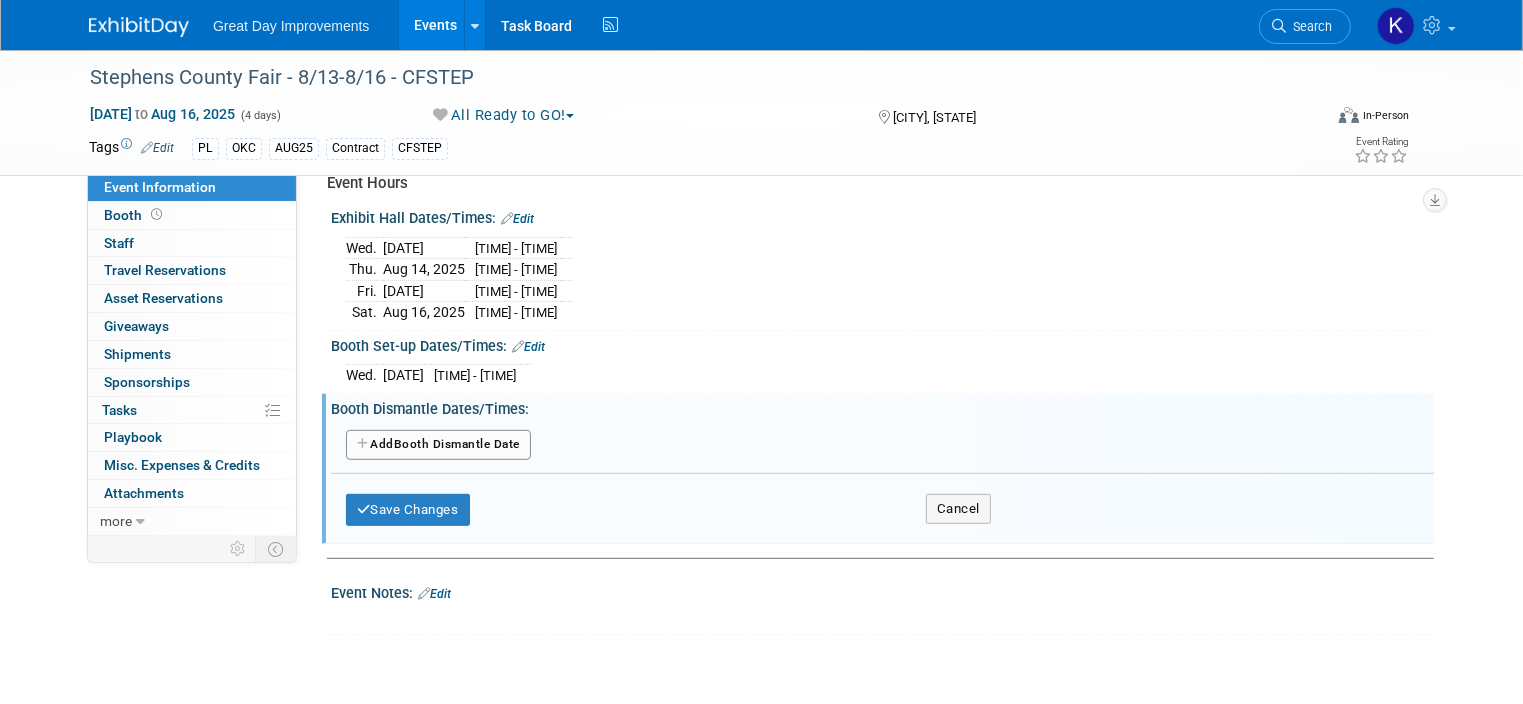 click on "Add  Another  Booth Dismantle Date" at bounding box center (438, 445) 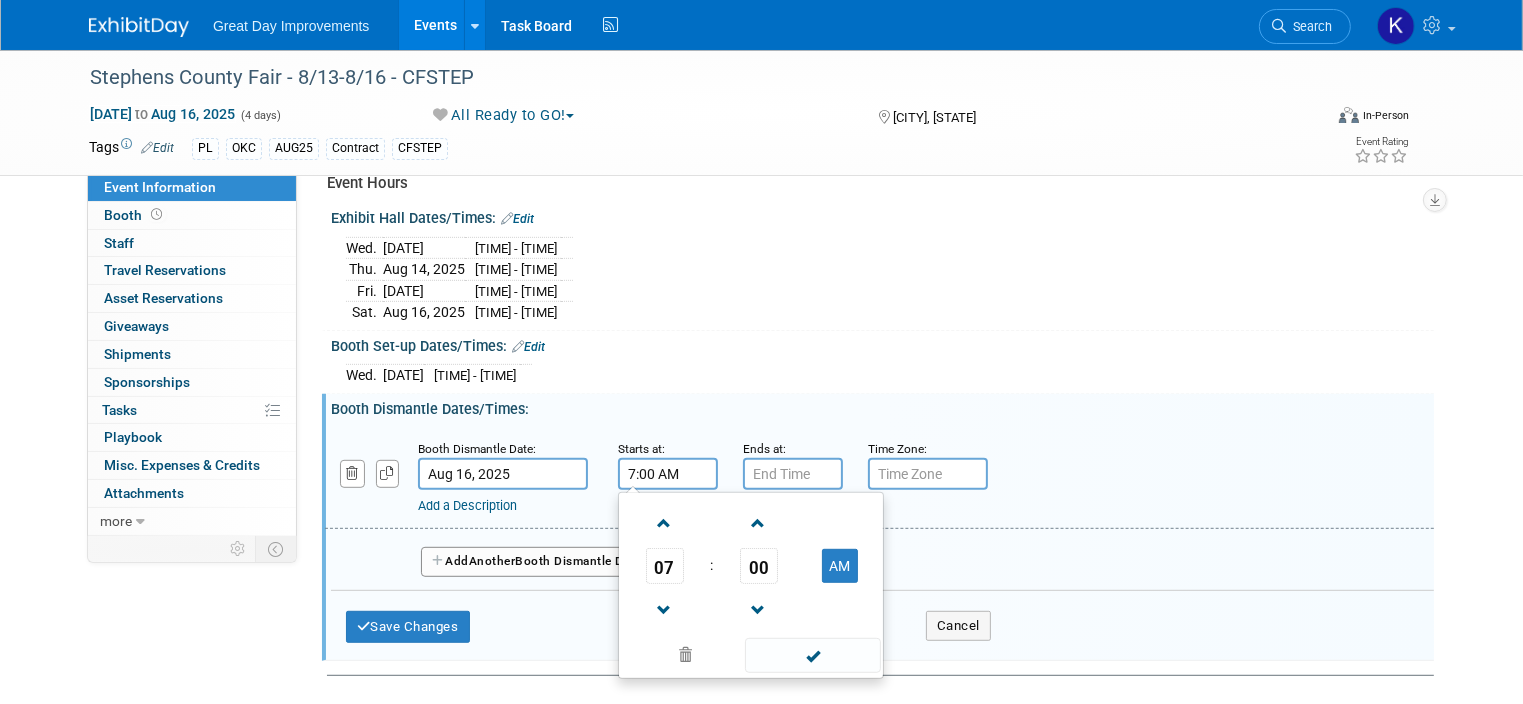 click on "7:00 AM" at bounding box center (668, 474) 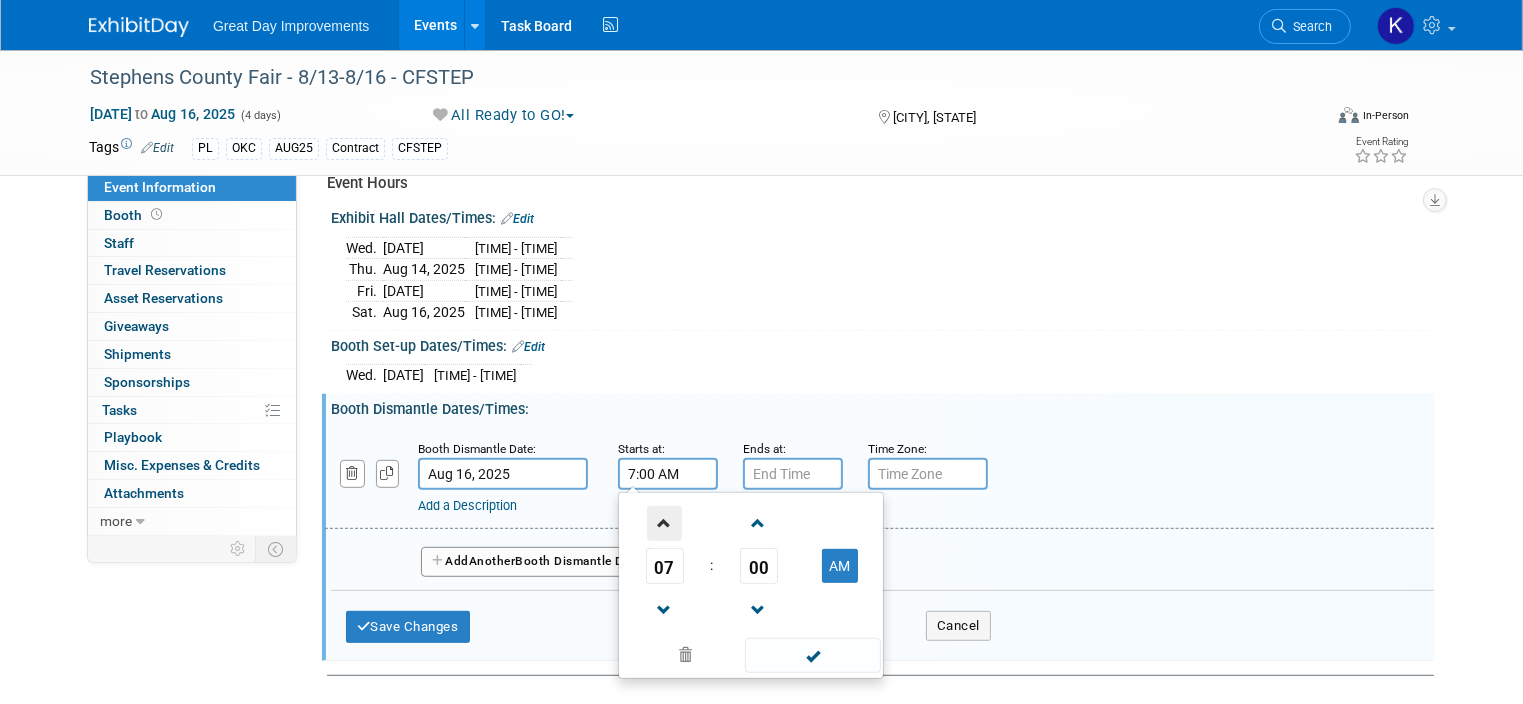 click at bounding box center (664, 523) 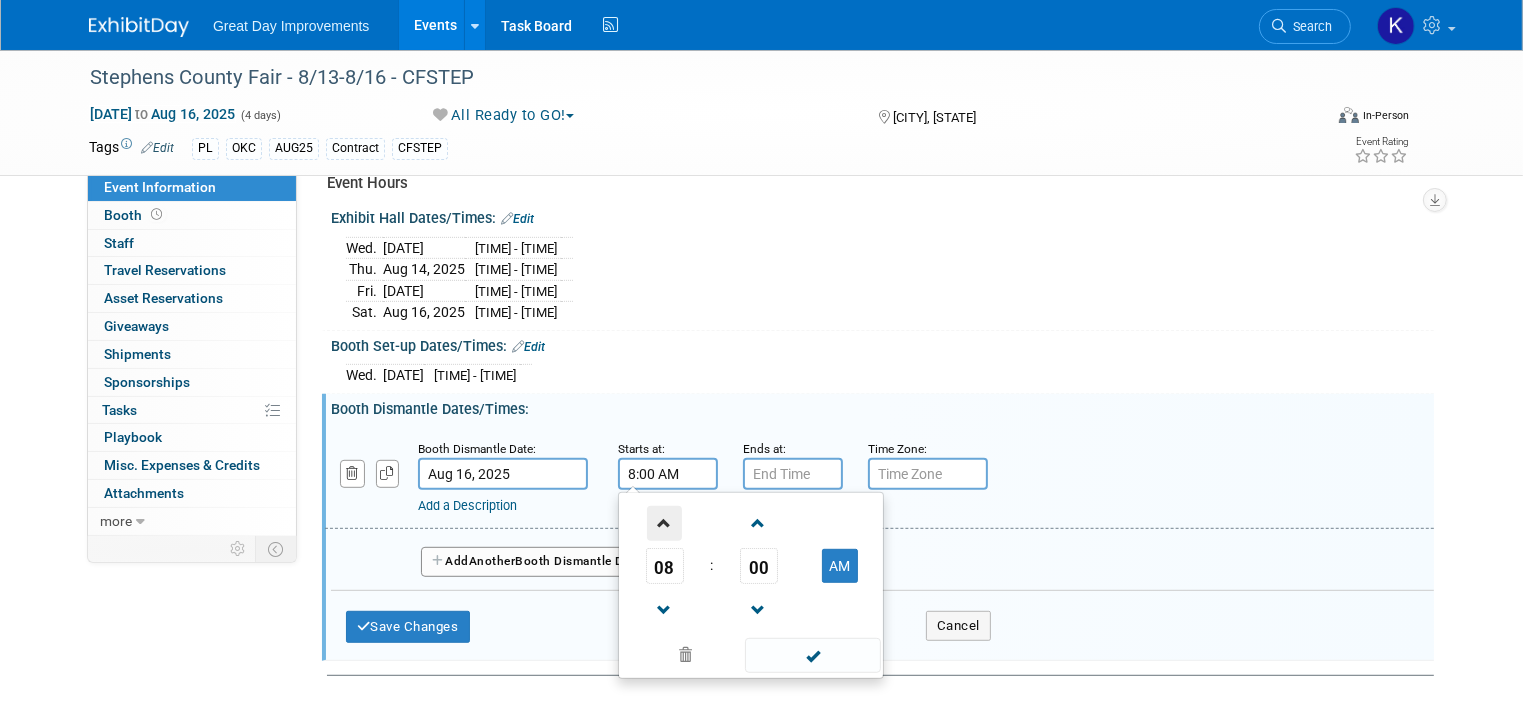 click at bounding box center (664, 523) 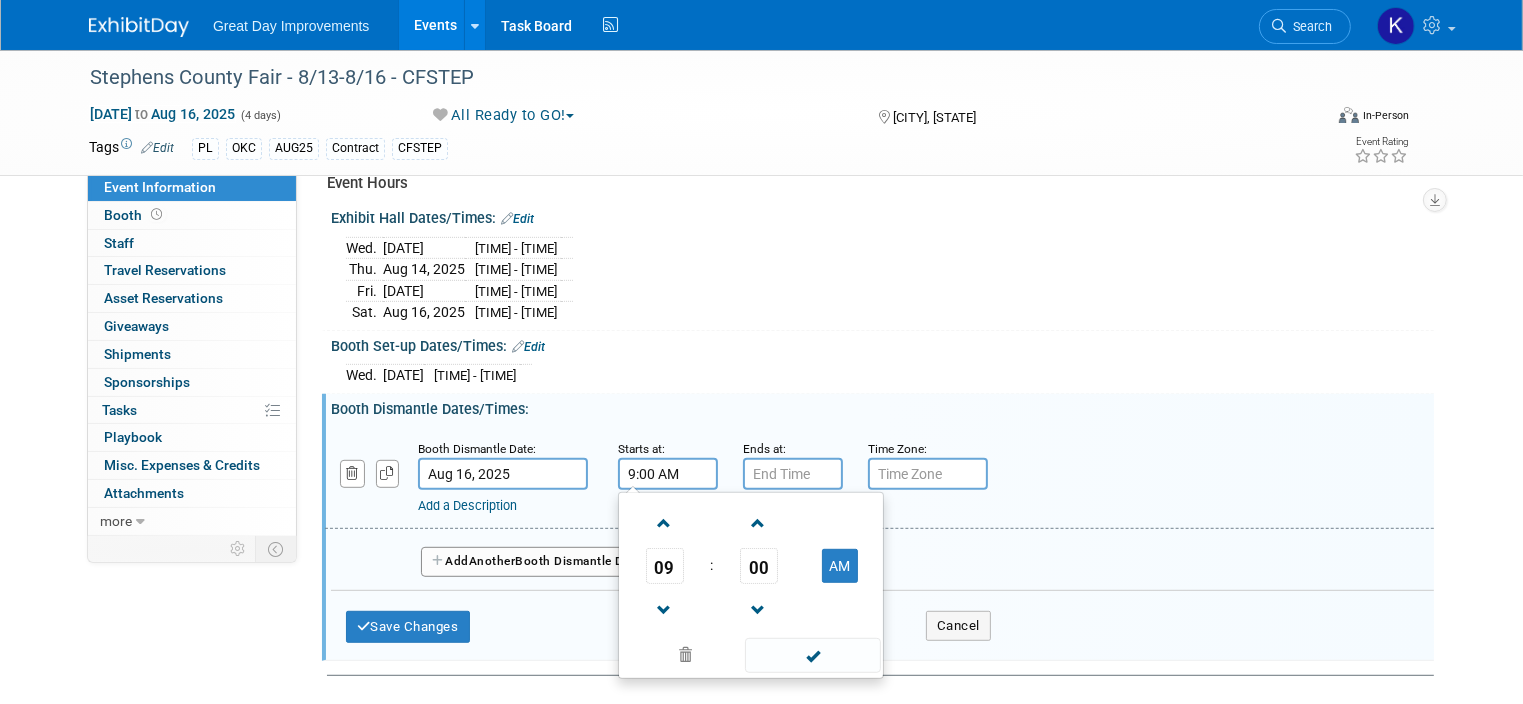 click on "9:00 AM" at bounding box center [668, 474] 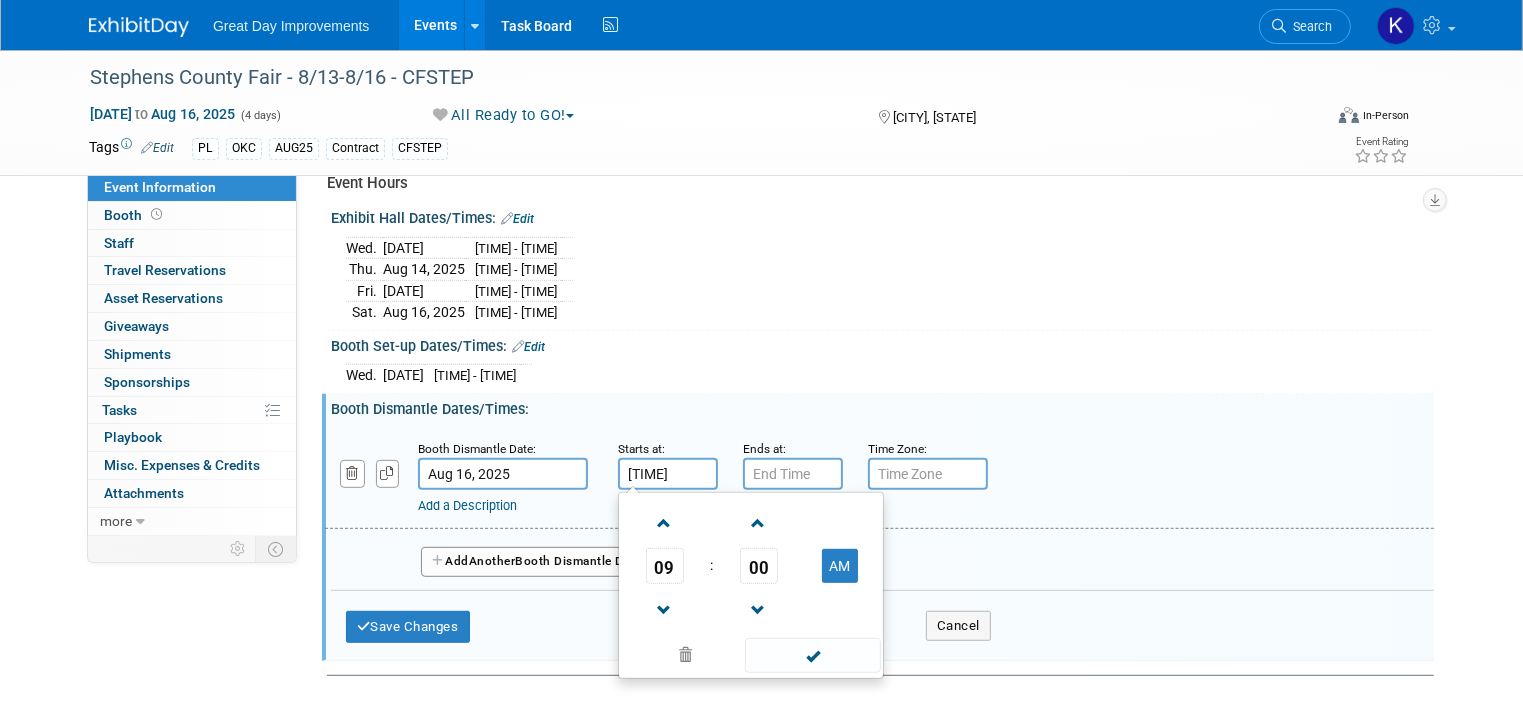 type on "9:01 AM" 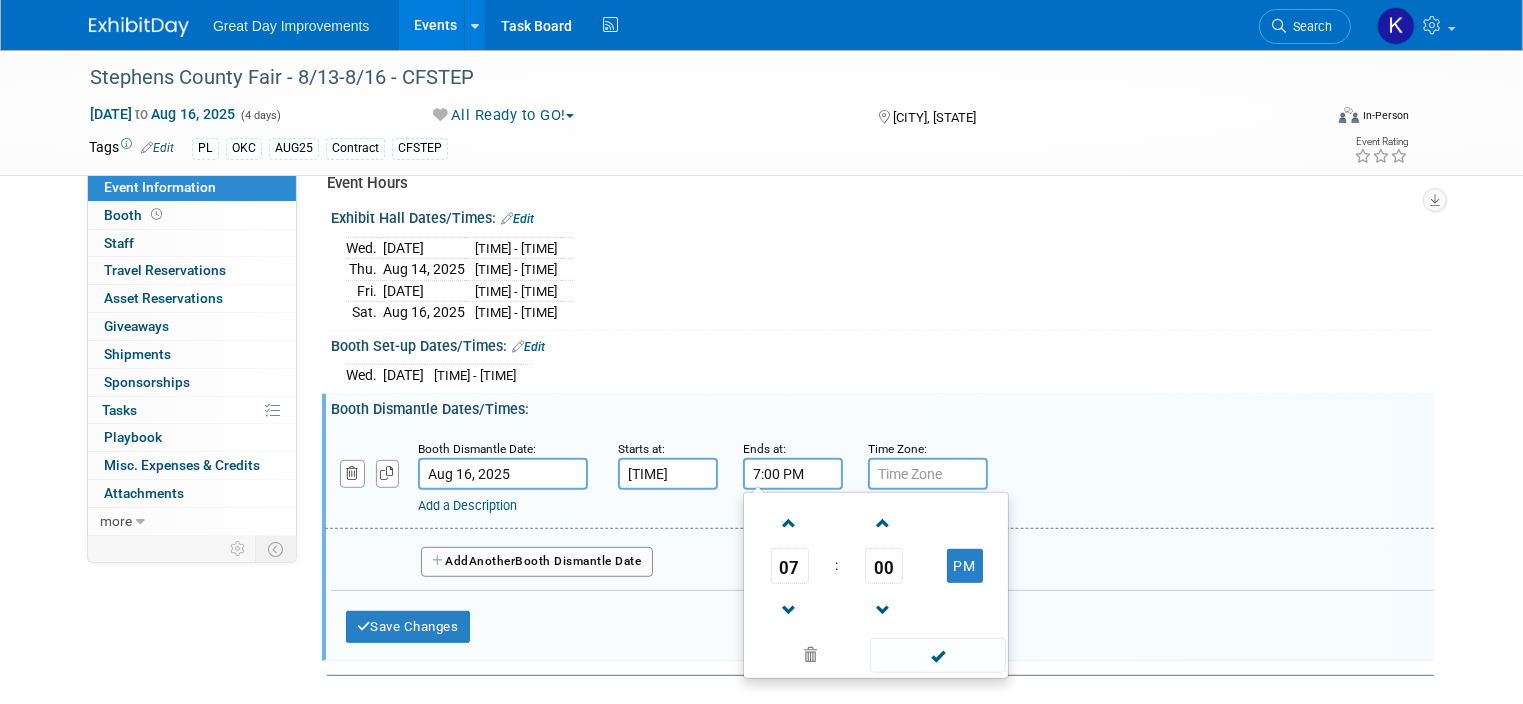 click on "7:00 PM" at bounding box center [793, 474] 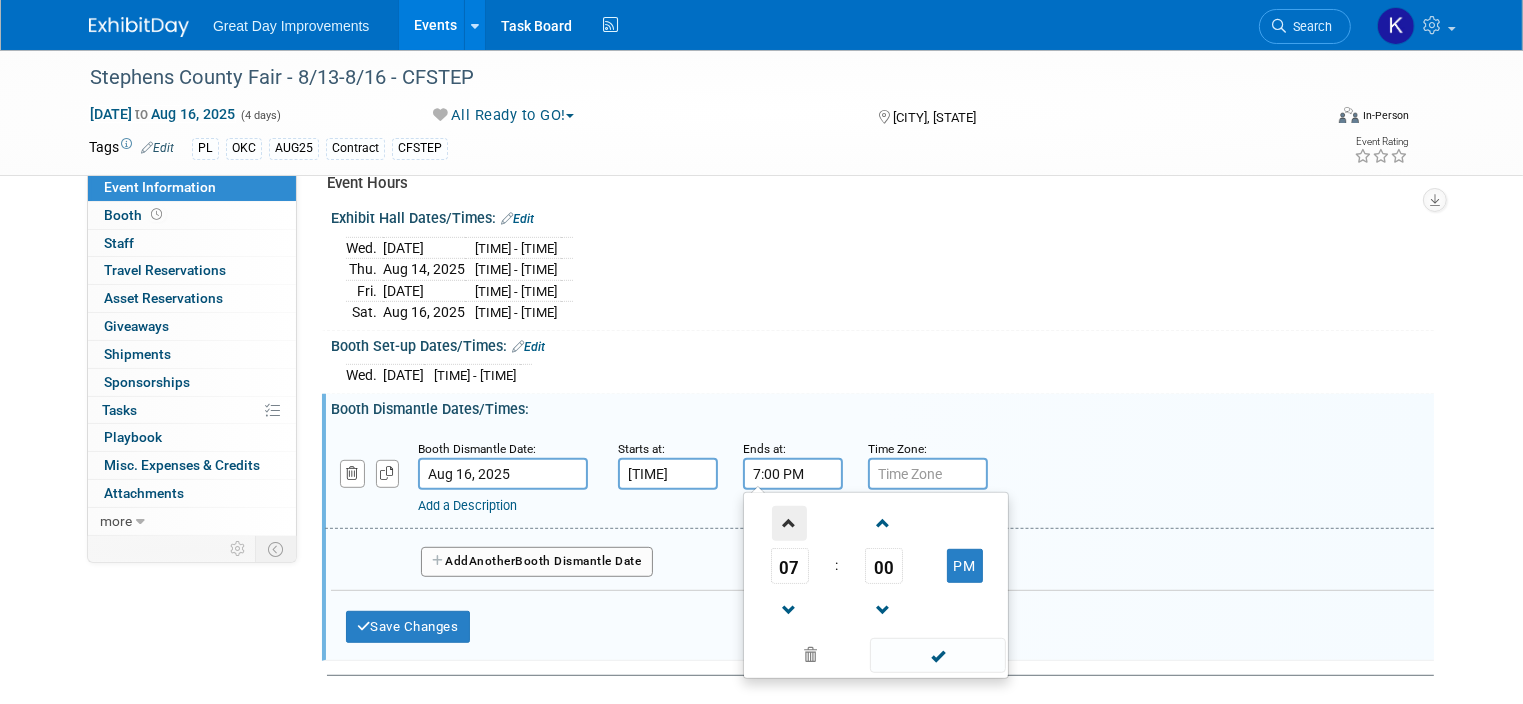 click at bounding box center (789, 523) 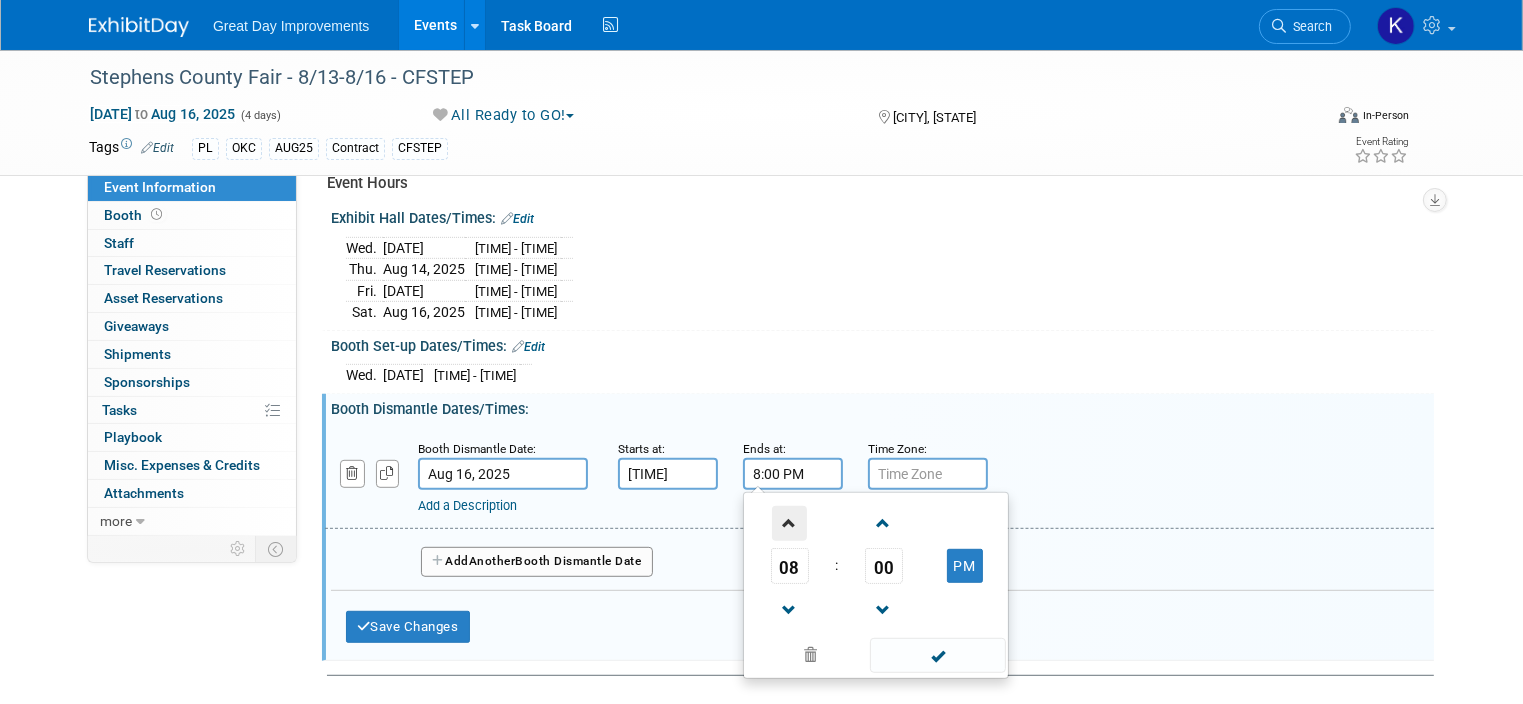 click at bounding box center [789, 523] 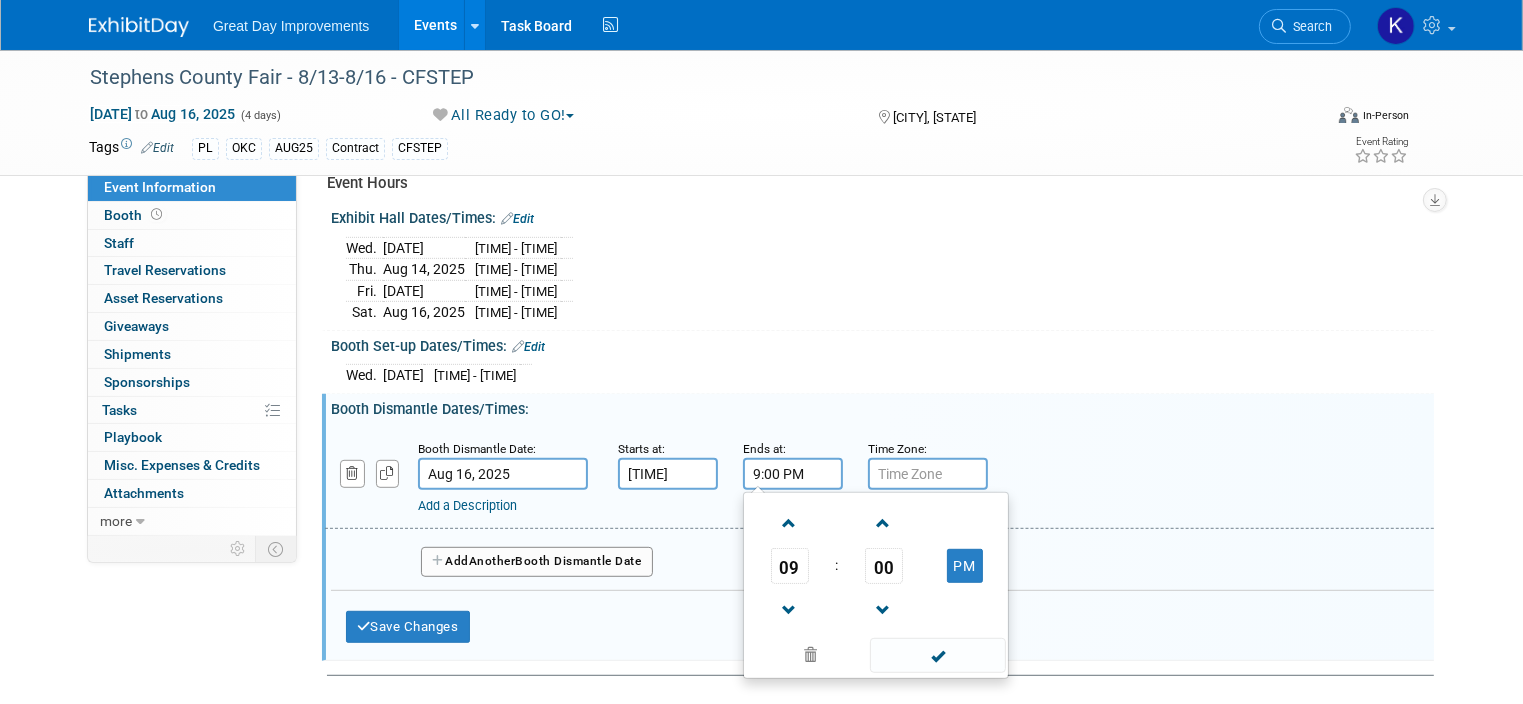 click on "9:00 PM" at bounding box center (793, 474) 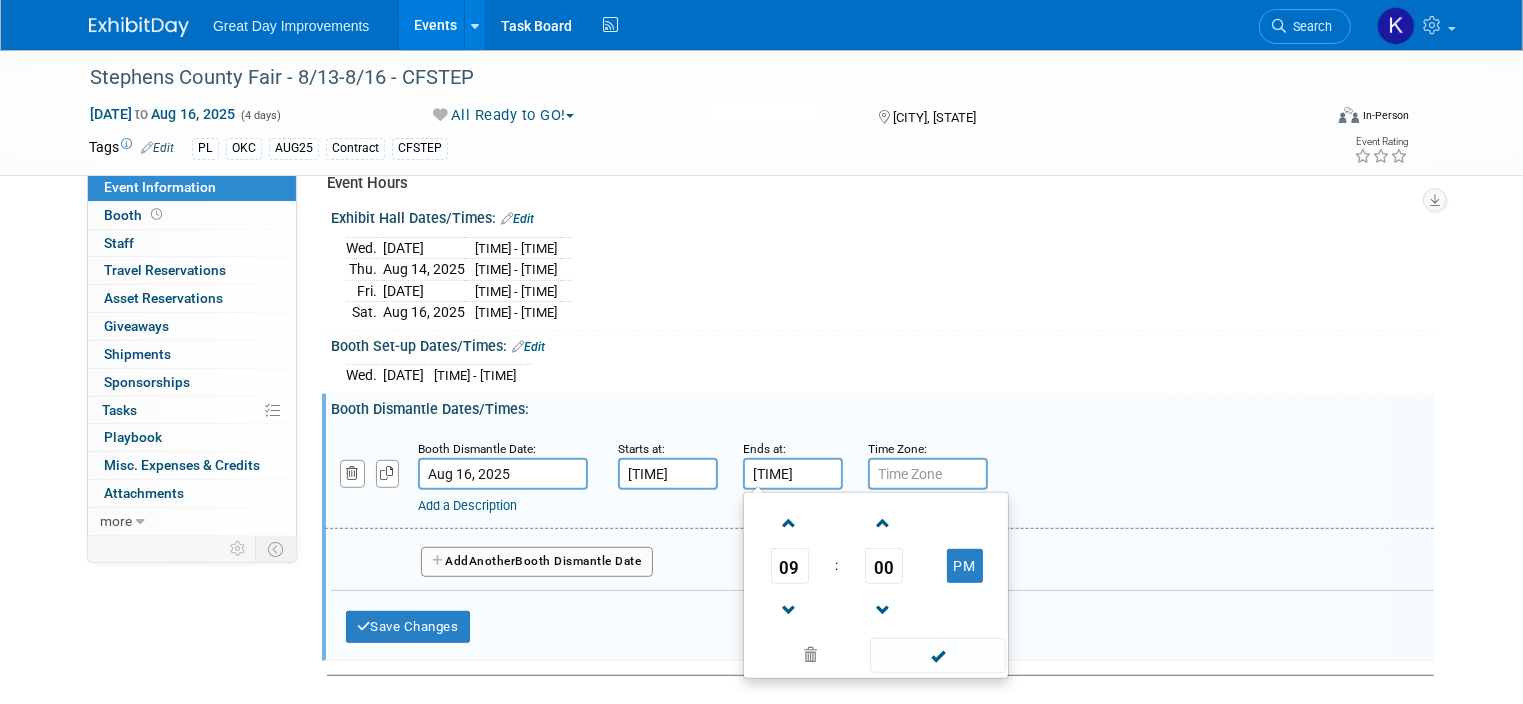 type on "9:30 PM" 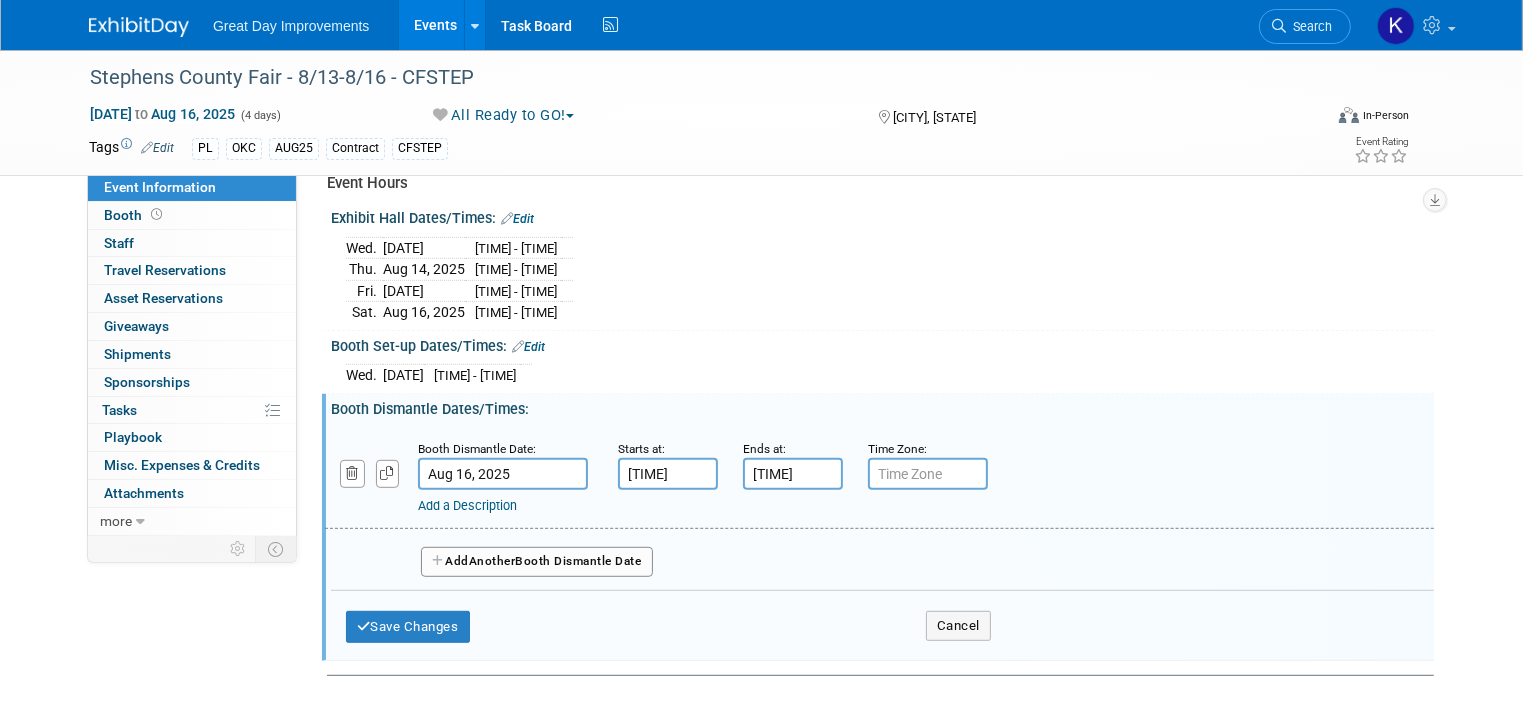 click on "Add a Description
Description:" at bounding box center (879, 476) 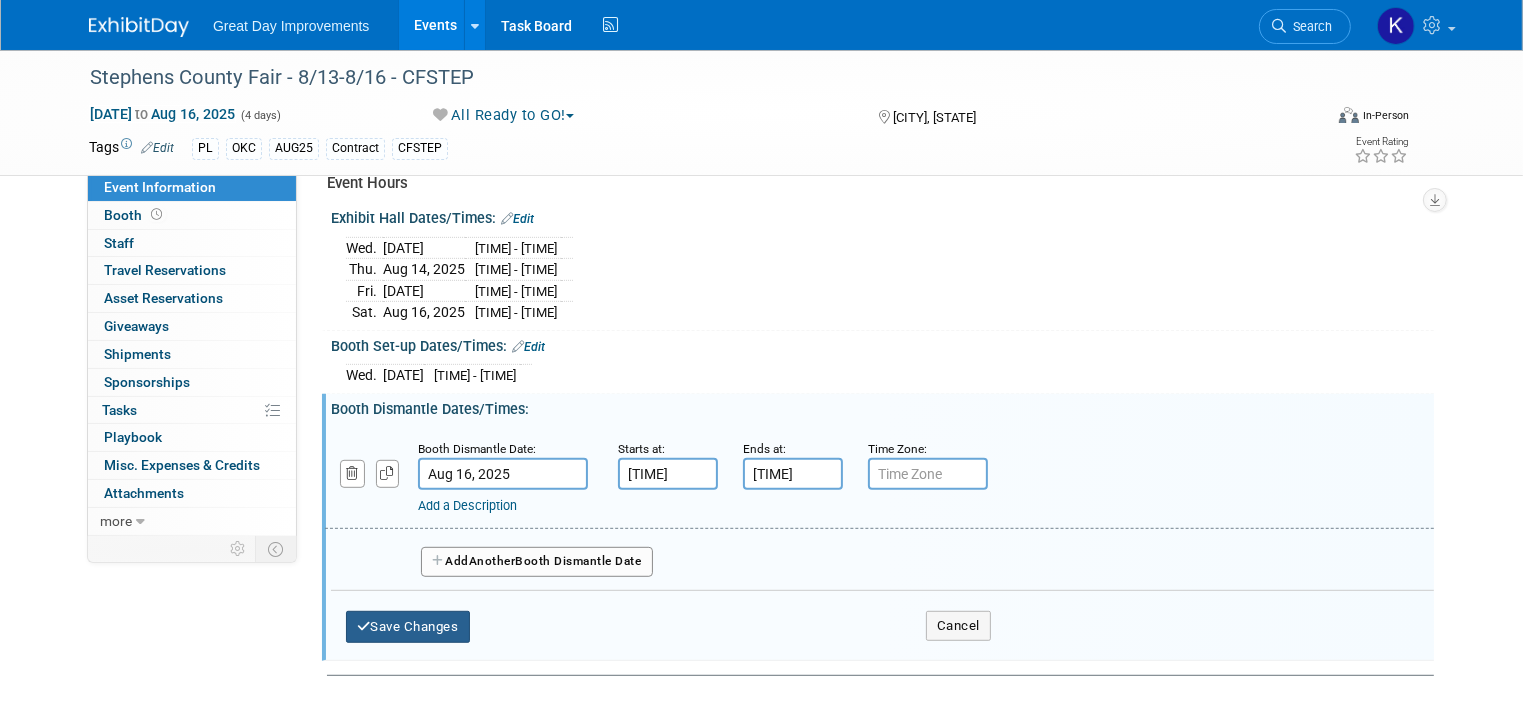click on "Save Changes" at bounding box center (408, 627) 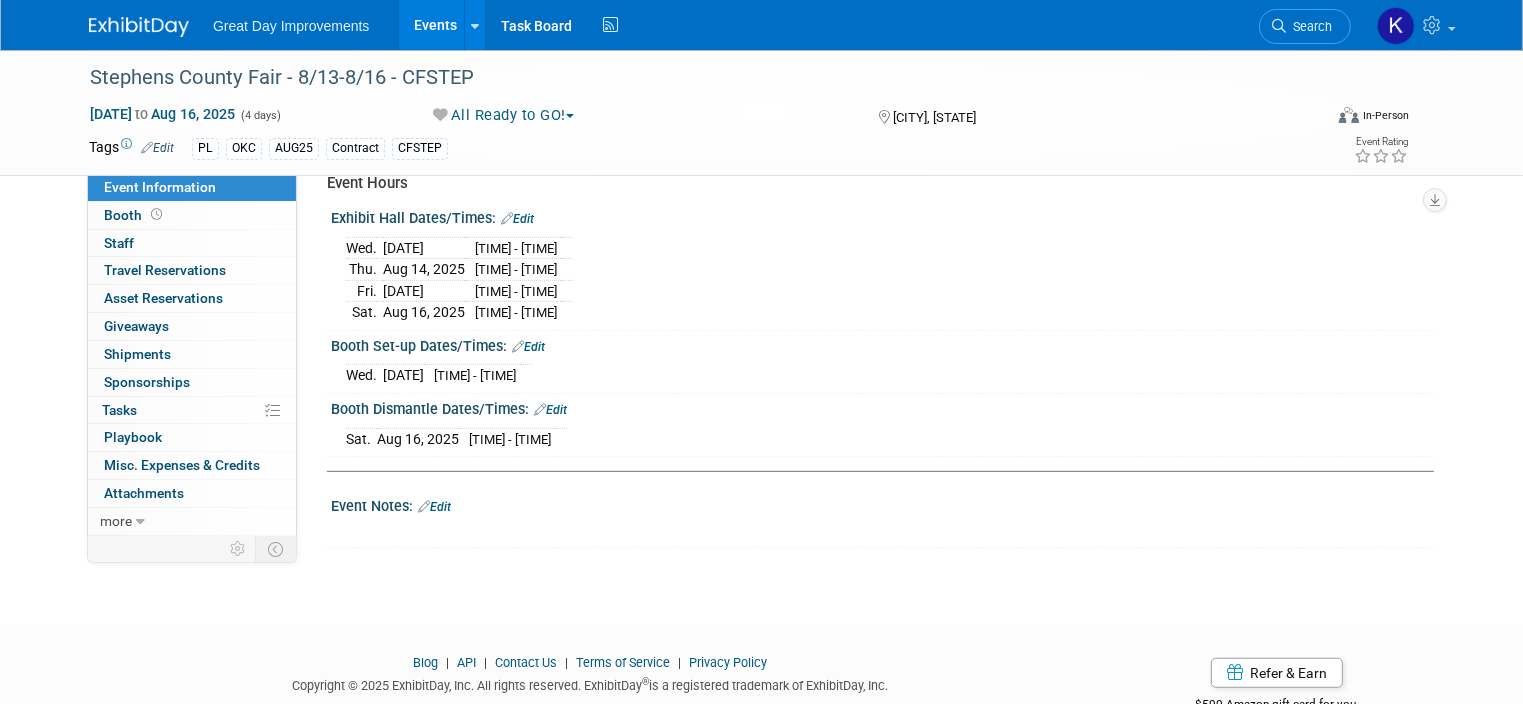 click on "Event Notes:
Edit" at bounding box center (882, 504) 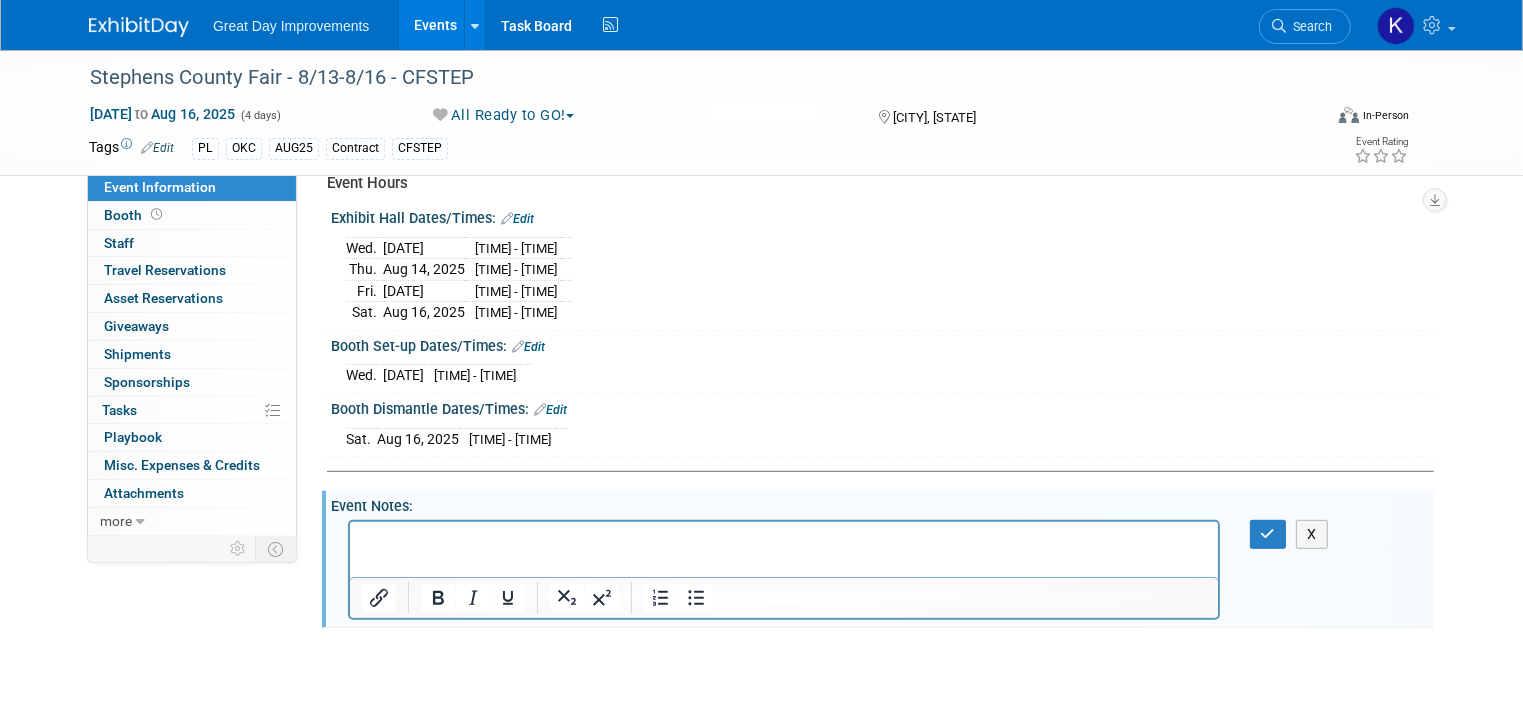 scroll, scrollTop: 0, scrollLeft: 0, axis: both 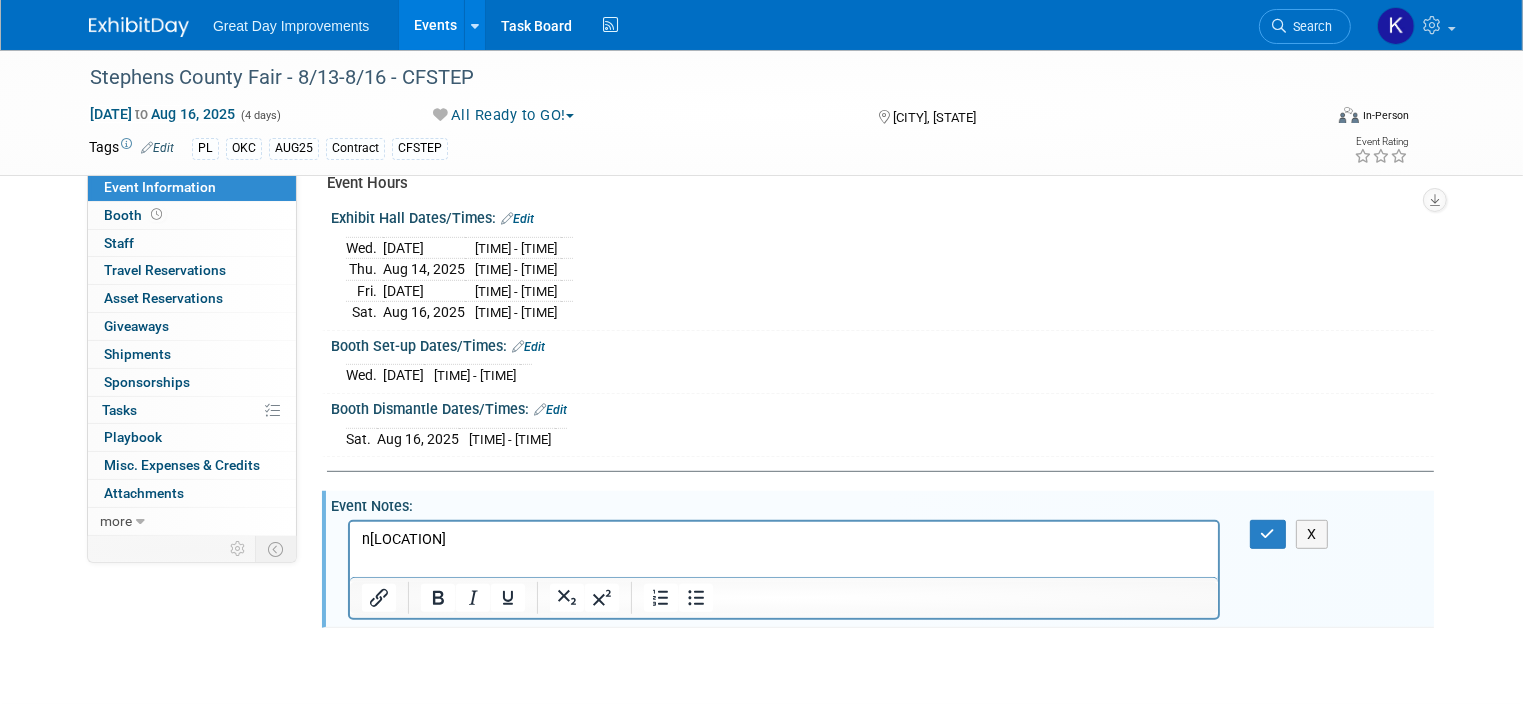 click on "n Territory Hall & Winchester Rooms" at bounding box center [783, 539] 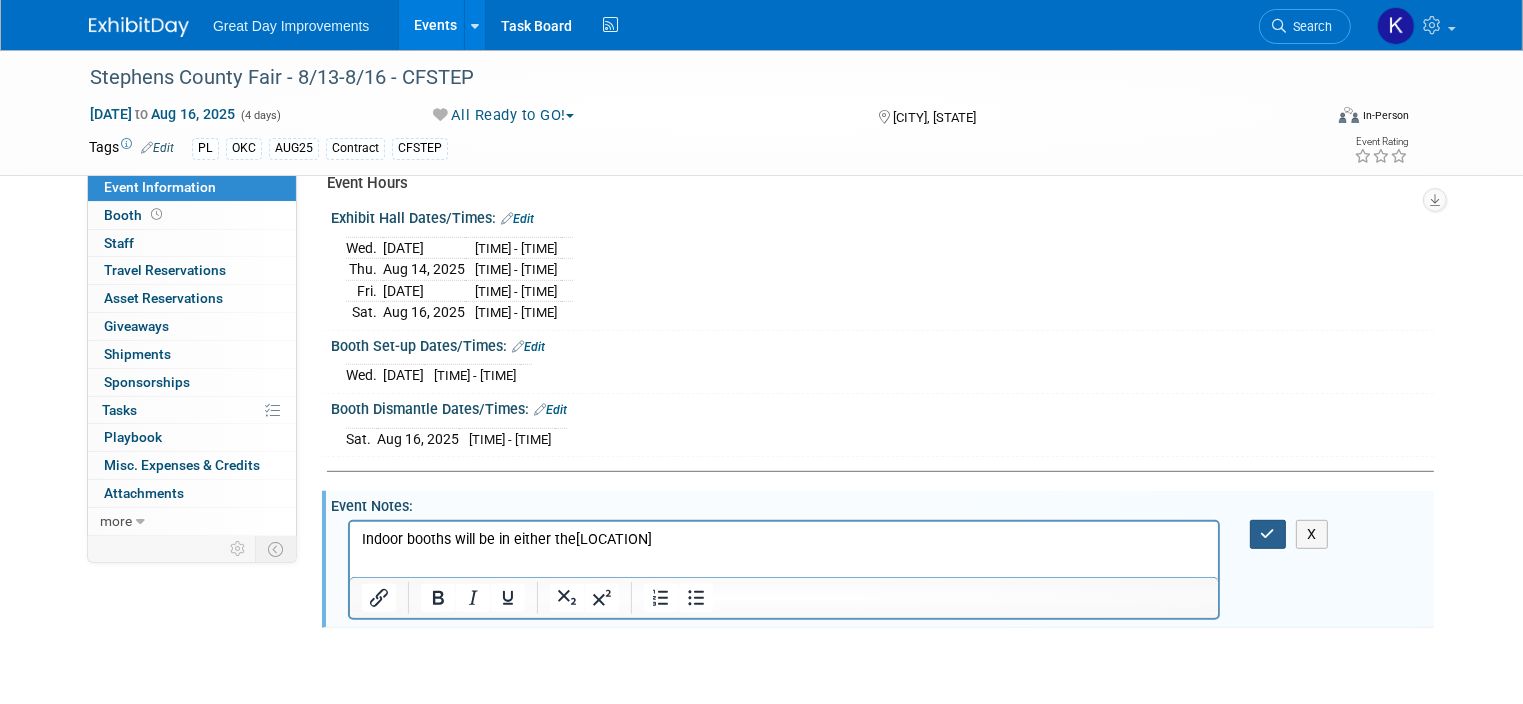 click at bounding box center [1268, 534] 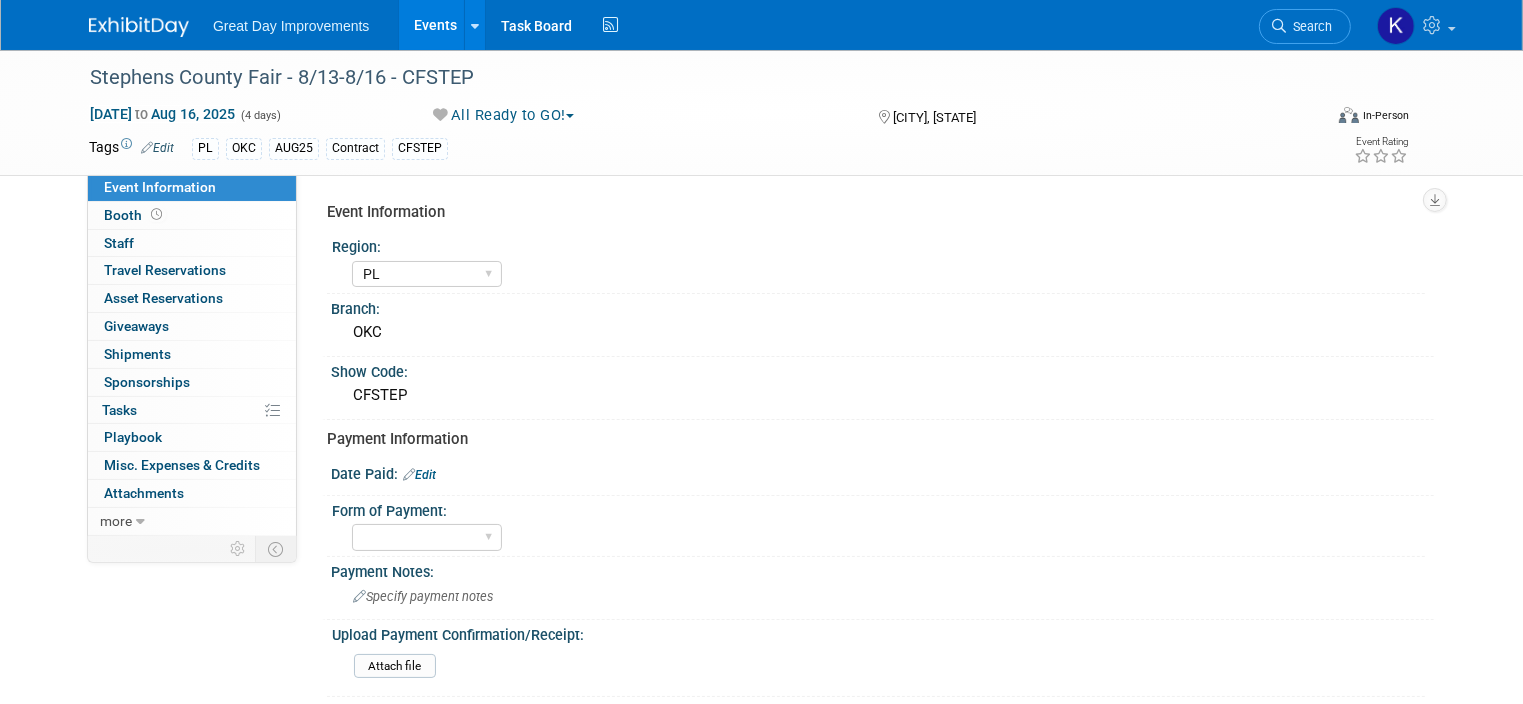 scroll, scrollTop: 0, scrollLeft: 0, axis: both 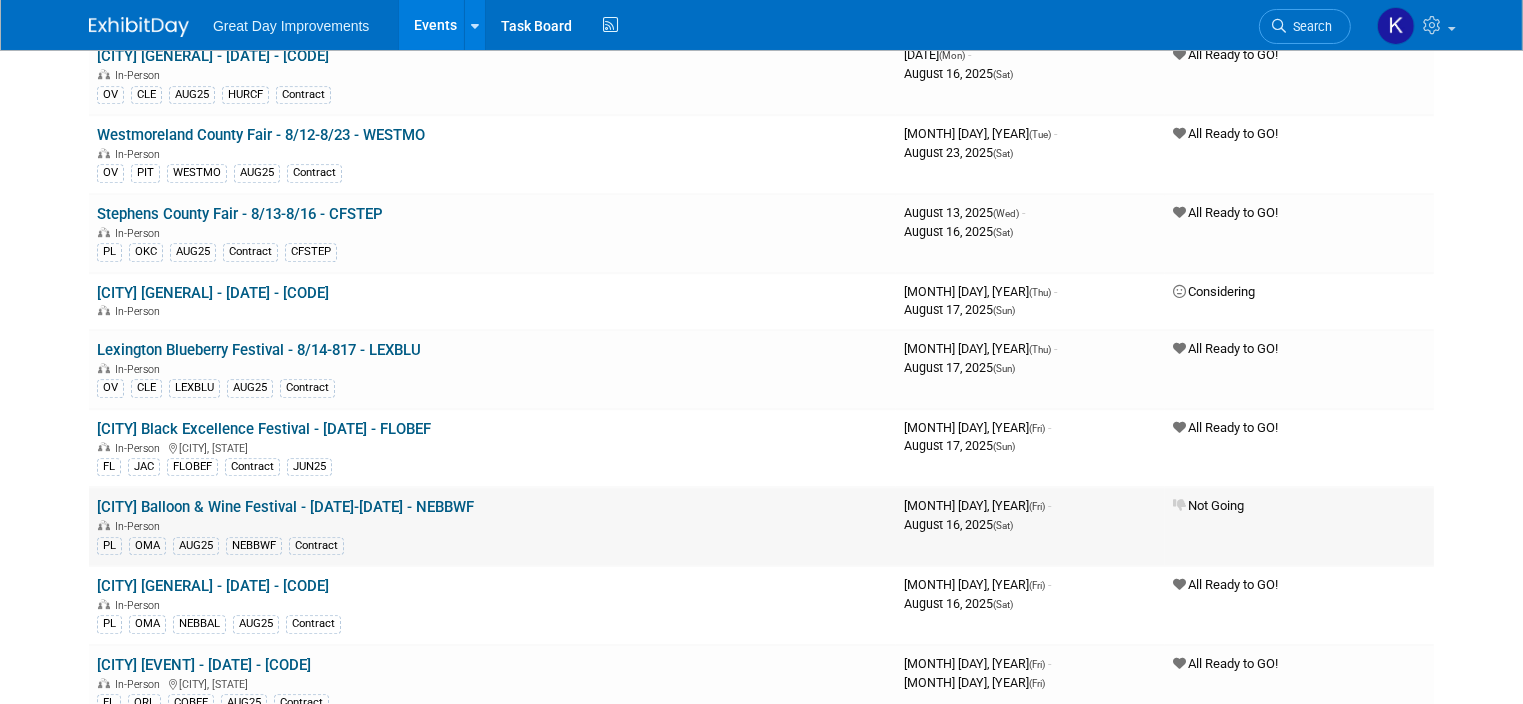click on "[STATE] Balloon & Wine Festival - [MONTH]/[DAY]-[MONTH]/[DAY] - [ID]" at bounding box center [285, 507] 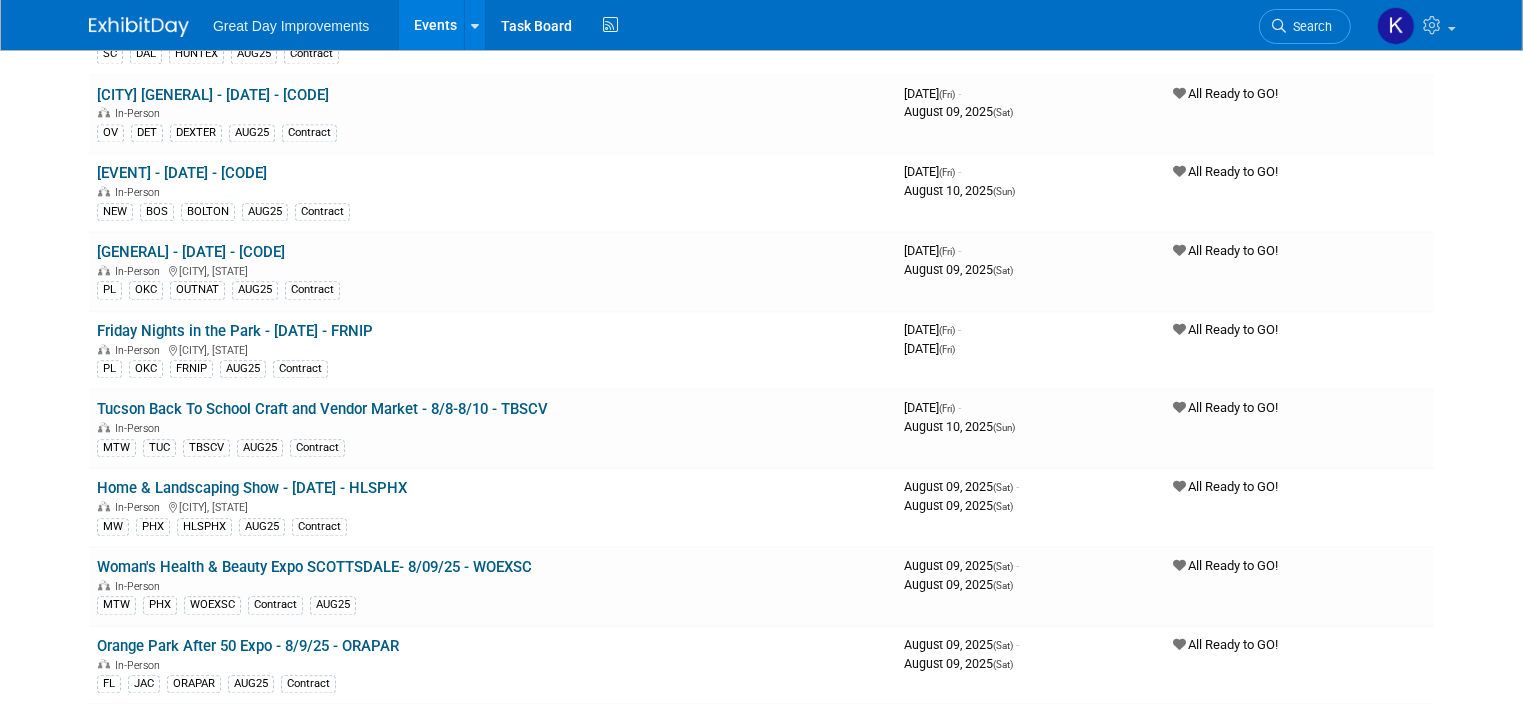 scroll, scrollTop: 4600, scrollLeft: 0, axis: vertical 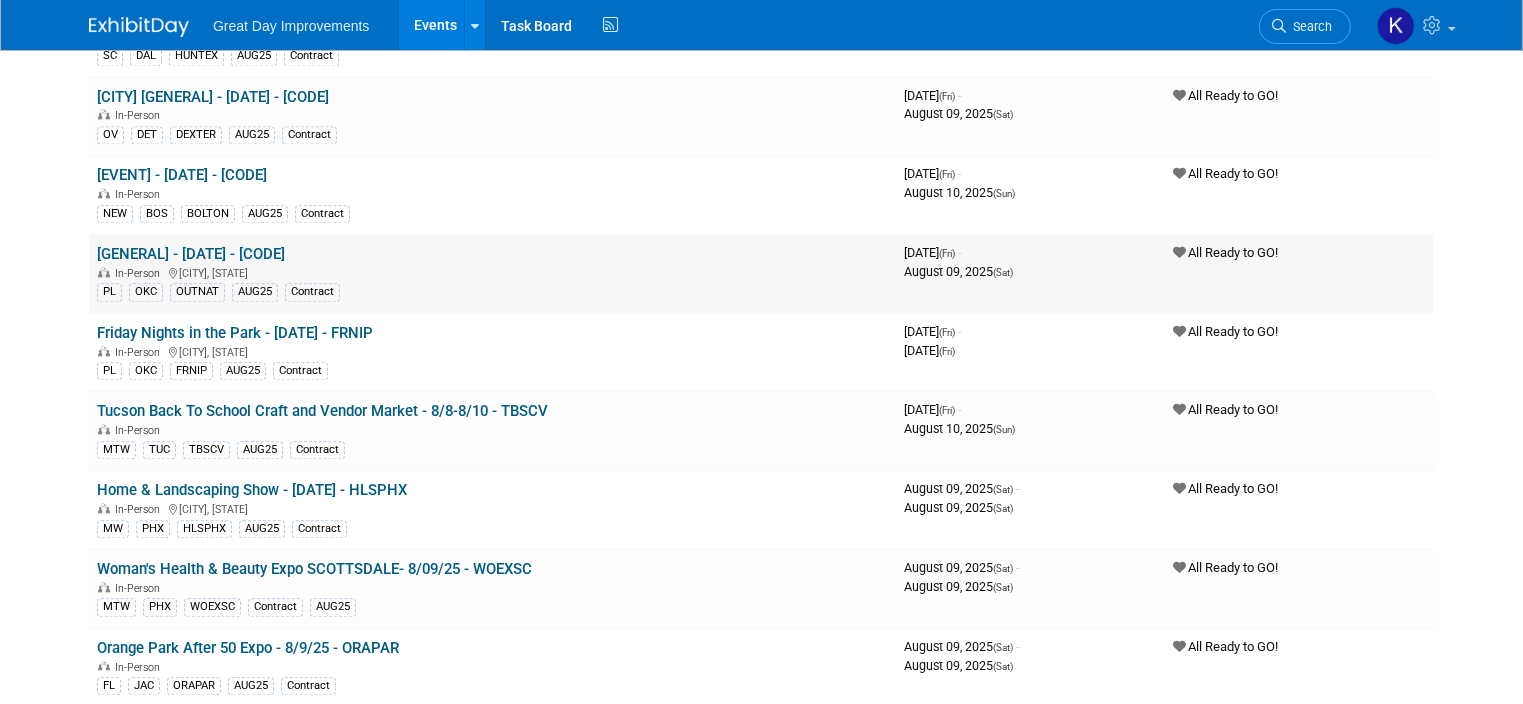 click on "Outdoor Nation - [MONTH]/[DAY]-[MONTH]/[DAY] - [ID]" at bounding box center [191, 254] 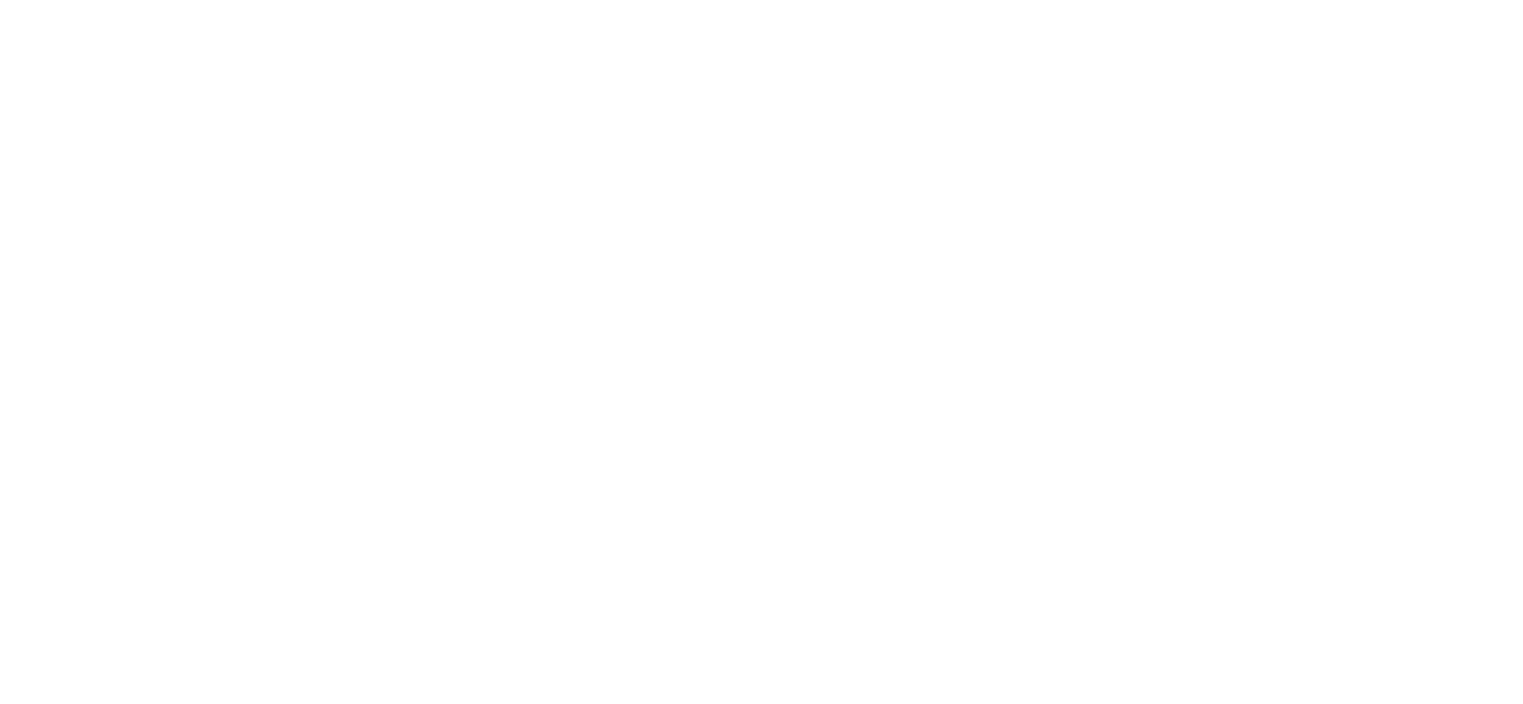 scroll, scrollTop: 0, scrollLeft: 0, axis: both 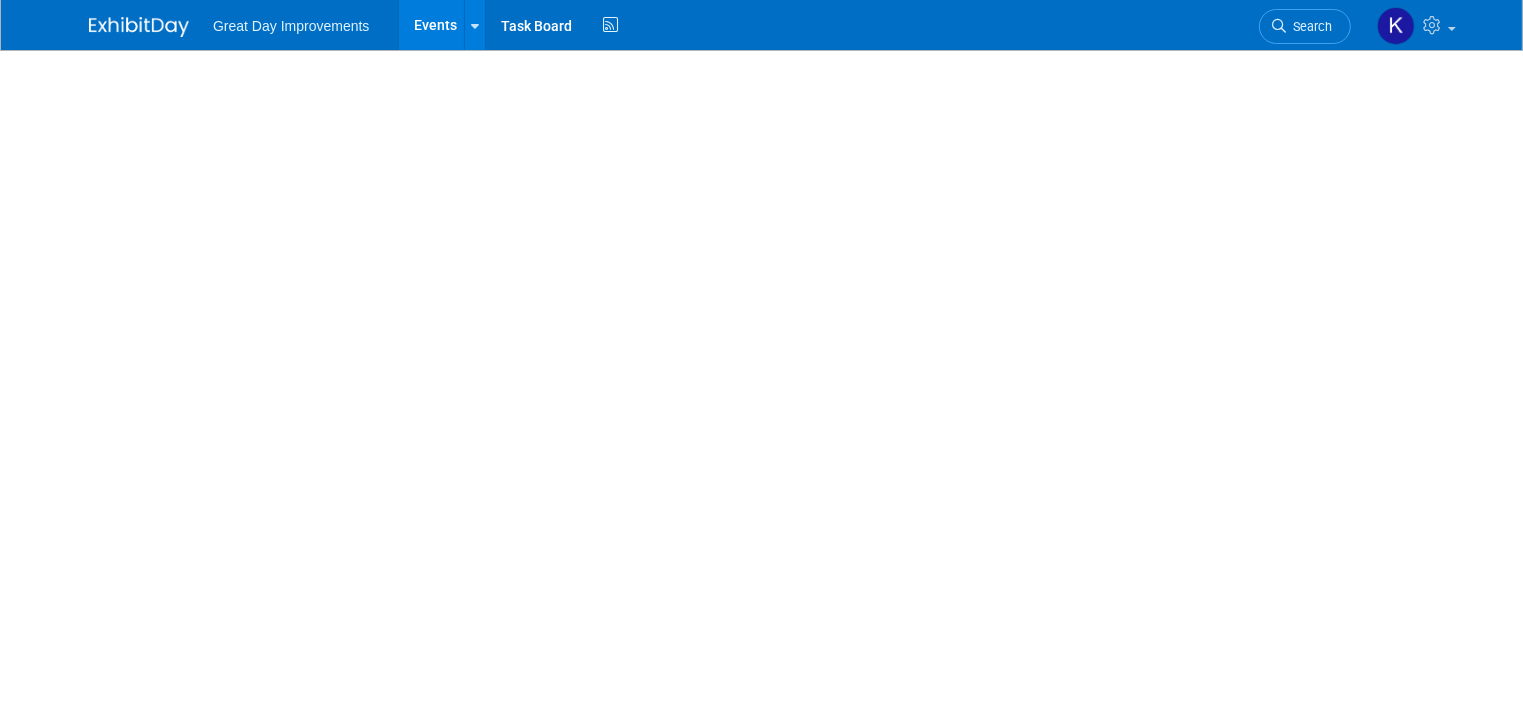 select on "PL" 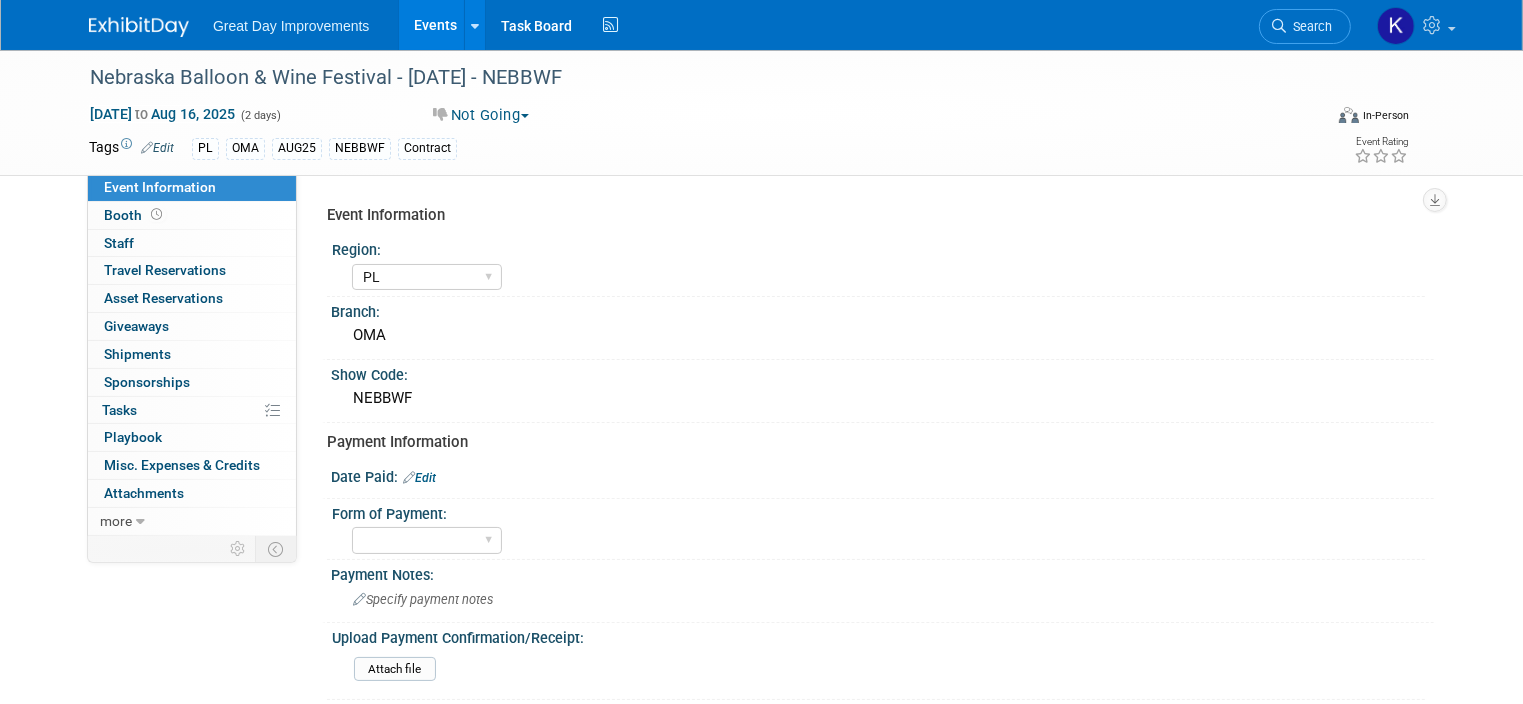 scroll, scrollTop: 0, scrollLeft: 0, axis: both 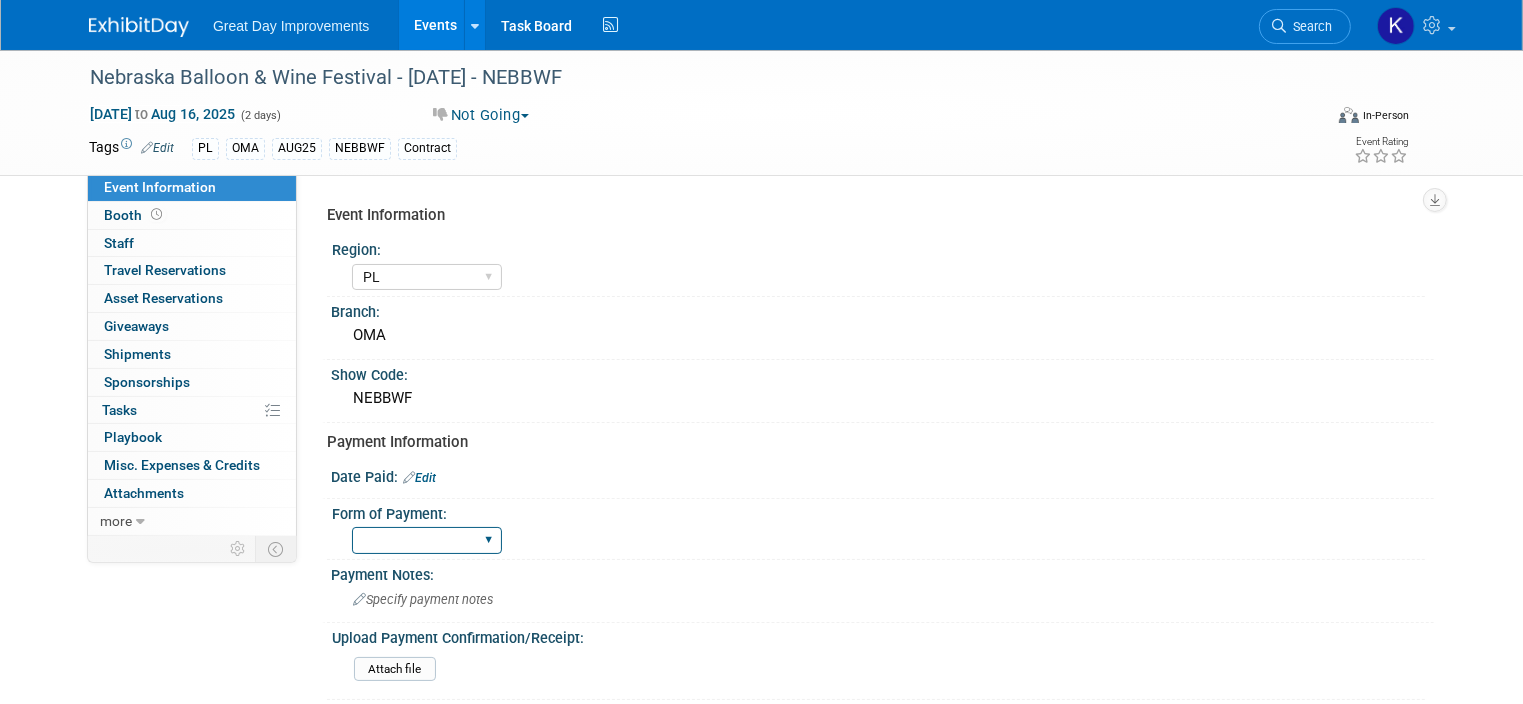 click on "Paid via CC
Check Requested
Pay at the Gate
Other" at bounding box center (427, 540) 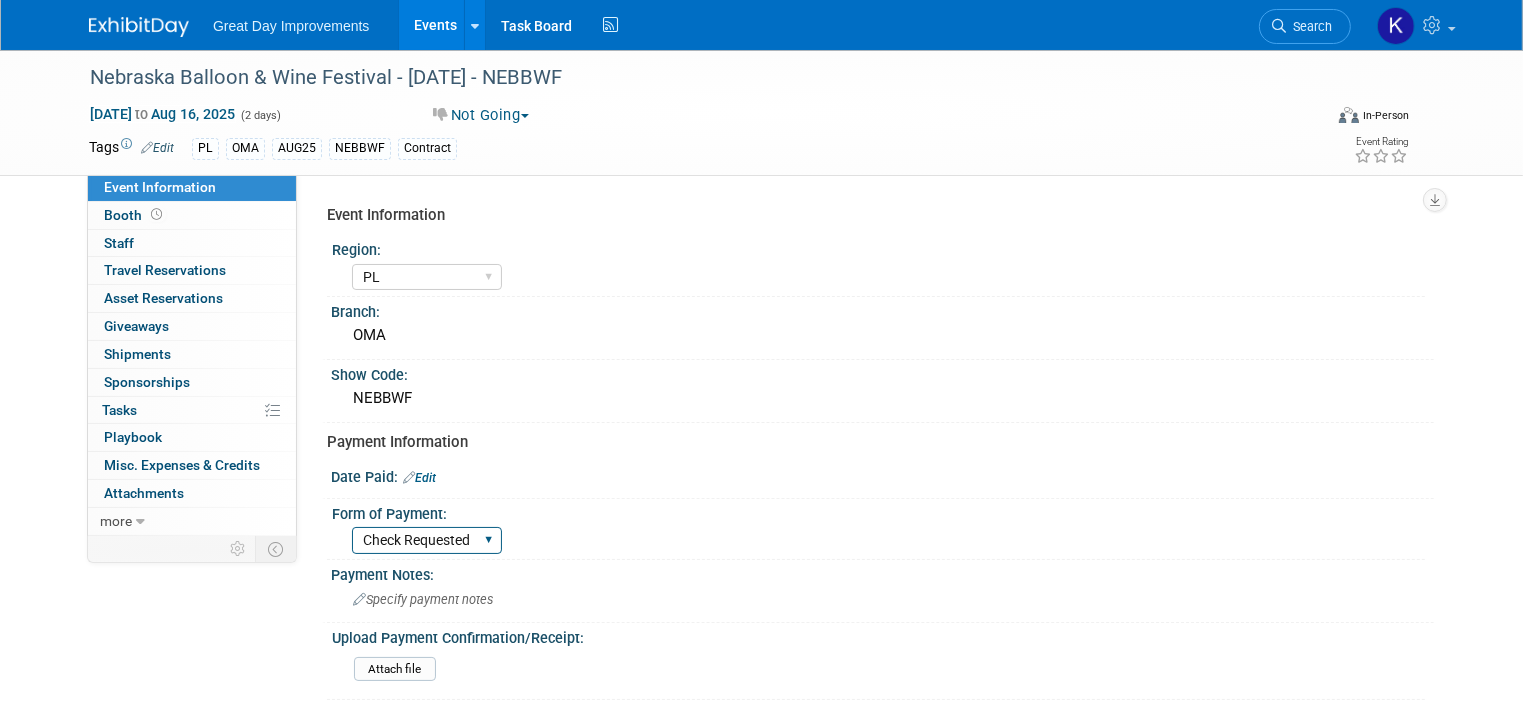 click on "Paid via CC
Check Requested
Pay at the Gate
Other" at bounding box center [427, 540] 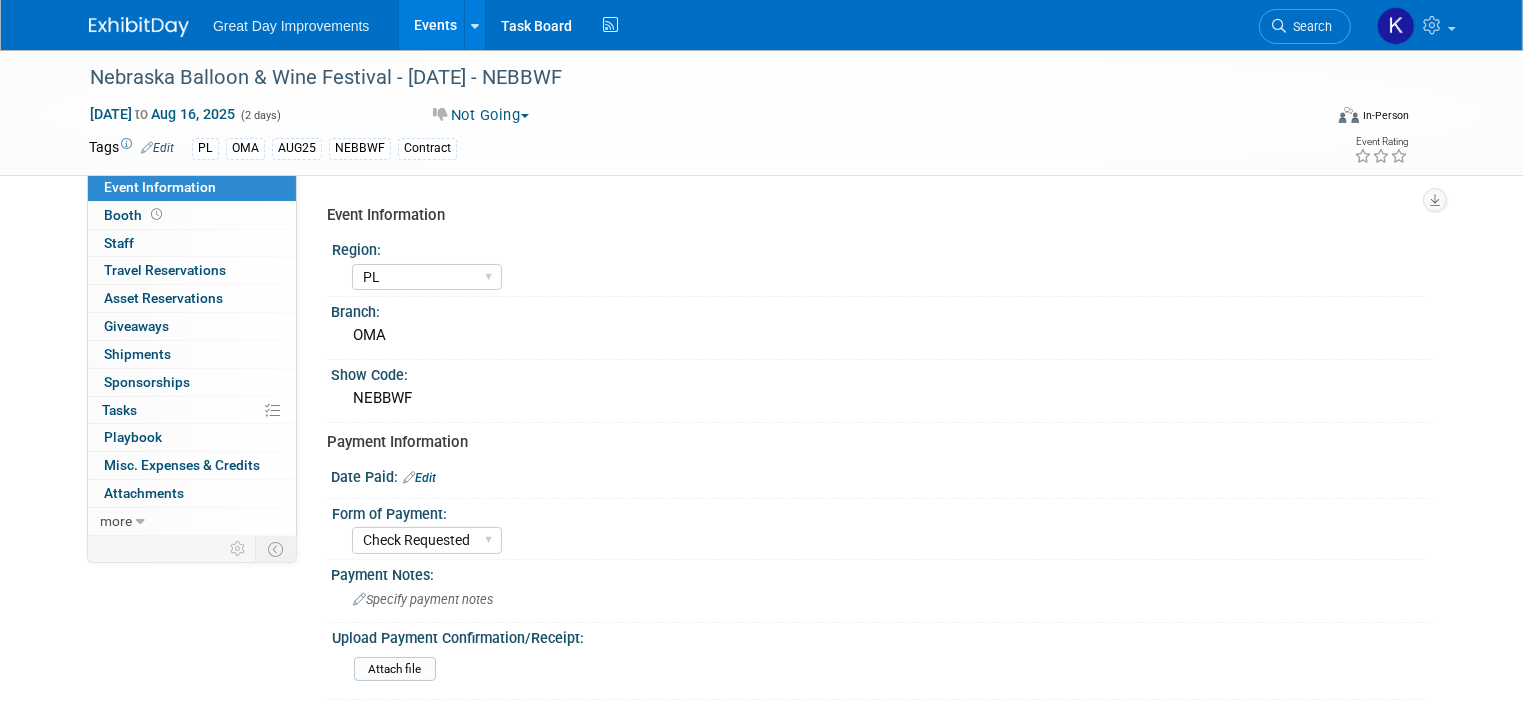 click on "Edit" at bounding box center [419, 478] 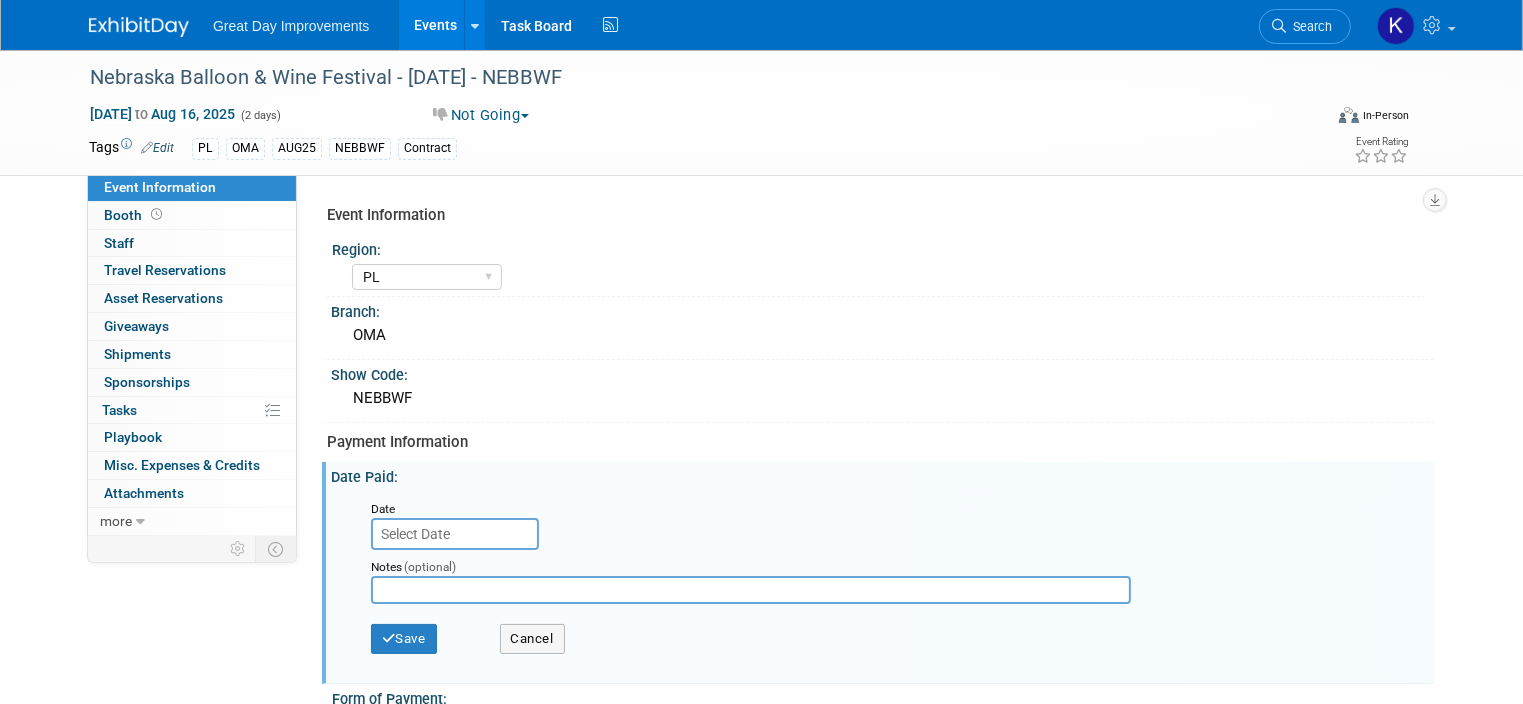 click at bounding box center (455, 534) 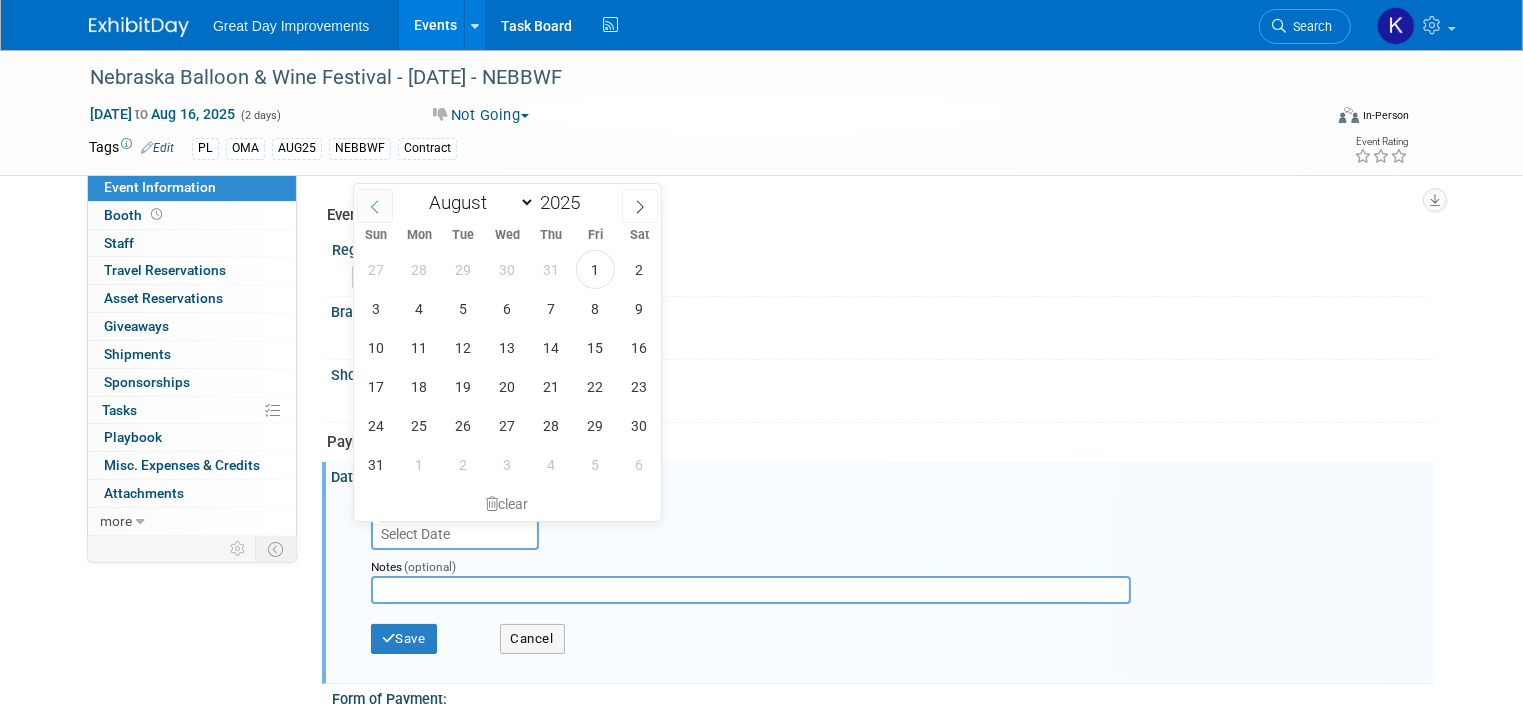 click 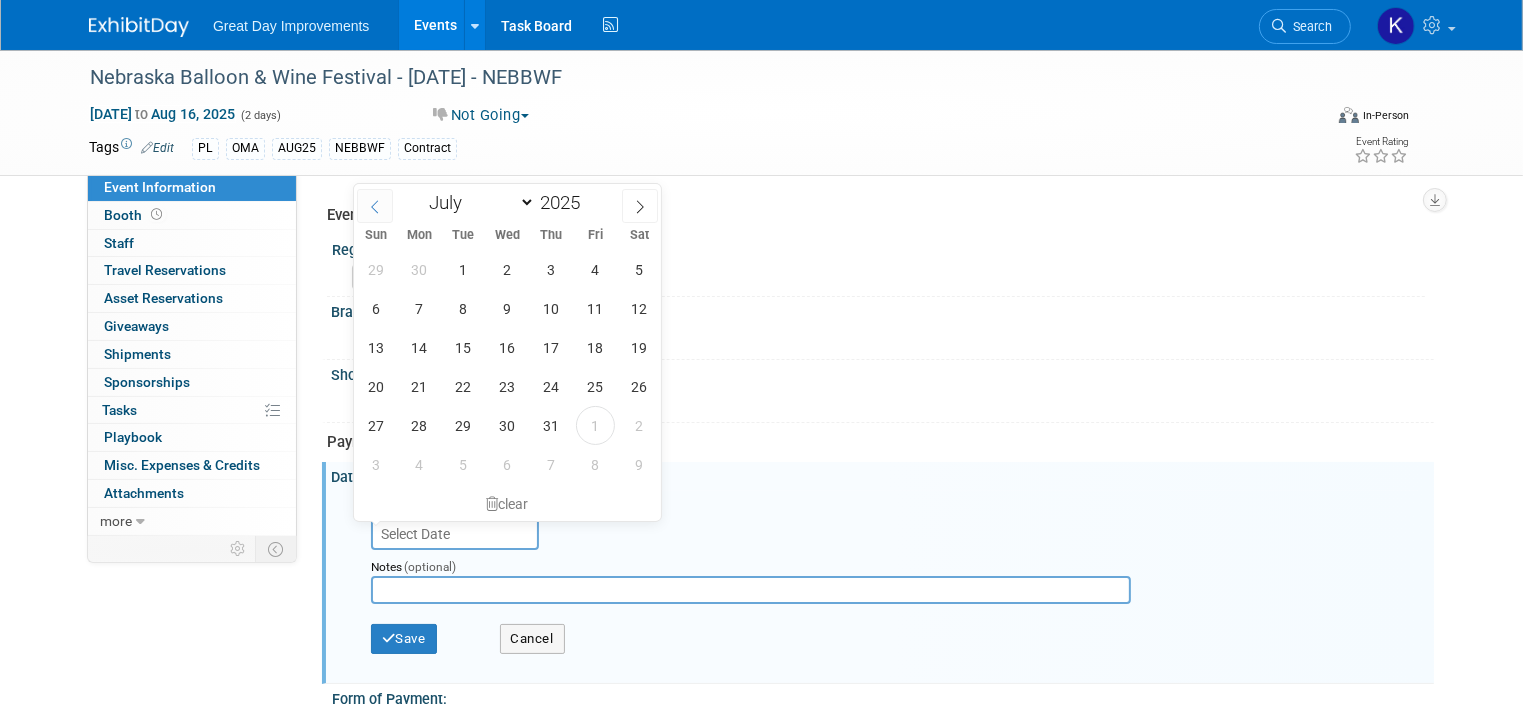 click 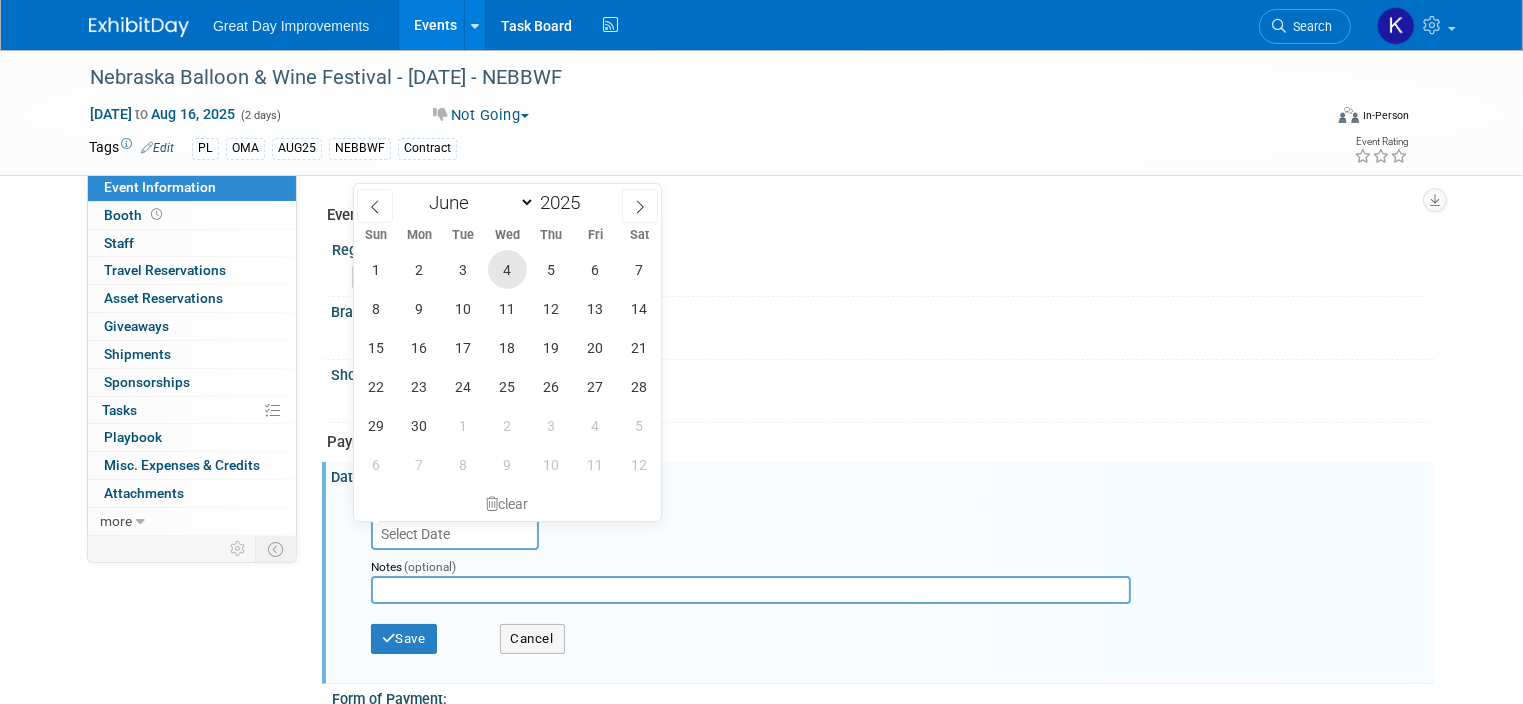 click on "4" at bounding box center [507, 269] 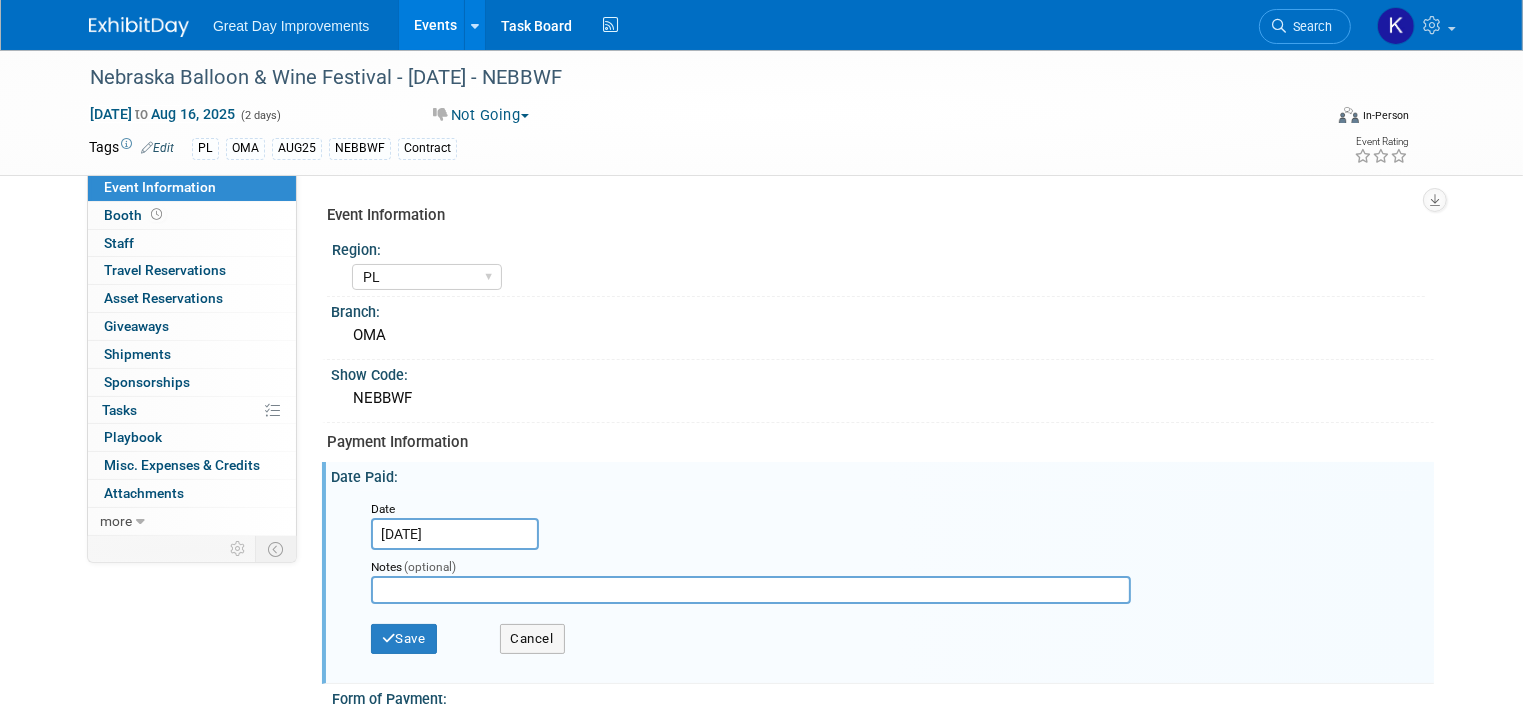 click at bounding box center [751, 590] 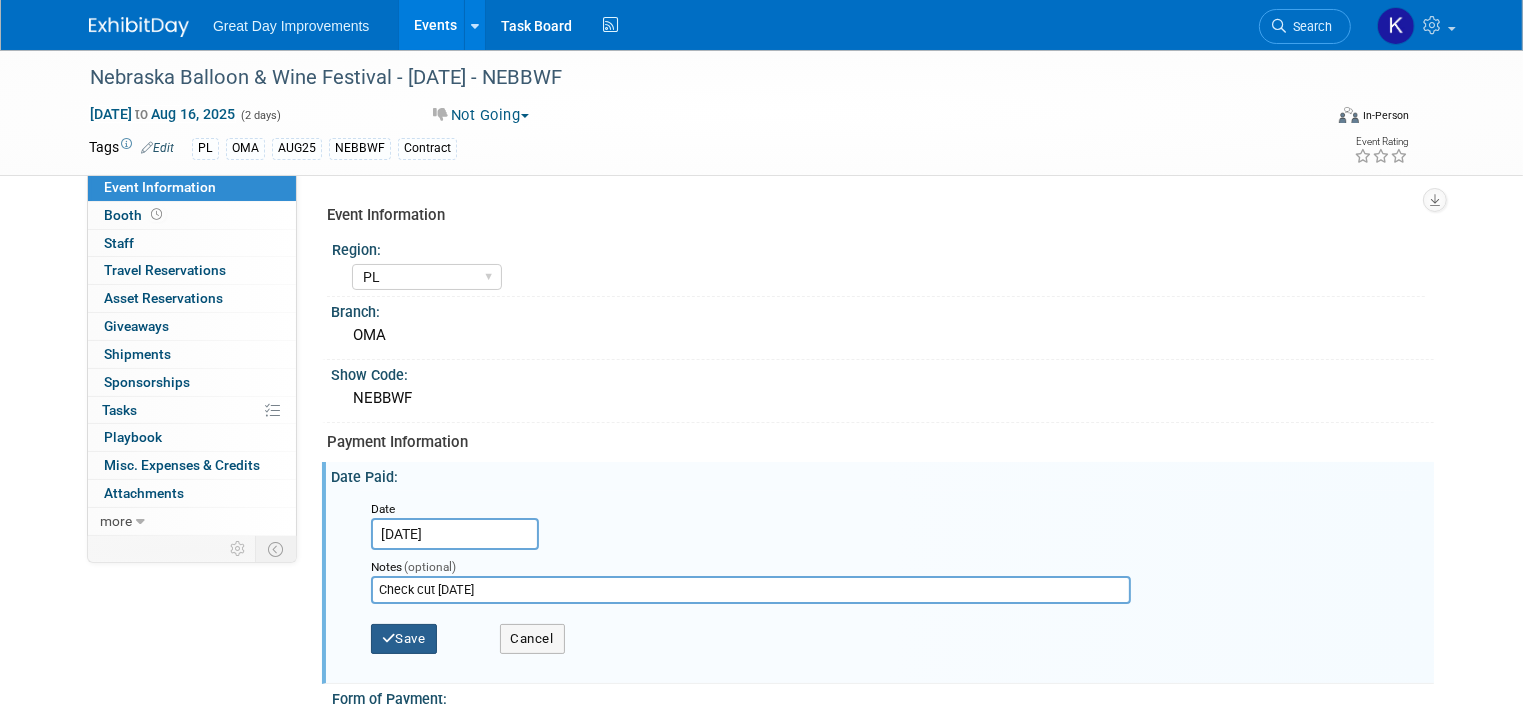 type on "Check cut June 4th" 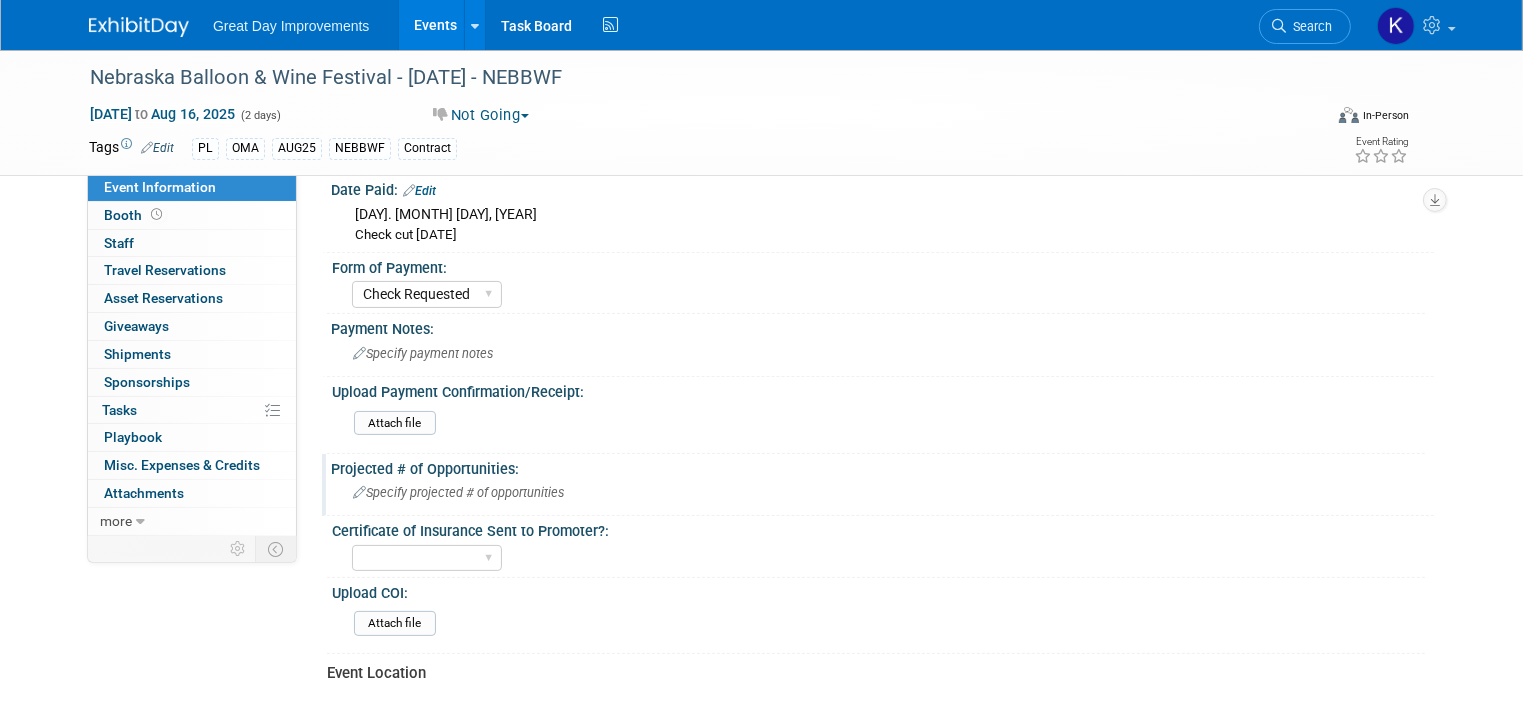 scroll, scrollTop: 300, scrollLeft: 0, axis: vertical 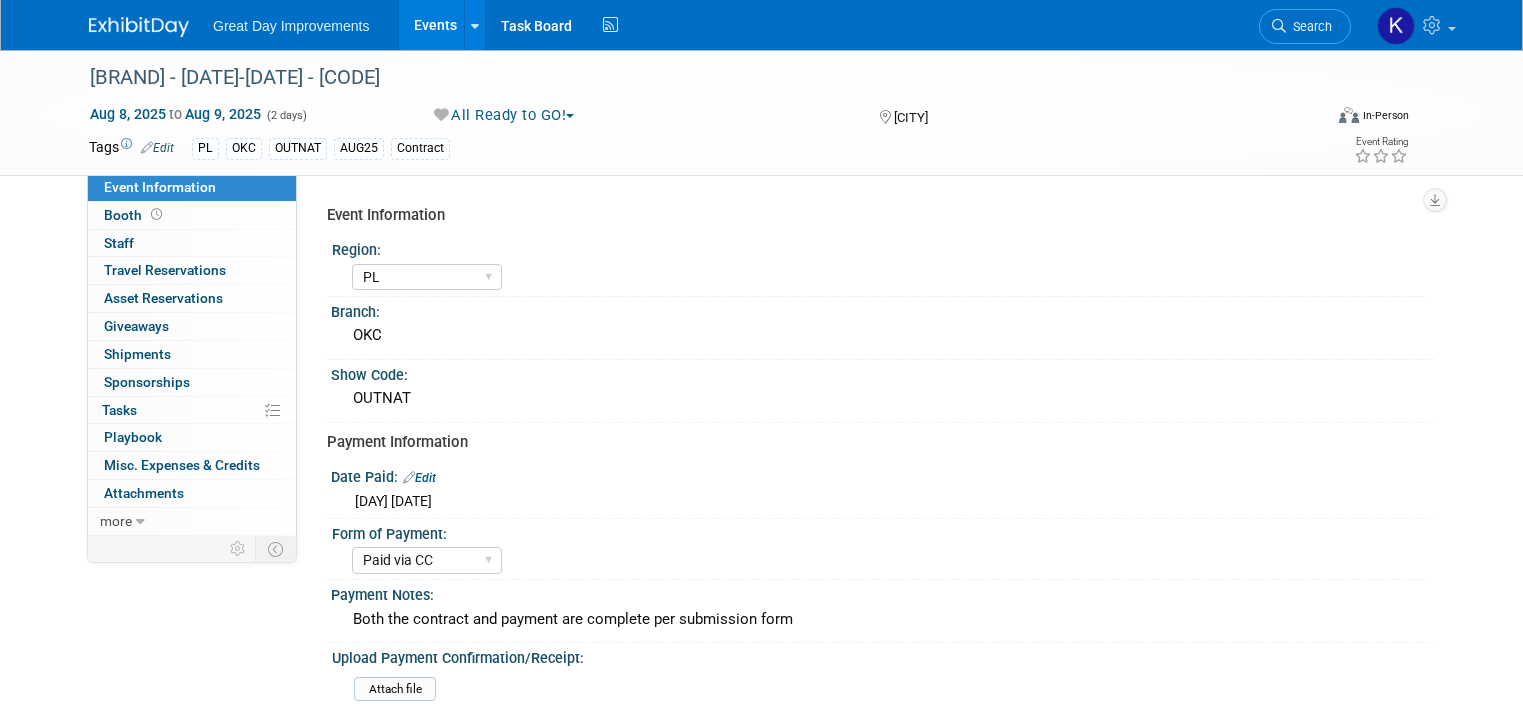 select on "PL" 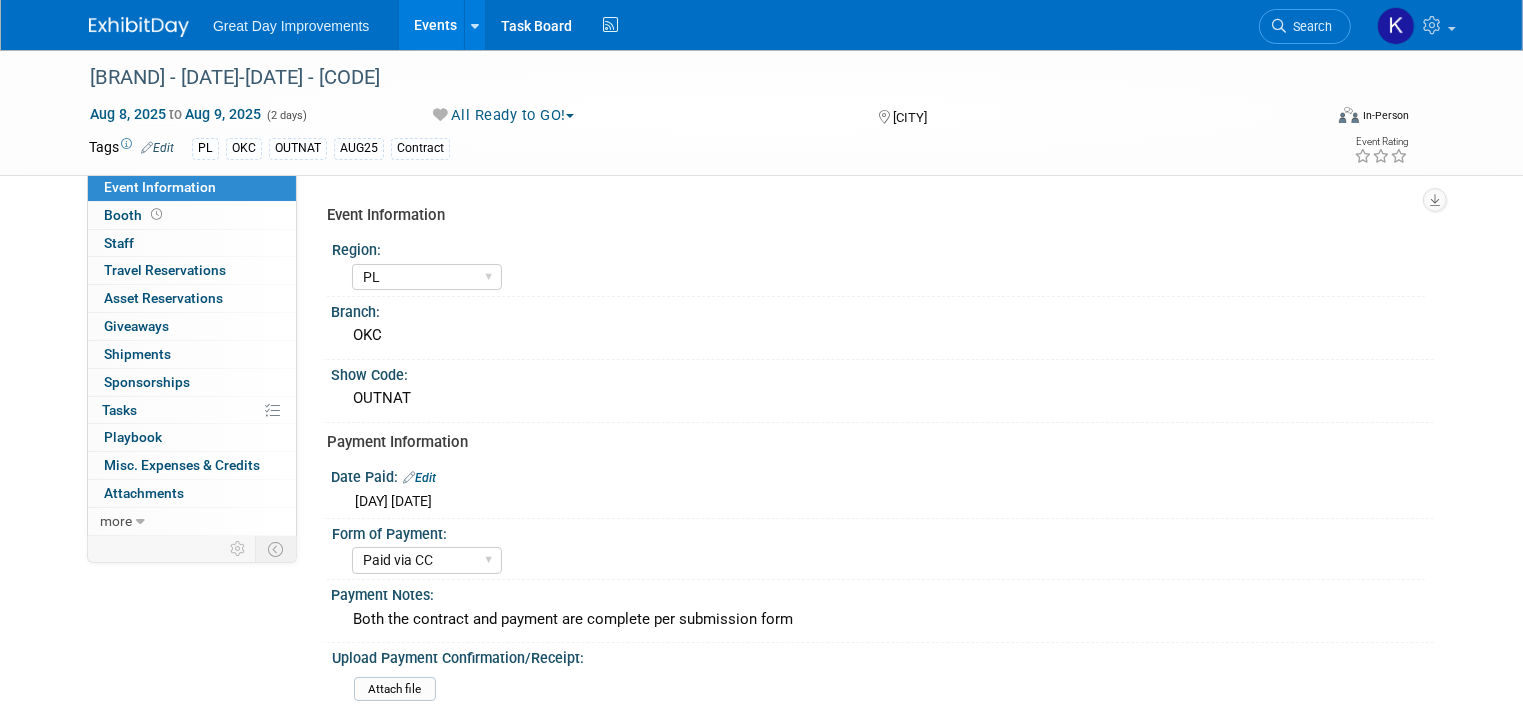 scroll, scrollTop: 0, scrollLeft: 0, axis: both 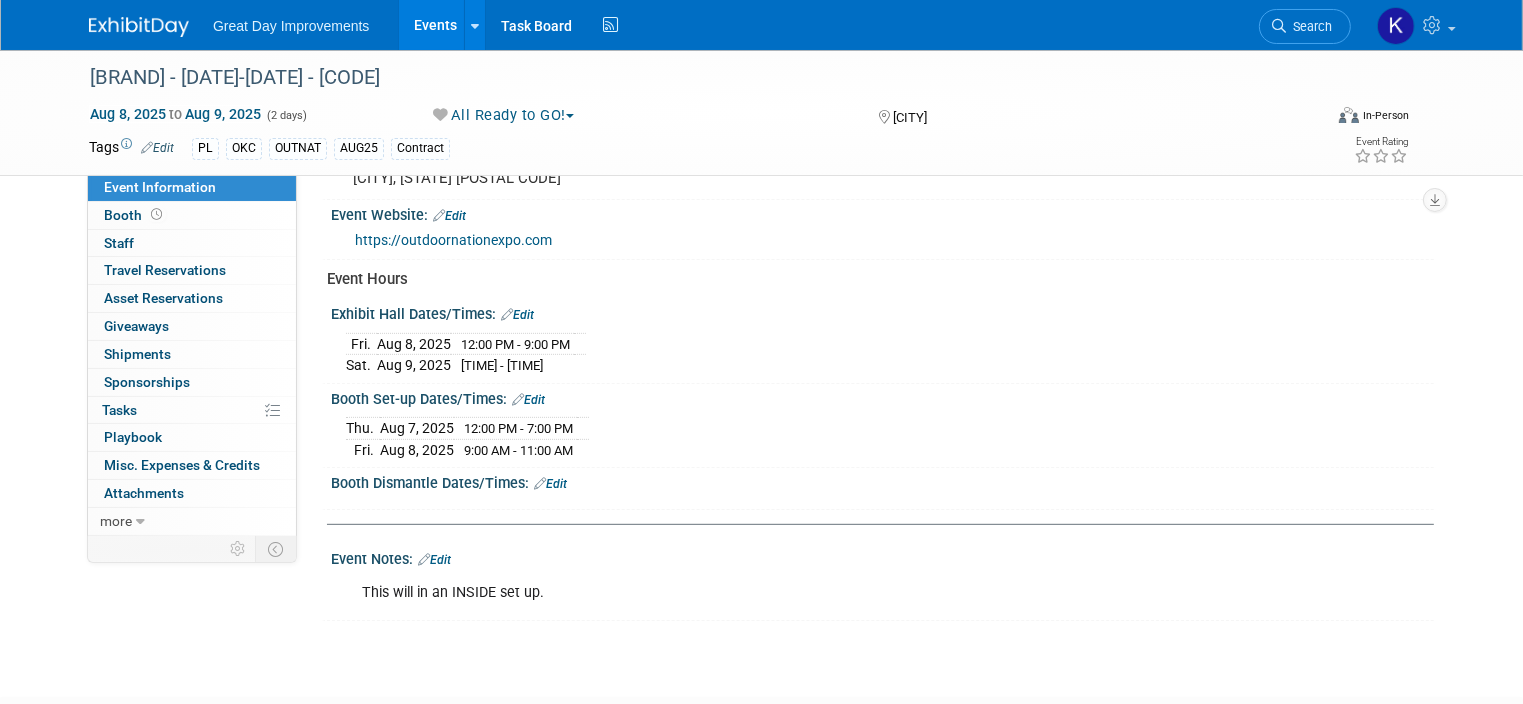 click on "Edit" at bounding box center (434, 560) 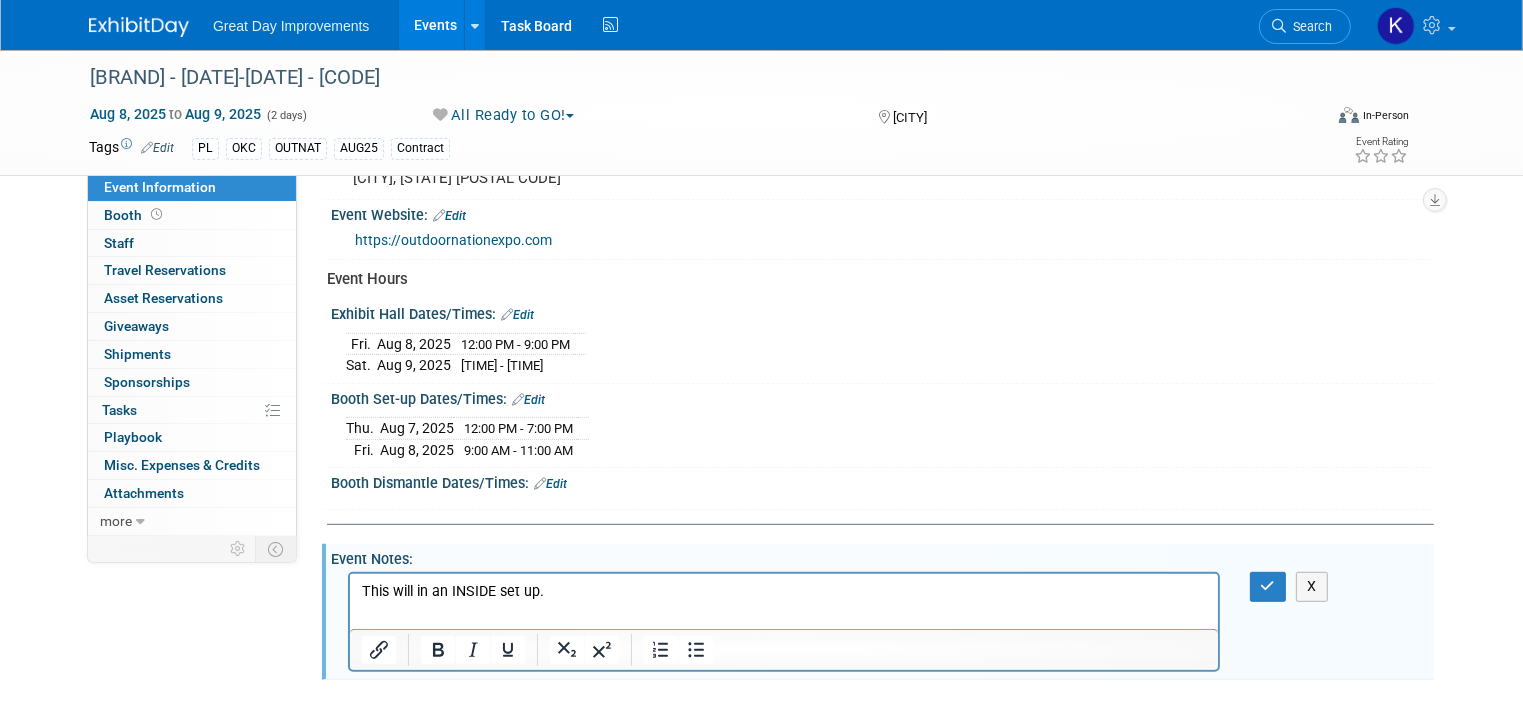 scroll, scrollTop: 0, scrollLeft: 0, axis: both 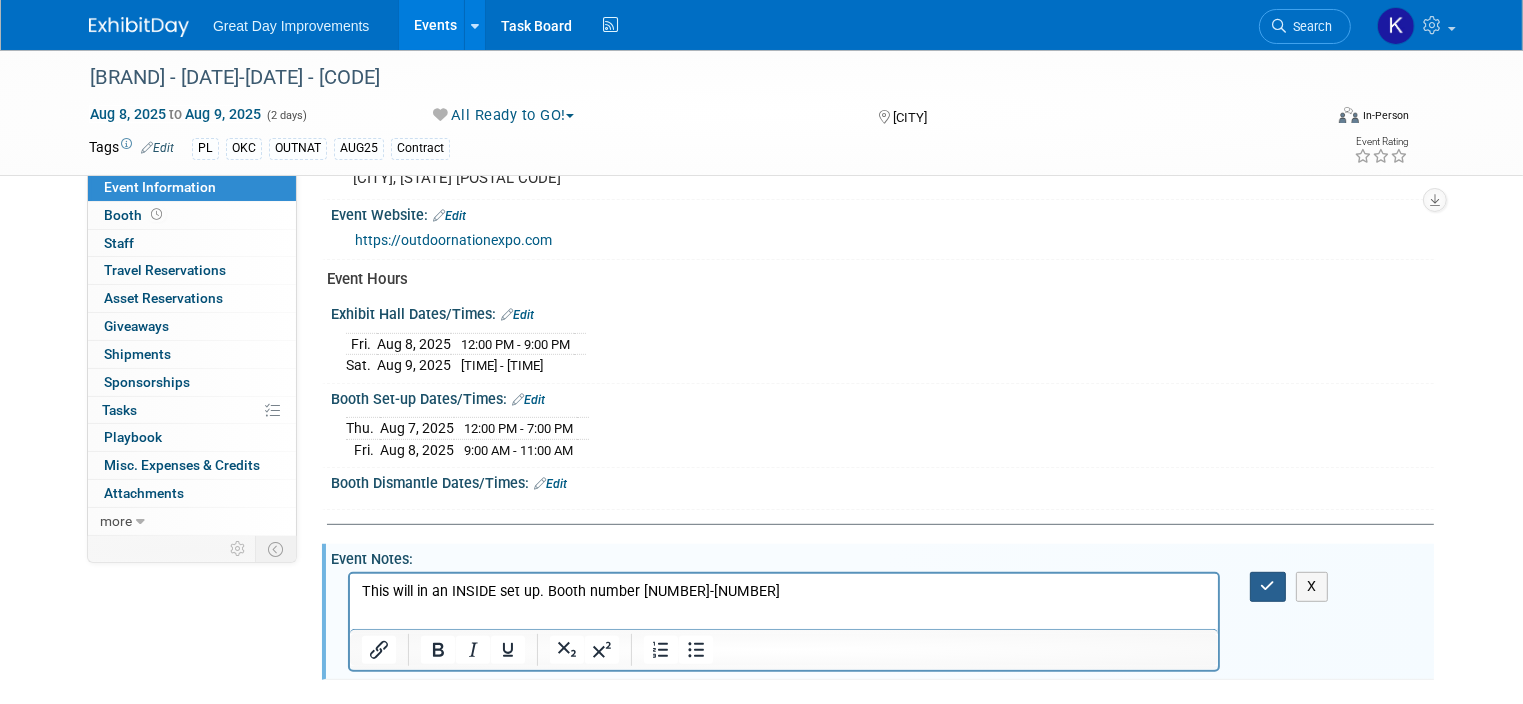 click at bounding box center (1268, 586) 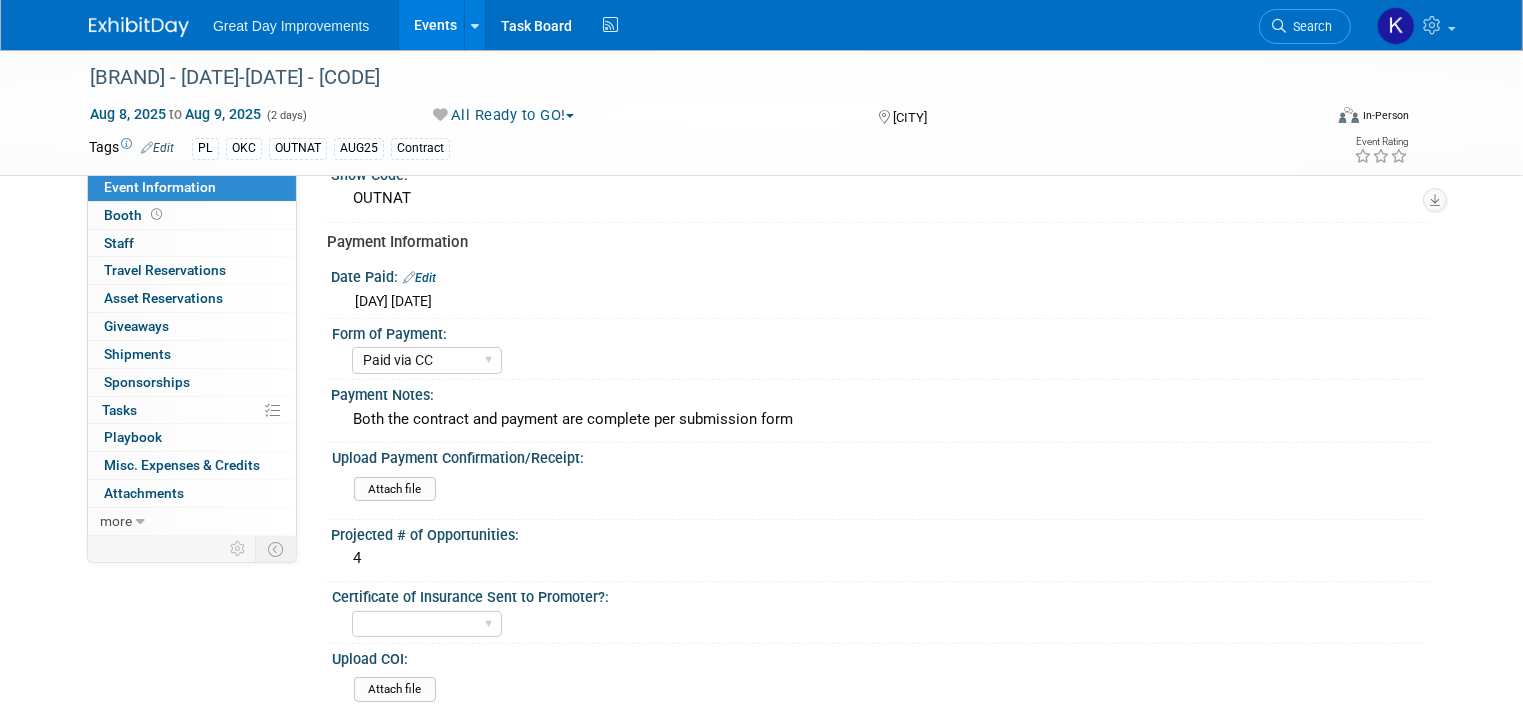 scroll, scrollTop: 300, scrollLeft: 0, axis: vertical 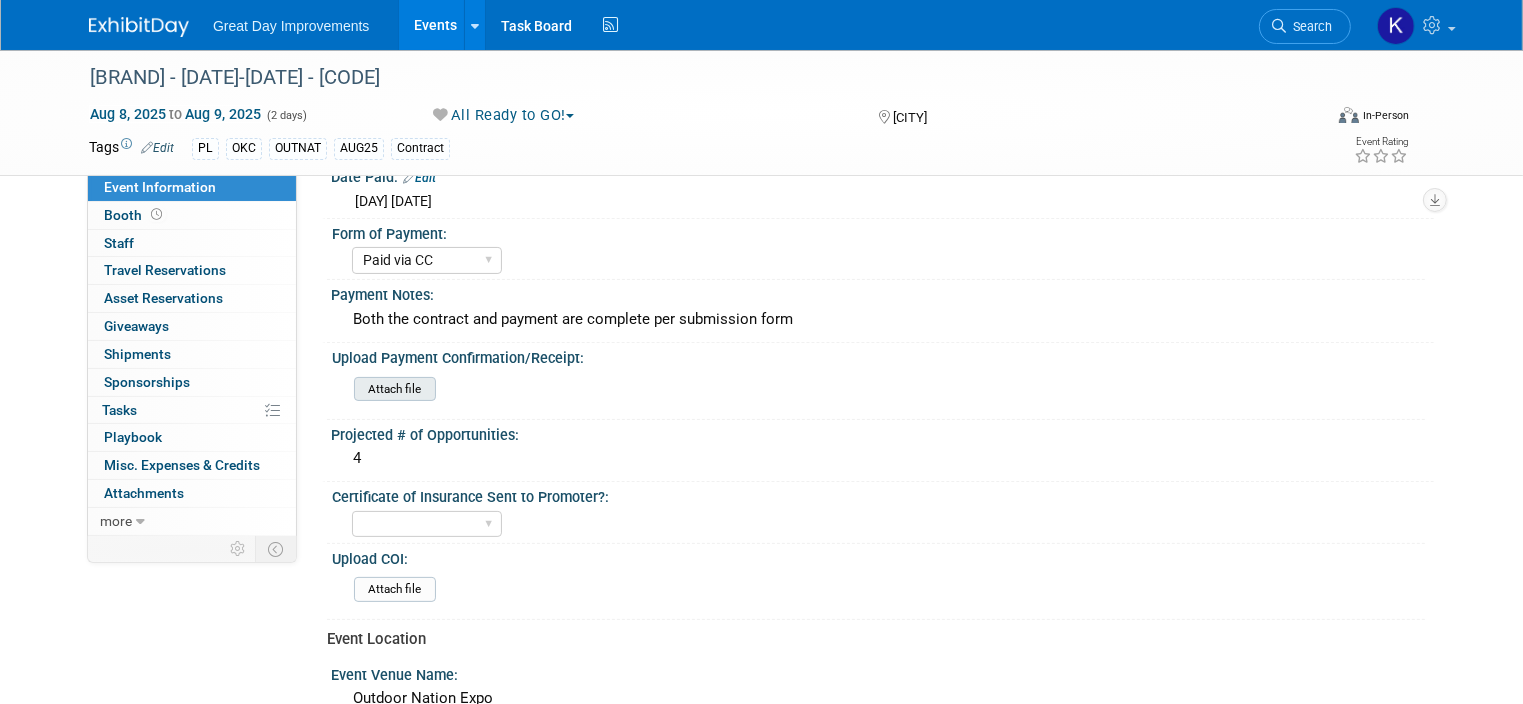 click at bounding box center (299, 389) 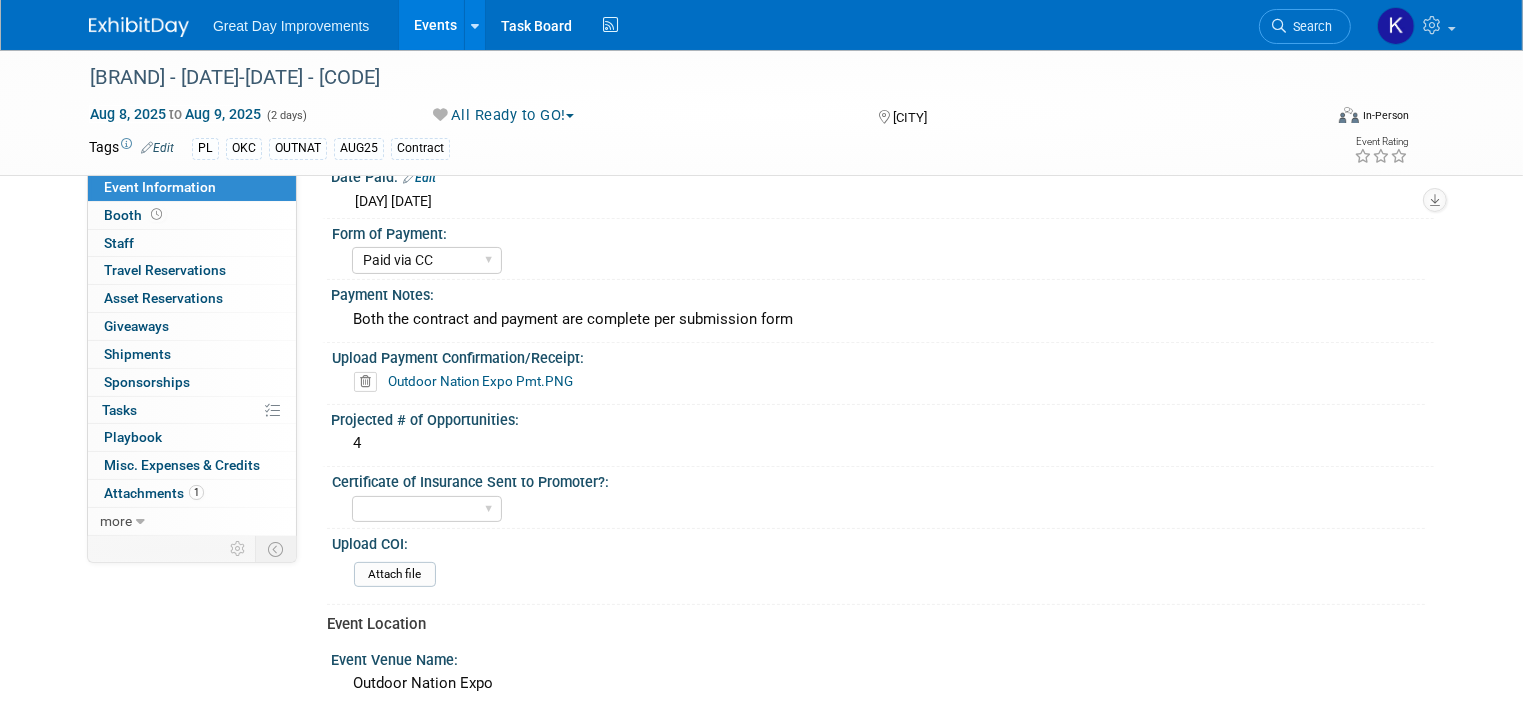 click on "Outdoor Nation Expo Pmt.PNG" at bounding box center [480, 381] 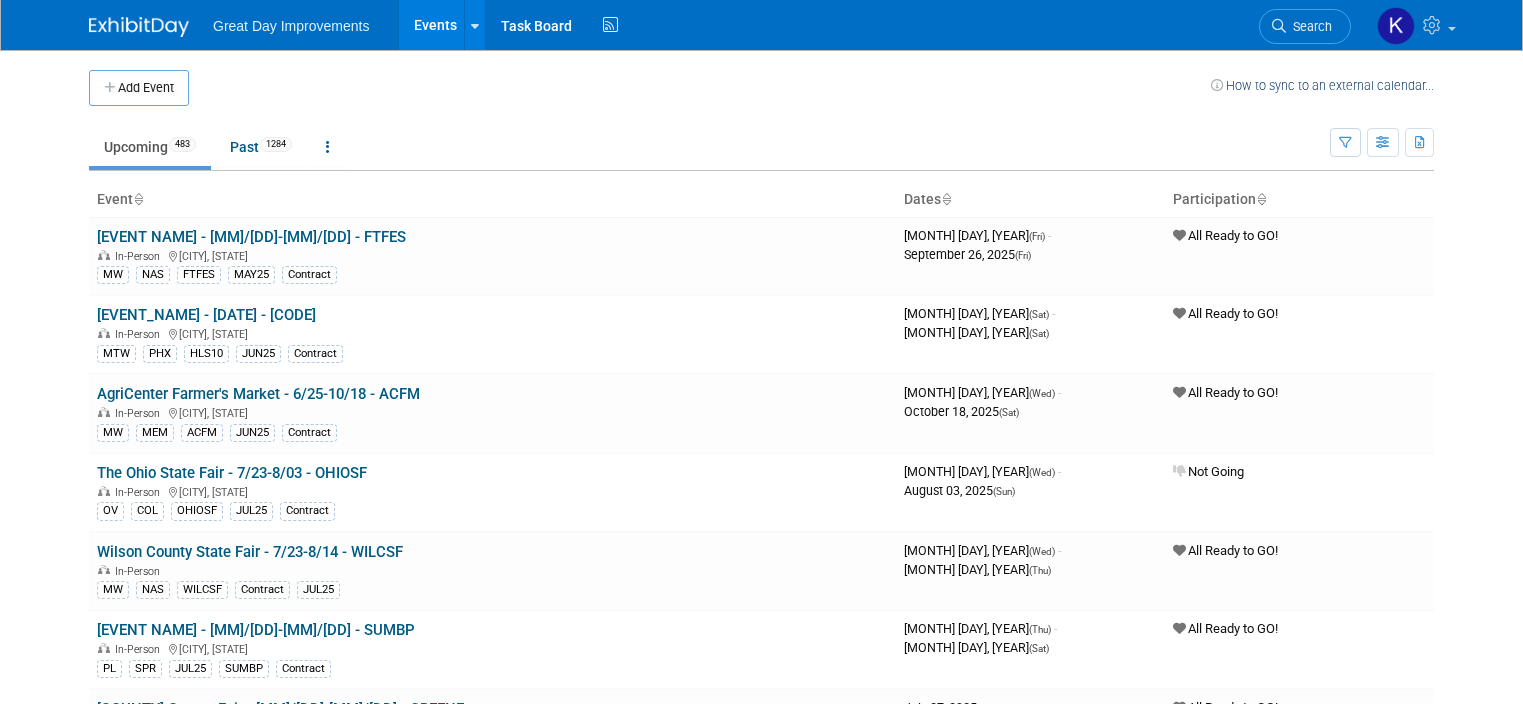 scroll, scrollTop: 0, scrollLeft: 0, axis: both 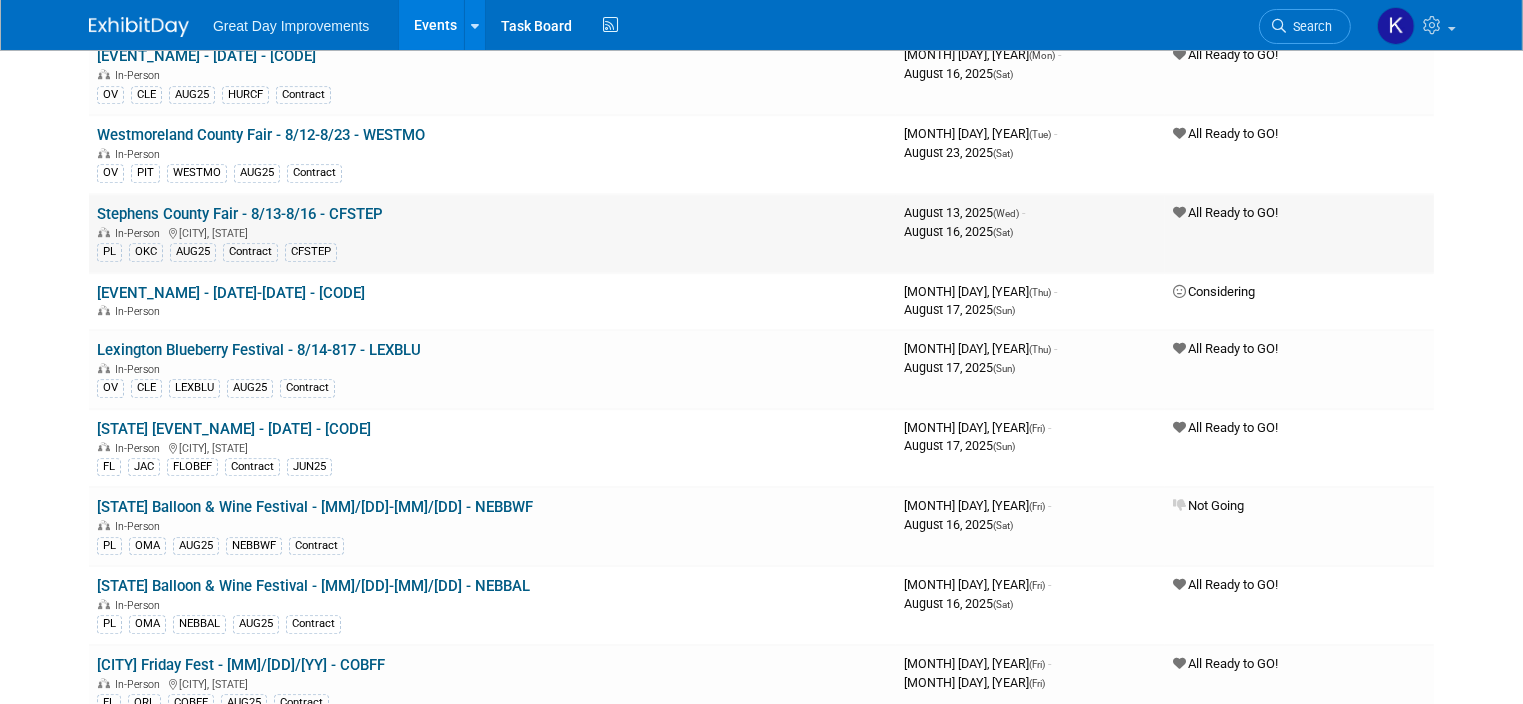 click on "[CITY] [EVENT_NAME] [MONTH] [CODE]" at bounding box center (492, 250) 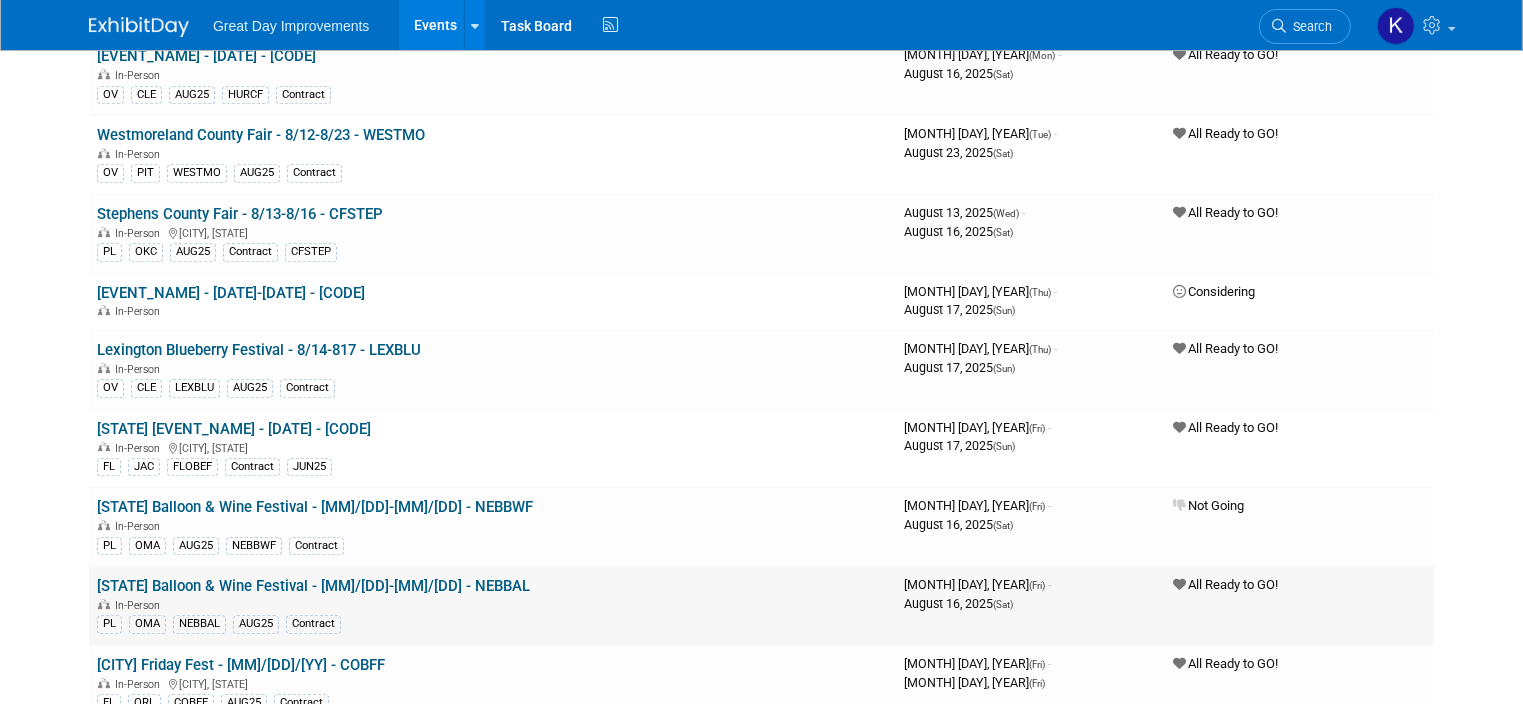 scroll, scrollTop: 6000, scrollLeft: 0, axis: vertical 